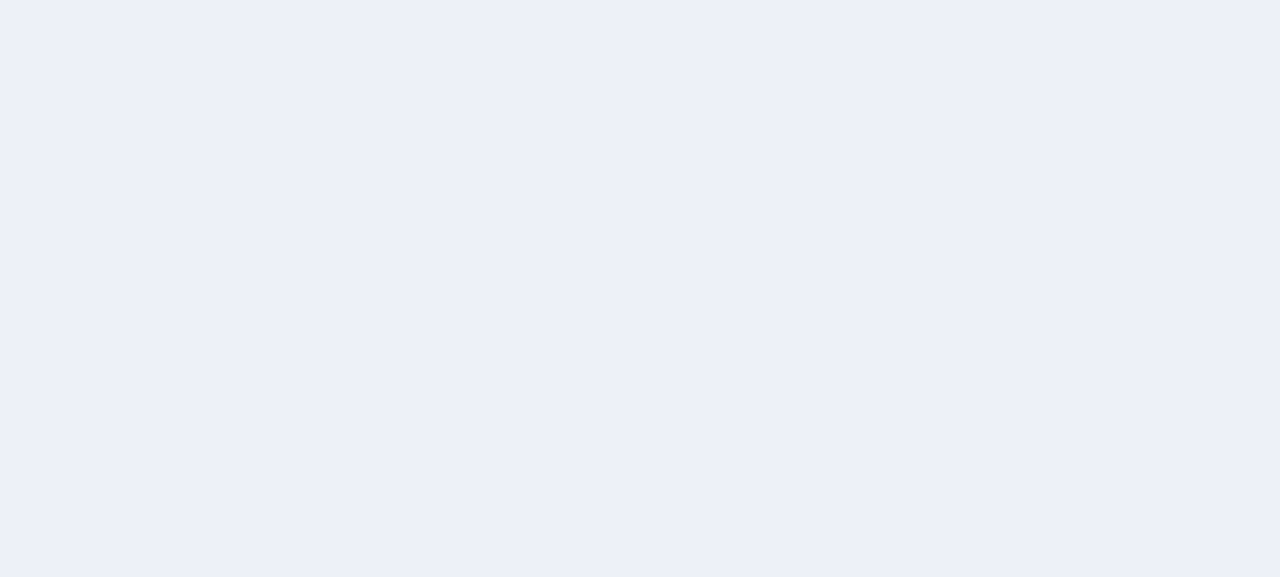 scroll, scrollTop: 0, scrollLeft: 0, axis: both 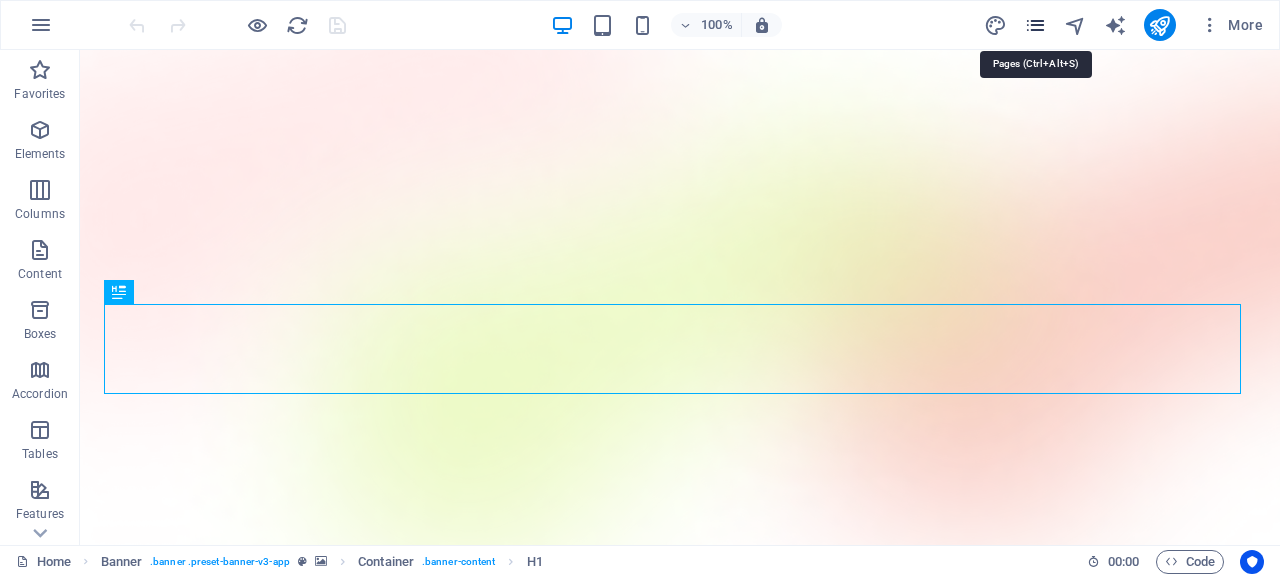 click at bounding box center [1035, 25] 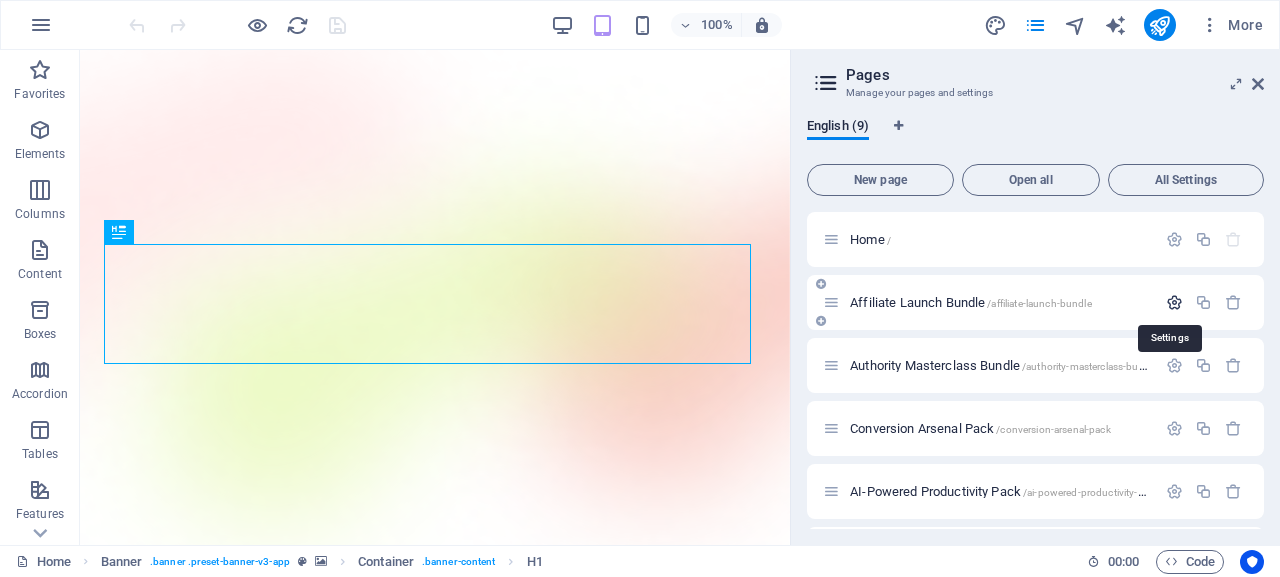 click at bounding box center [1174, 302] 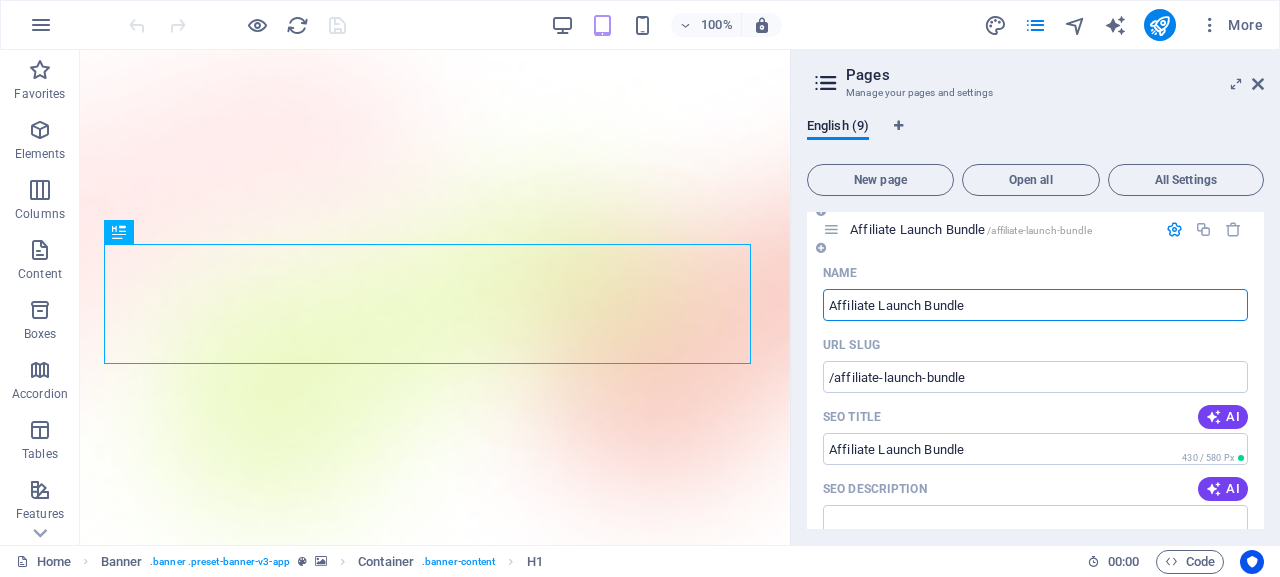 scroll, scrollTop: 0, scrollLeft: 0, axis: both 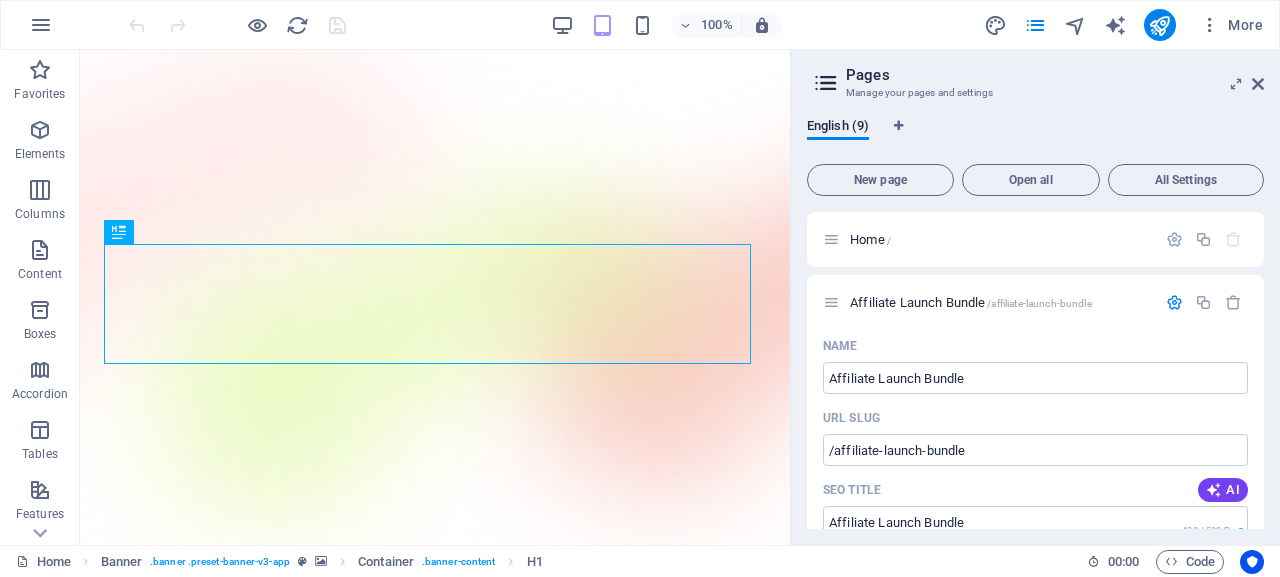 click on "English (9) New page Open all All Settings Home / Affiliate Launch Bundle /affiliate-launch-bundle Name Affiliate Launch Bundle ​ URL SLUG /affiliate-launch-bundle ​ SEO Title AI Affiliate Launch Bundle ​ 430 / 580 Px SEO Description AI ​ 144 / 990 Px SEO Keywords AI ​ Settings Menu Noindex Preview Mobile Desktop www.example.com ... affiliate-launch-bundle Affiliate Launch Bundle - avodahfyproducts.com avodahfyproducts.com Meta tags ​ Preview Image (Open Graph) Drag files here, click to choose files or select files from Files or our free stock photos & videos More Settings Authority Masterclass Bundle /authority-masterclass-bundle Conversion Arsenal Pack /conversion-arsenal-pack  AI-Powered Productivity Pack /ai-powered-productivity-pack Contact /contact Privacy /privacy Legal Notice /legal-notice Posts: Single Page Layout /posts-single-page-layout" at bounding box center (1035, 323) 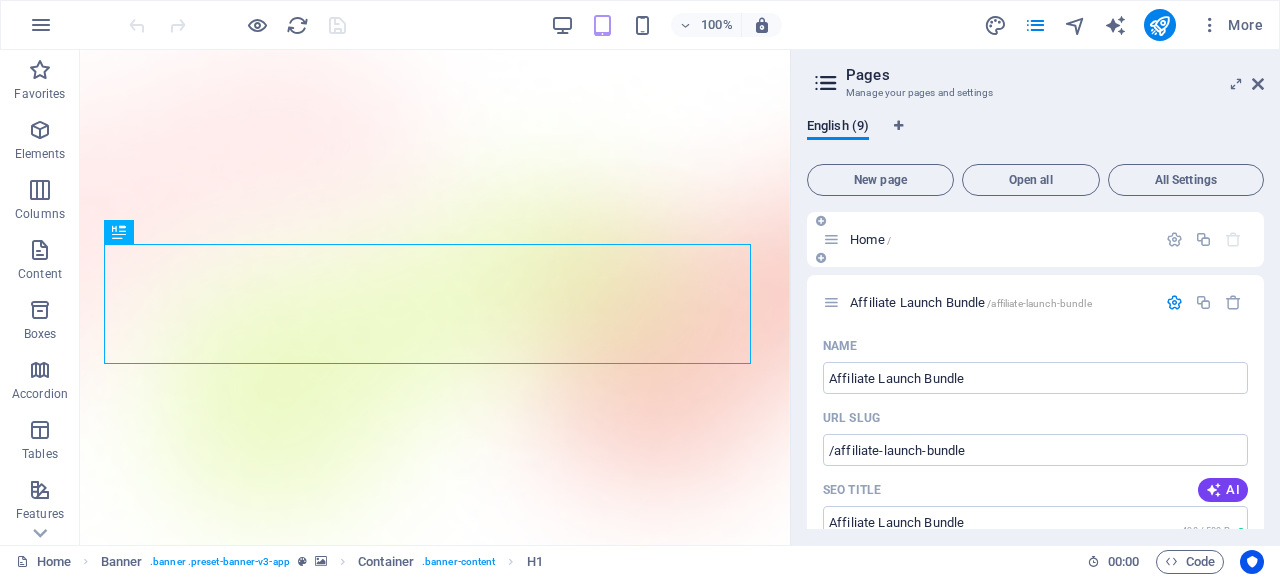 click on "Home /" at bounding box center [870, 239] 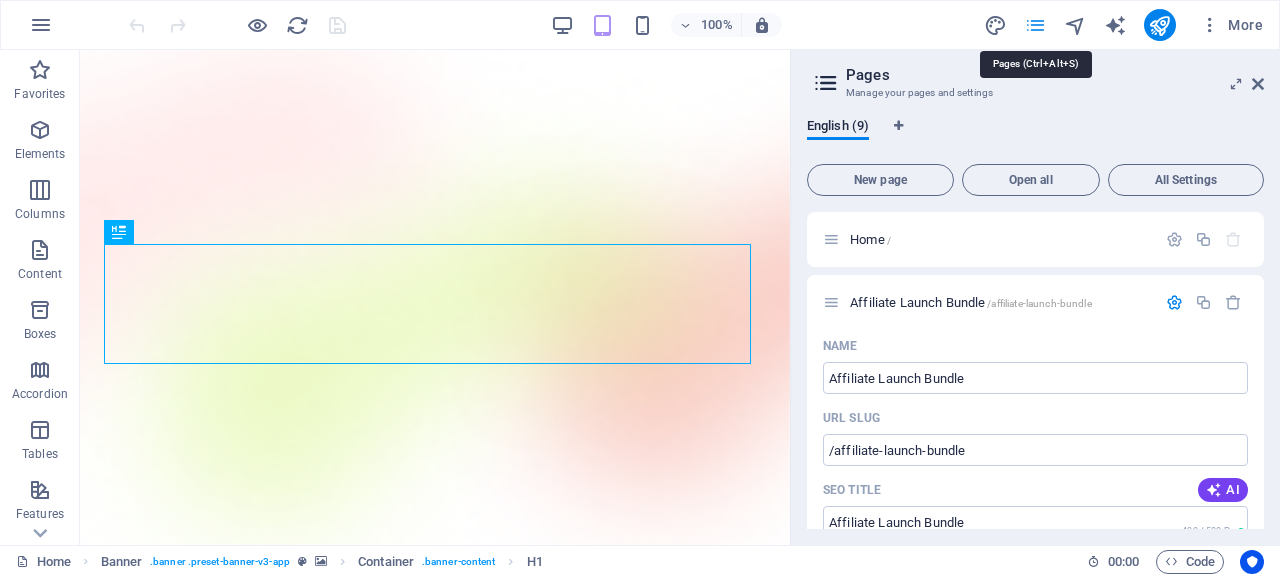 click at bounding box center (1035, 25) 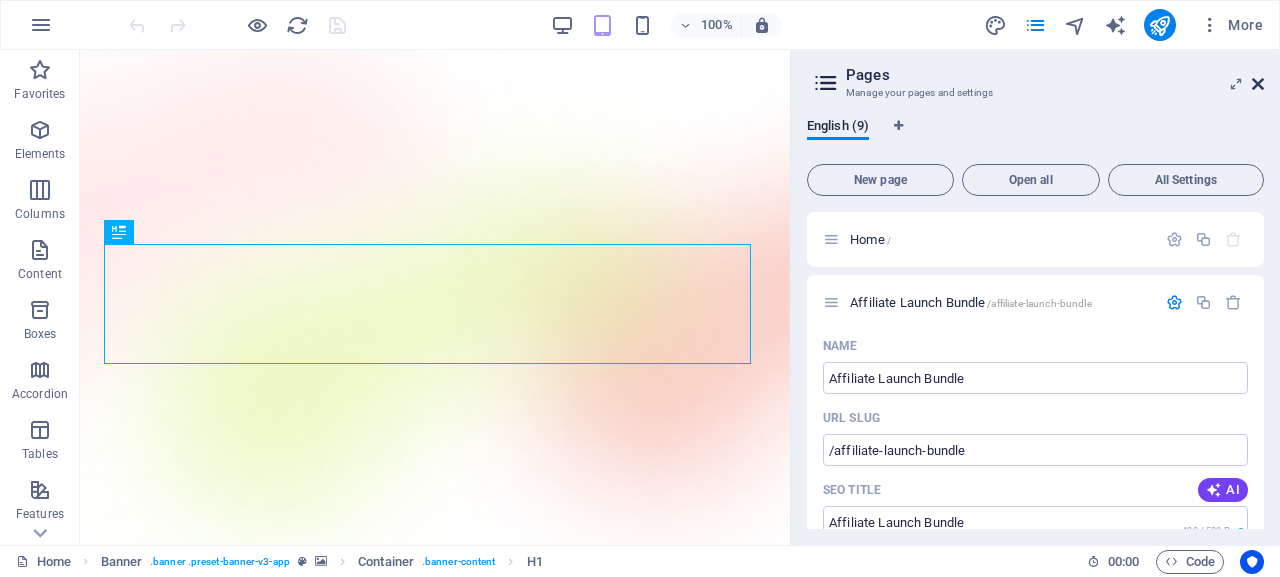 drag, startPoint x: 1259, startPoint y: 85, endPoint x: 1179, endPoint y: 35, distance: 94.33981 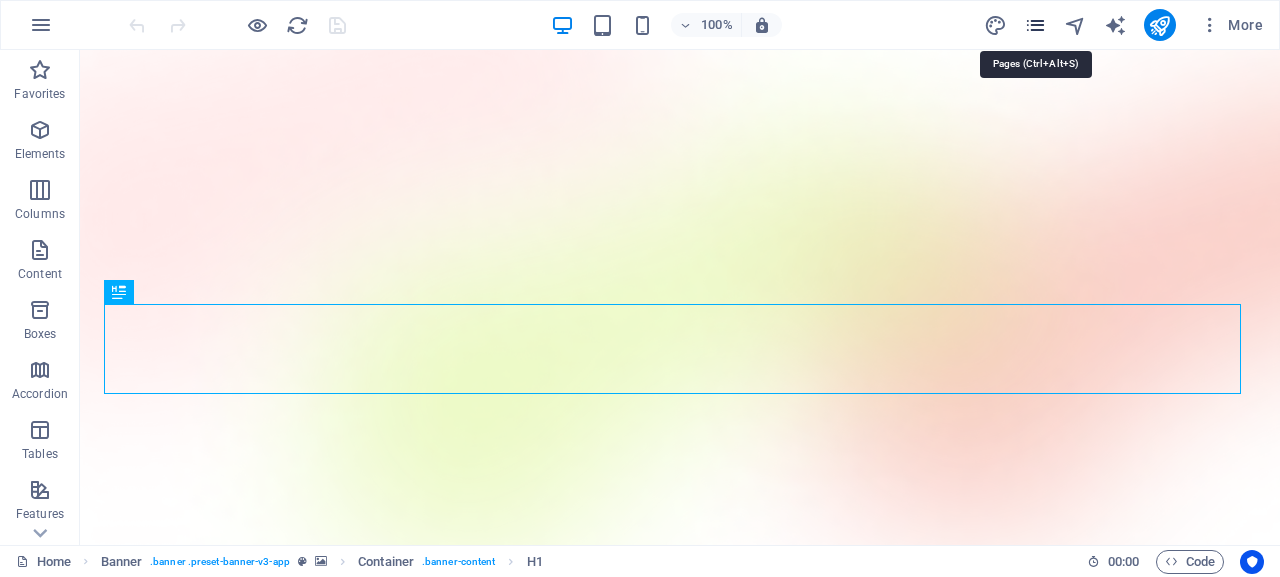 click at bounding box center [1035, 25] 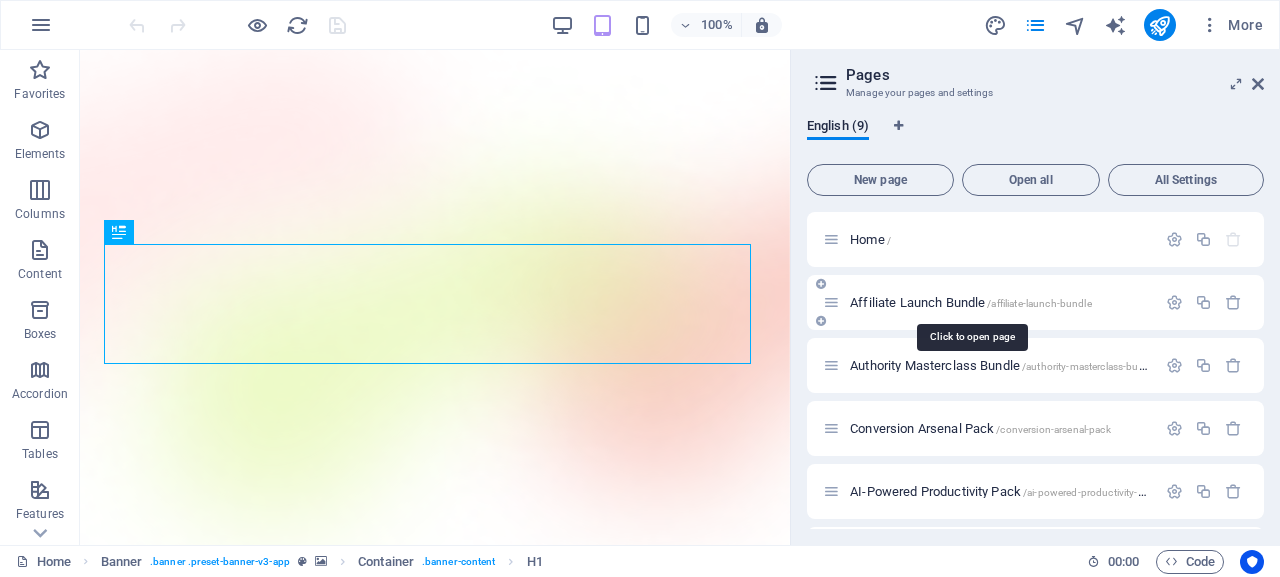 click on "Affiliate Launch Bundle /affiliate-launch-bundle" at bounding box center (971, 302) 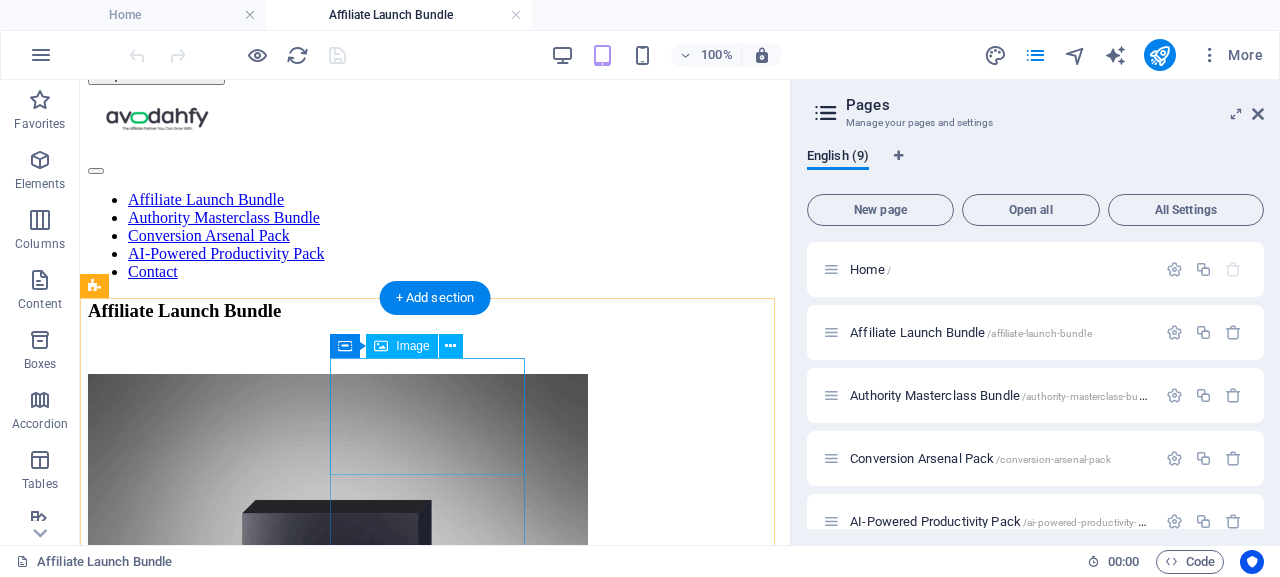 scroll, scrollTop: 0, scrollLeft: 0, axis: both 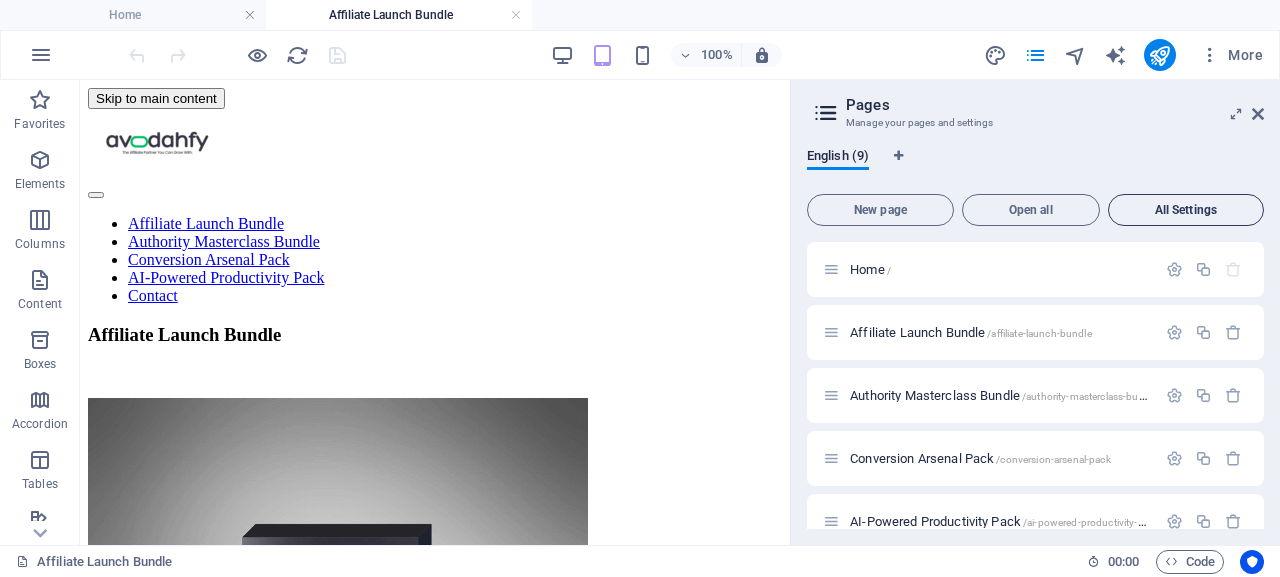 click on "All Settings" at bounding box center [1186, 210] 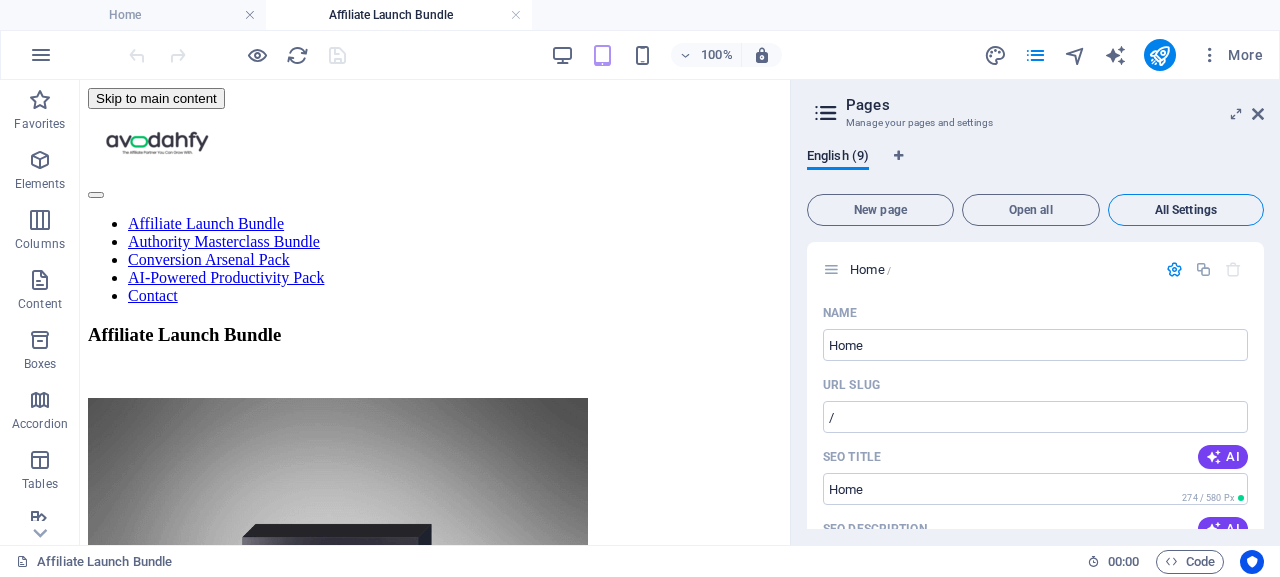 scroll, scrollTop: 6575, scrollLeft: 0, axis: vertical 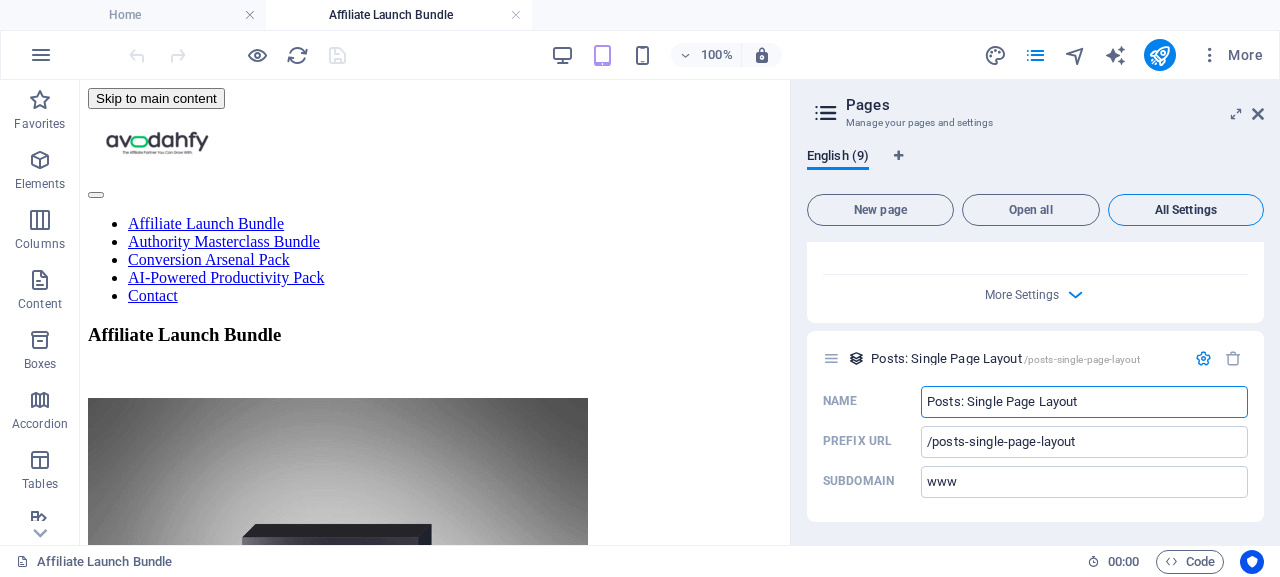 click on "All Settings" at bounding box center (1186, 210) 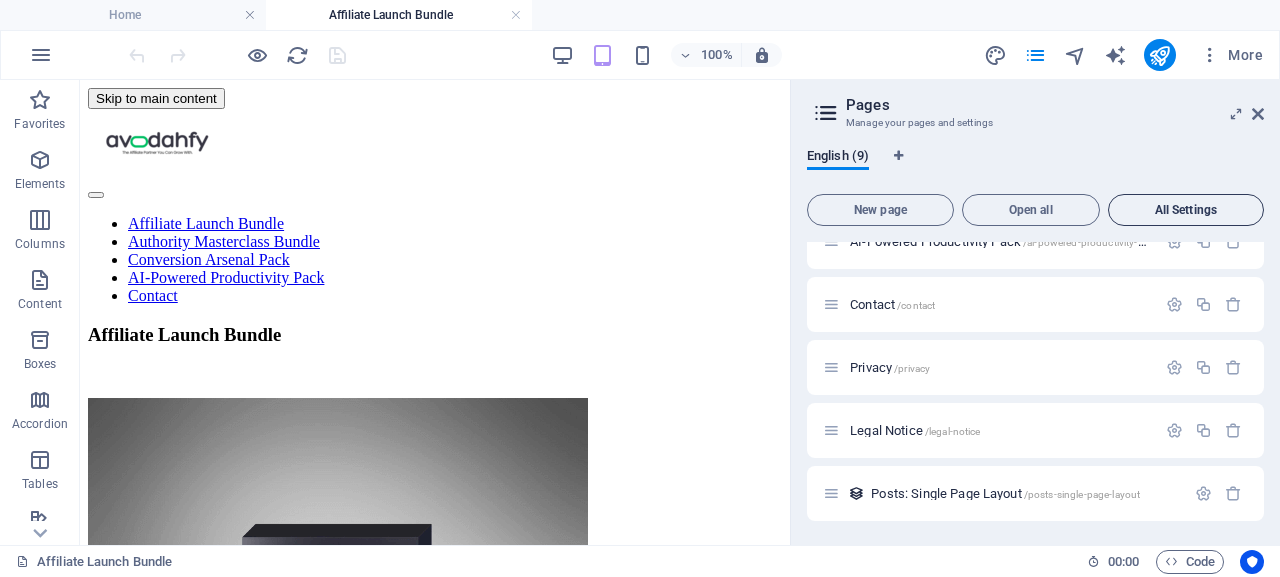 scroll, scrollTop: 280, scrollLeft: 0, axis: vertical 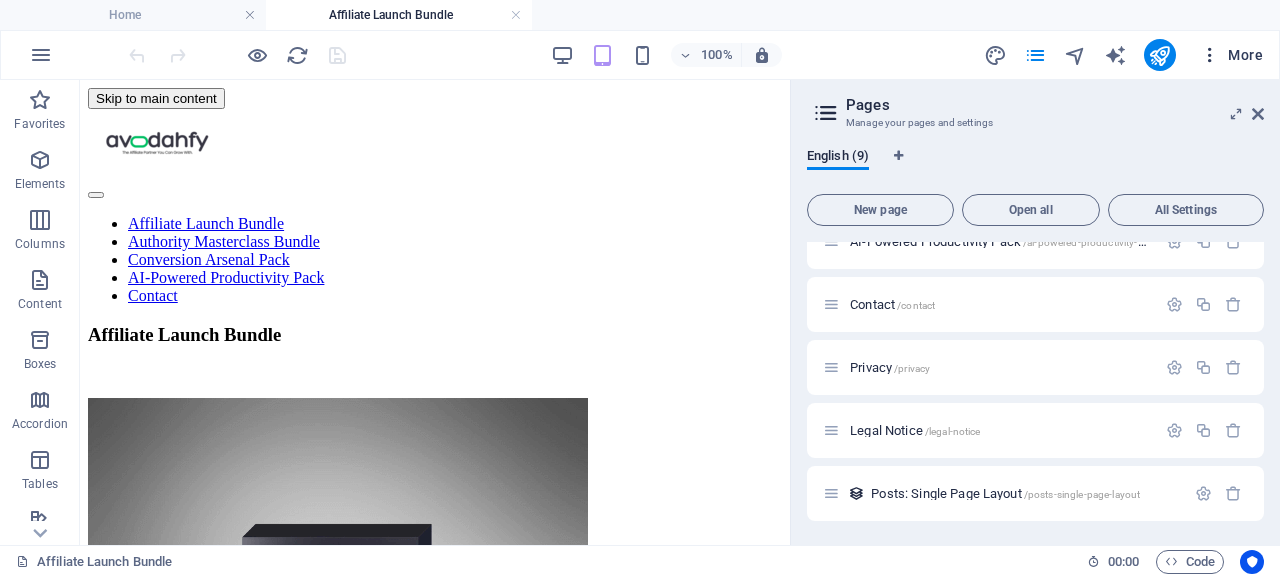 click at bounding box center [1210, 55] 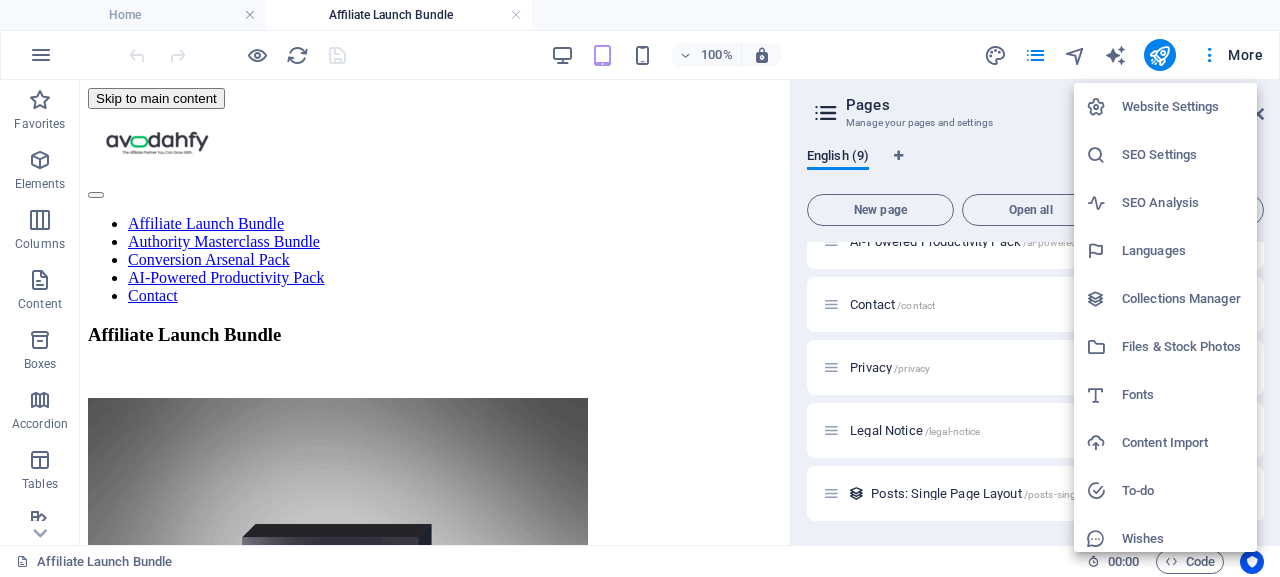 click on "Website Settings" at bounding box center (1183, 107) 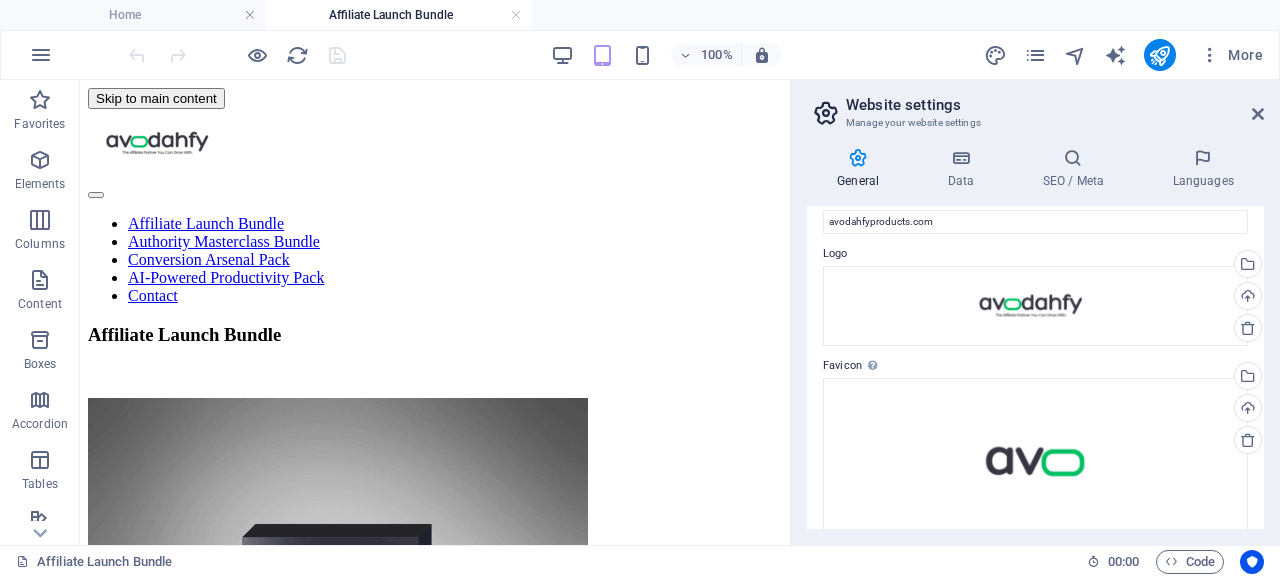 scroll, scrollTop: 0, scrollLeft: 0, axis: both 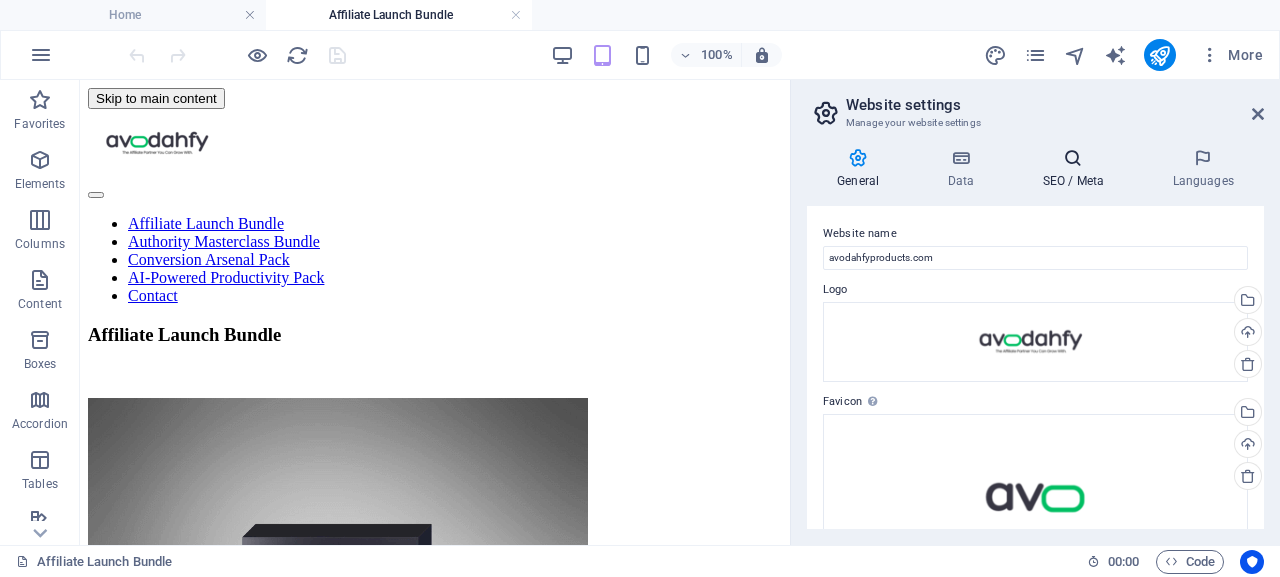 click on "SEO / Meta" at bounding box center [1077, 169] 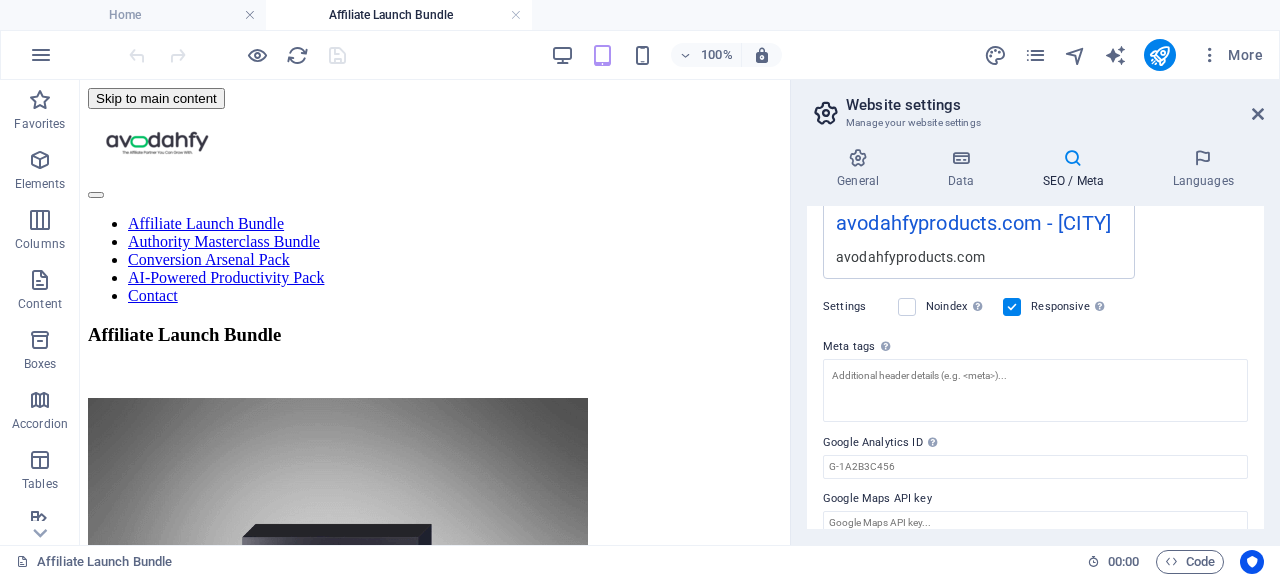 scroll, scrollTop: 390, scrollLeft: 0, axis: vertical 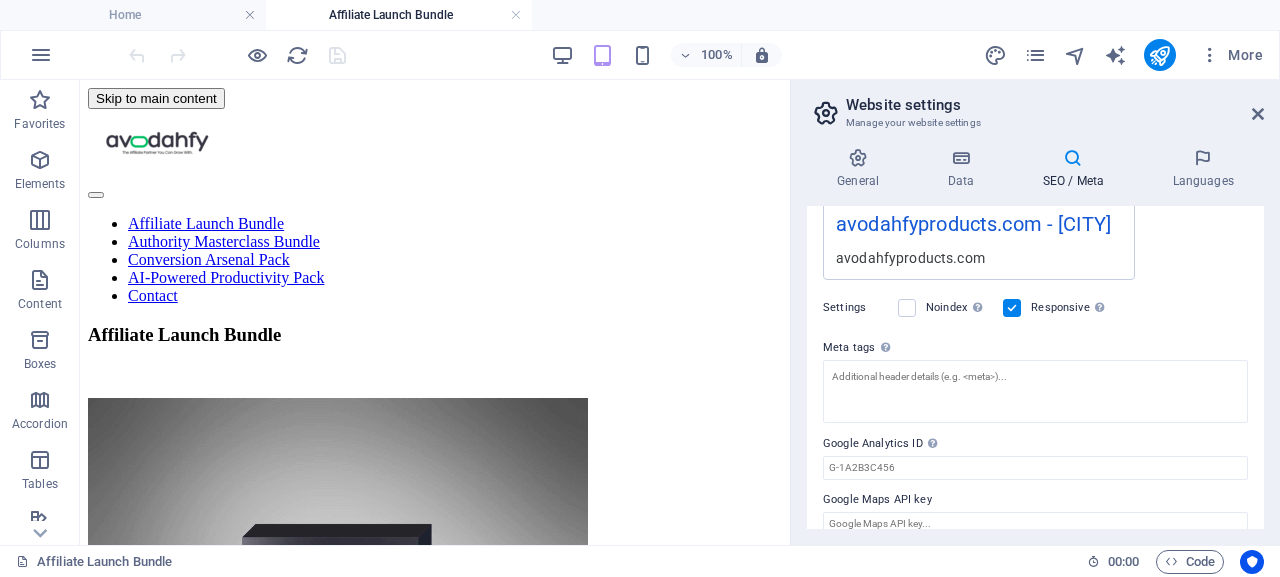click on "Settings" at bounding box center (855, 308) 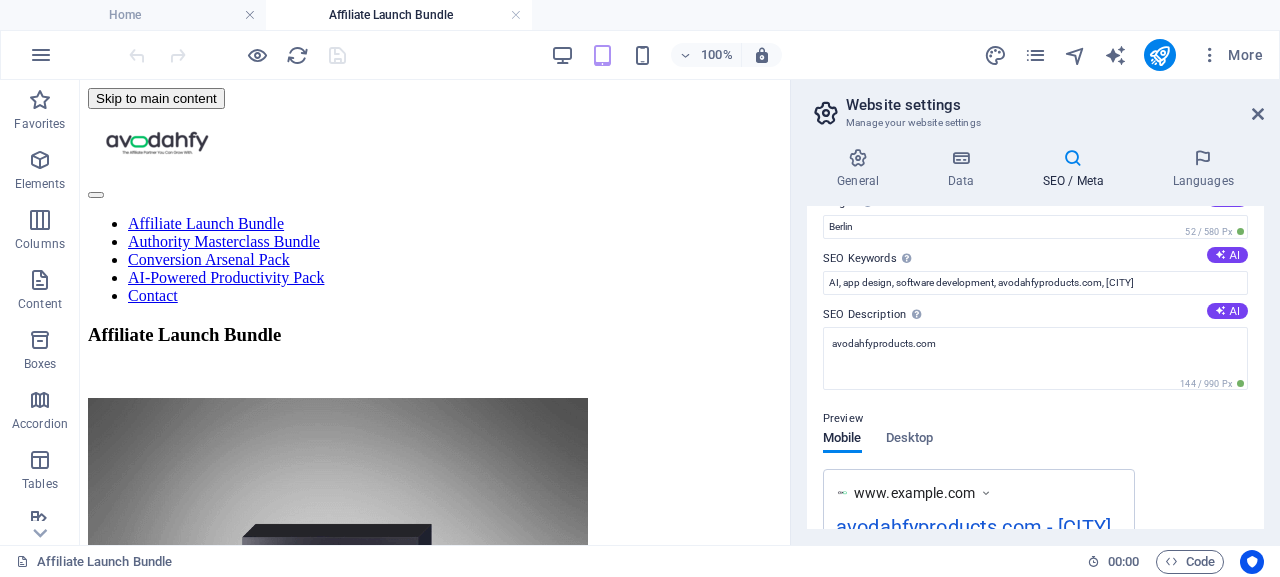 scroll, scrollTop: 0, scrollLeft: 0, axis: both 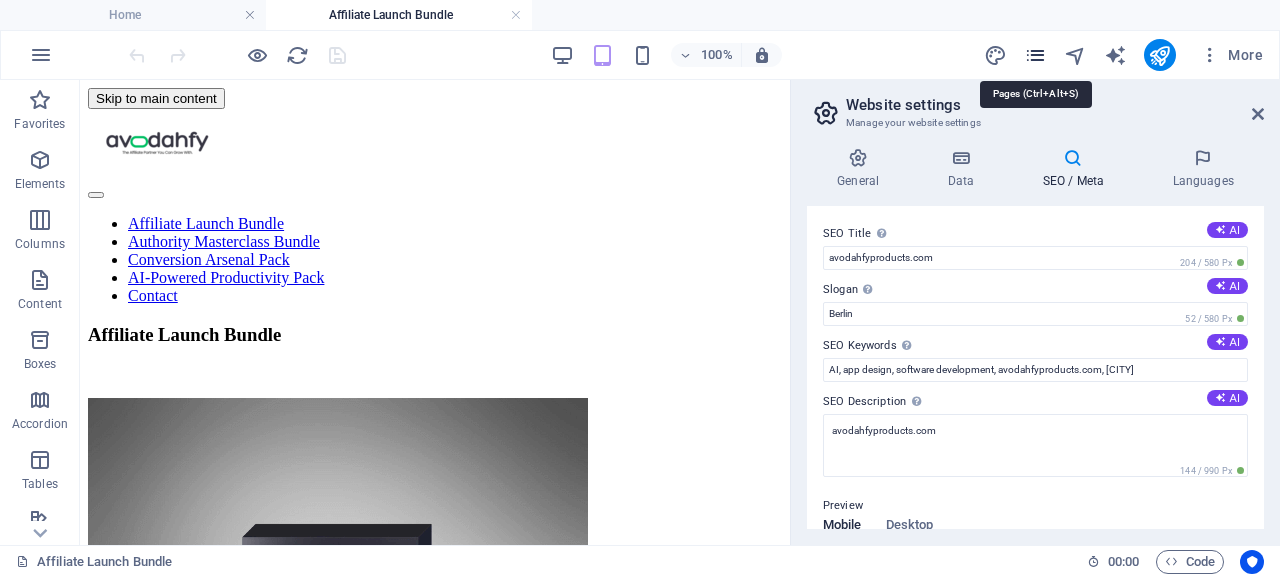 click at bounding box center (1035, 55) 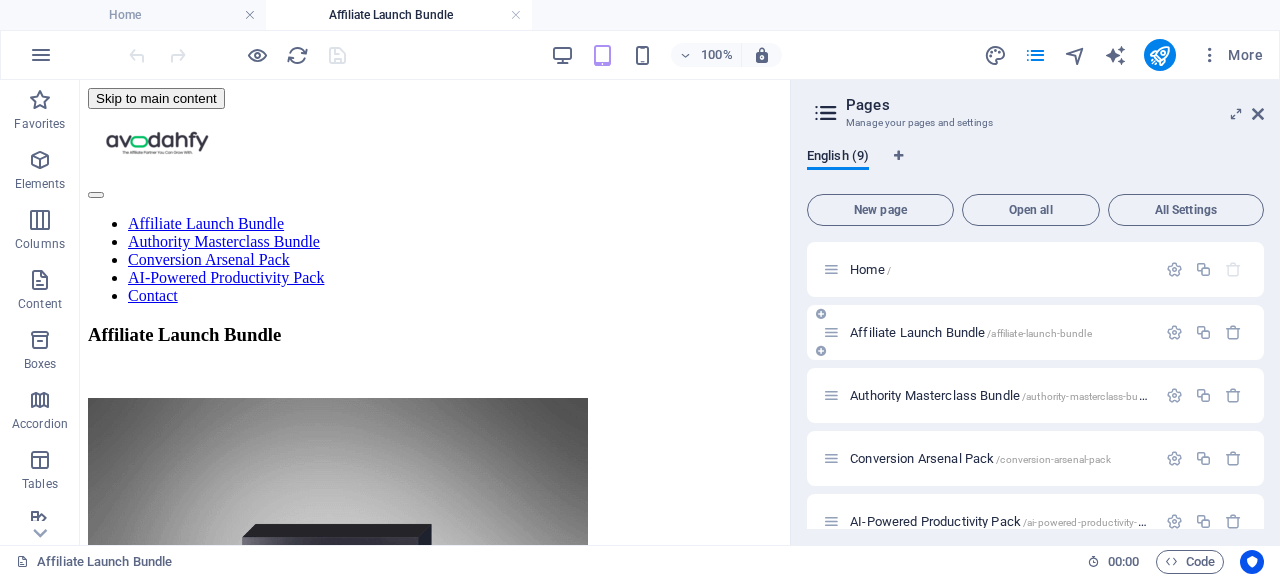click on "Affiliate Launch Bundle /affiliate-launch-bundle" at bounding box center (971, 332) 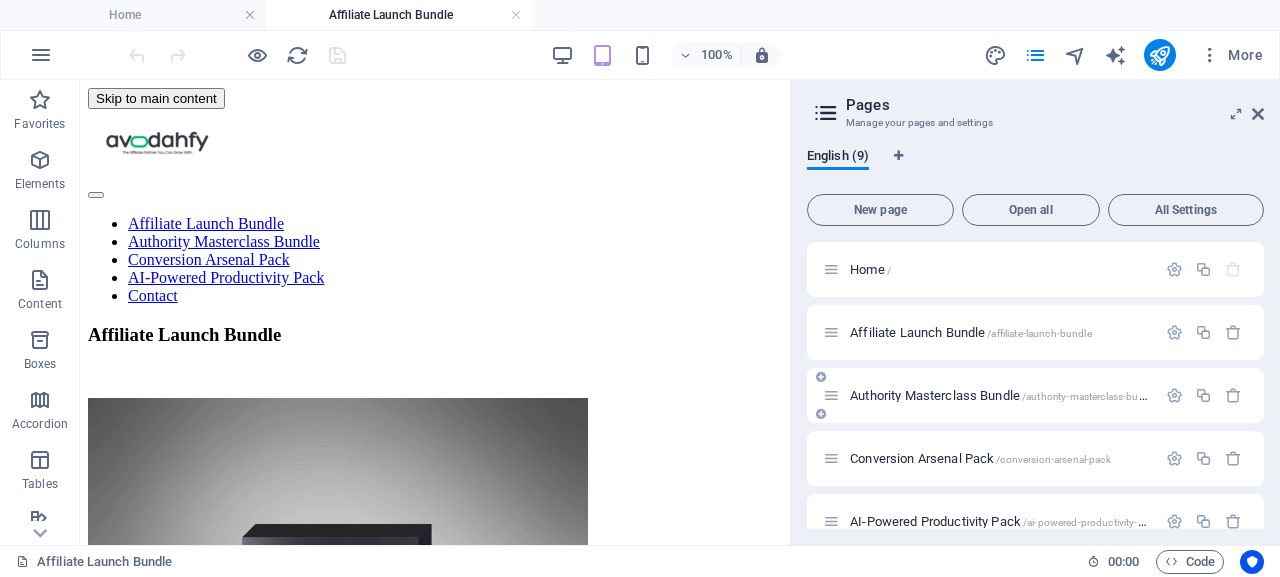 click on "Authority Masterclass Bundle /authority-masterclass-bundle" at bounding box center (1004, 395) 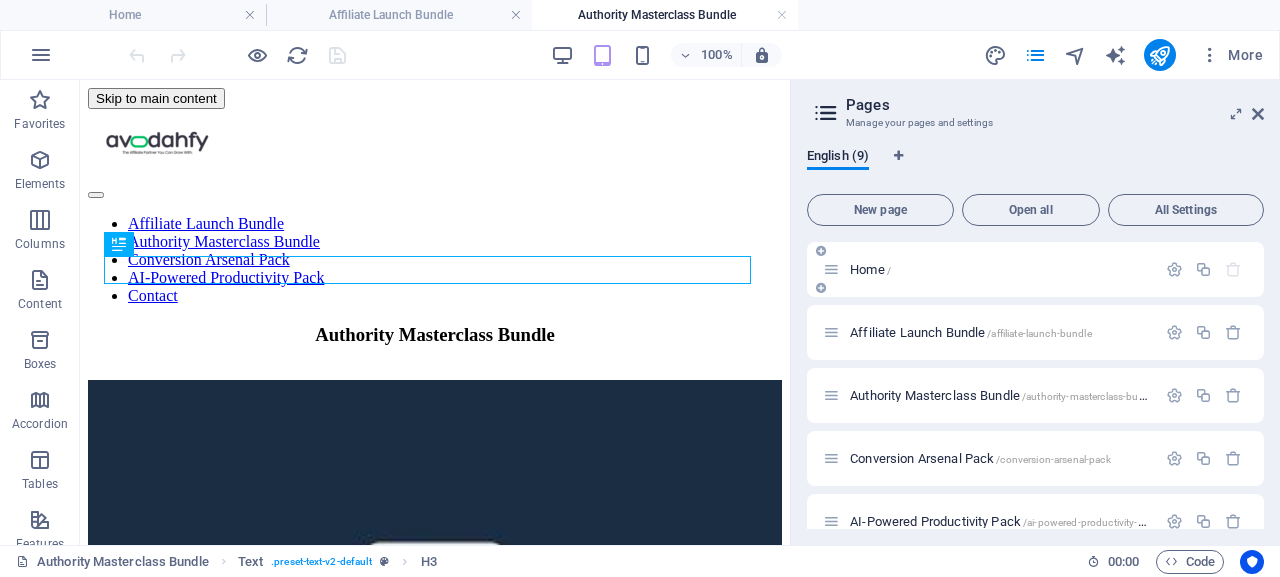 scroll, scrollTop: 0, scrollLeft: 0, axis: both 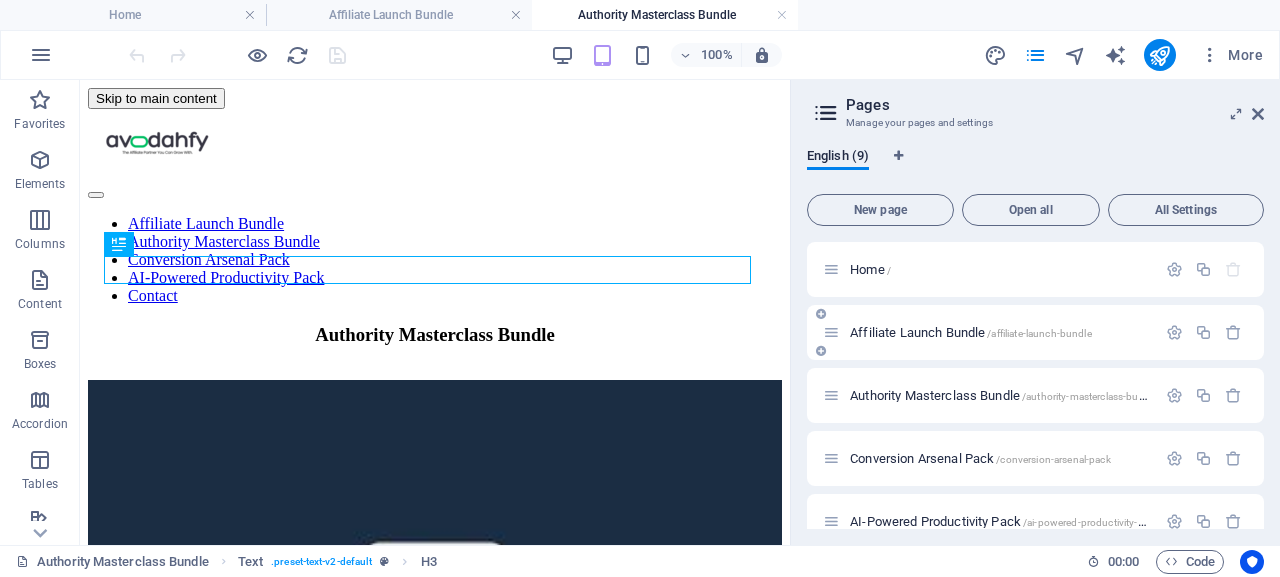 click on "Affiliate Launch Bundle /affiliate-launch-bundle" at bounding box center (971, 332) 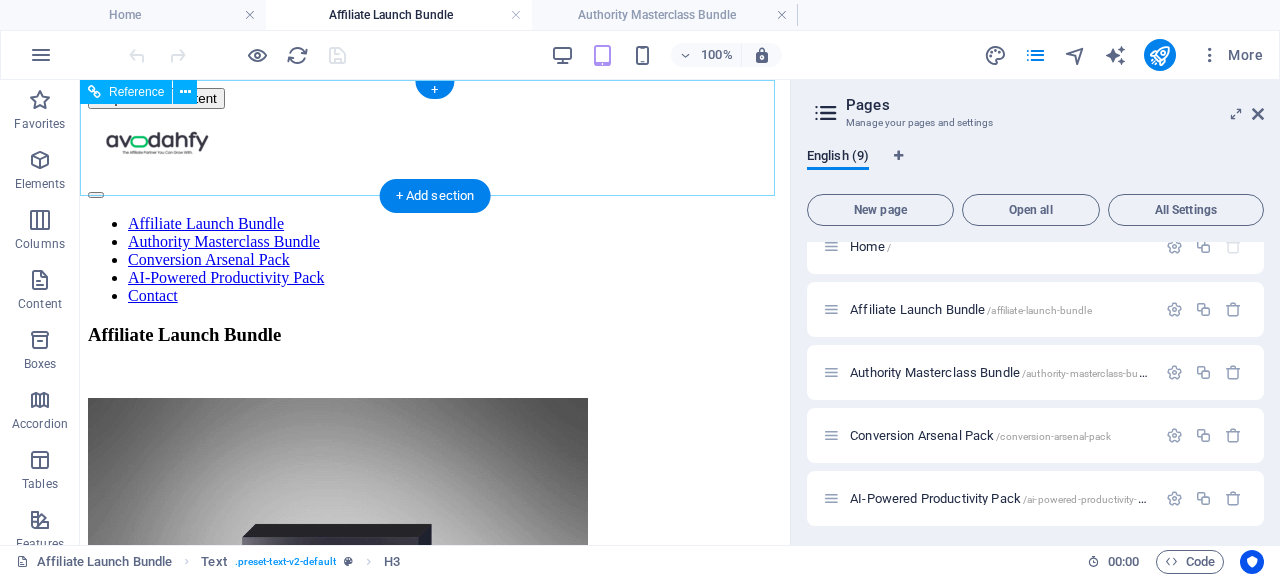 scroll, scrollTop: 21, scrollLeft: 0, axis: vertical 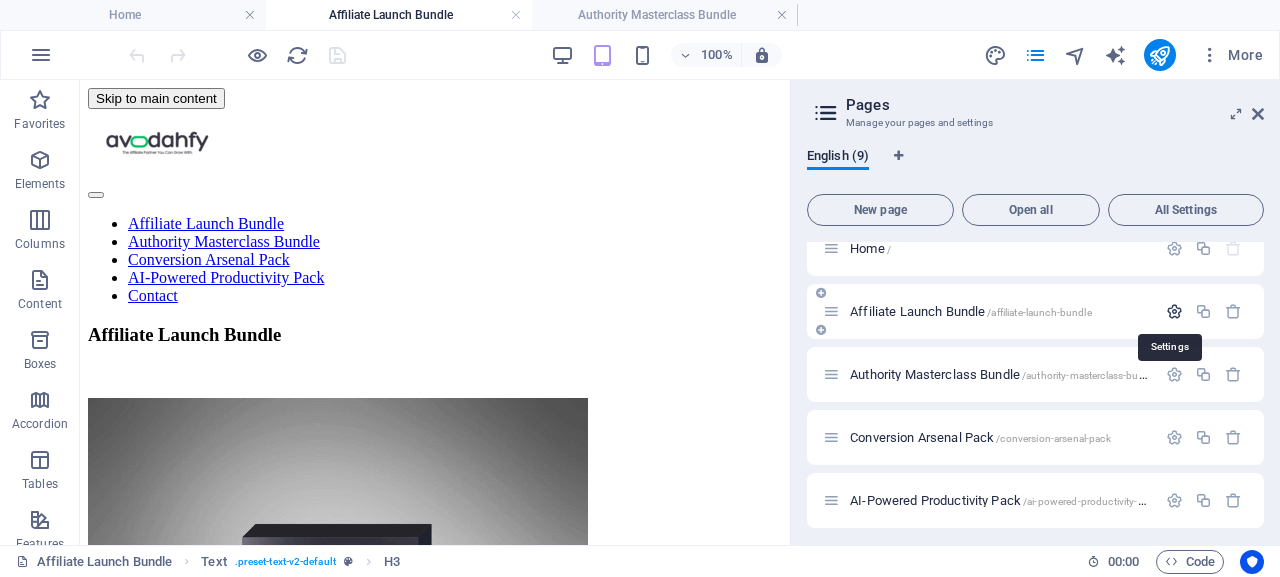 click at bounding box center [1174, 311] 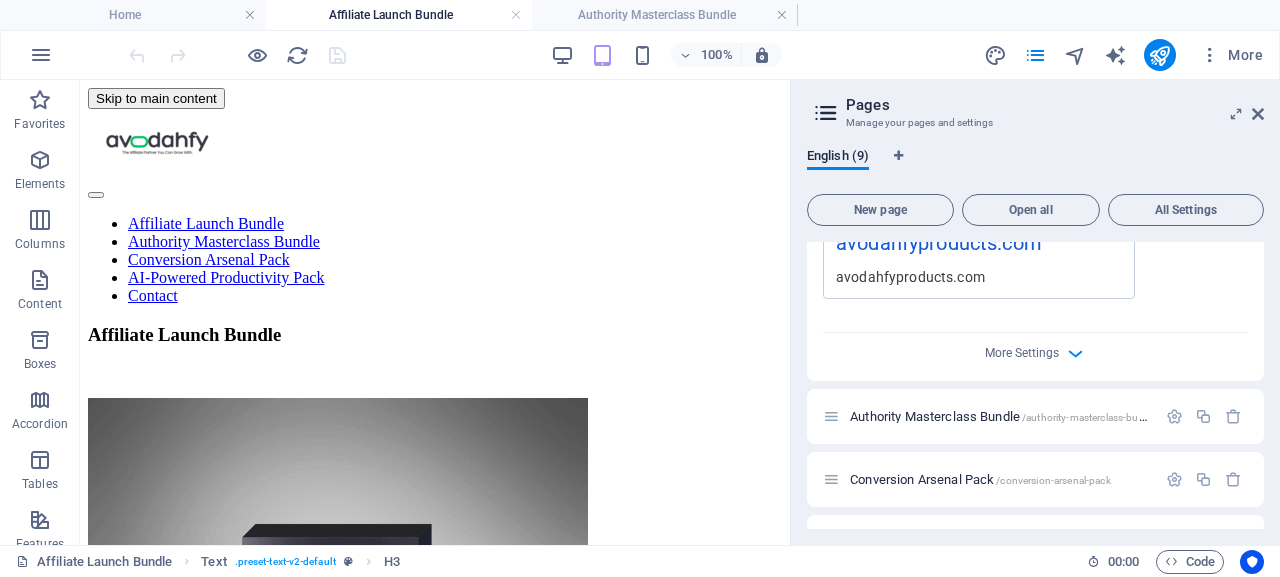 scroll, scrollTop: 758, scrollLeft: 0, axis: vertical 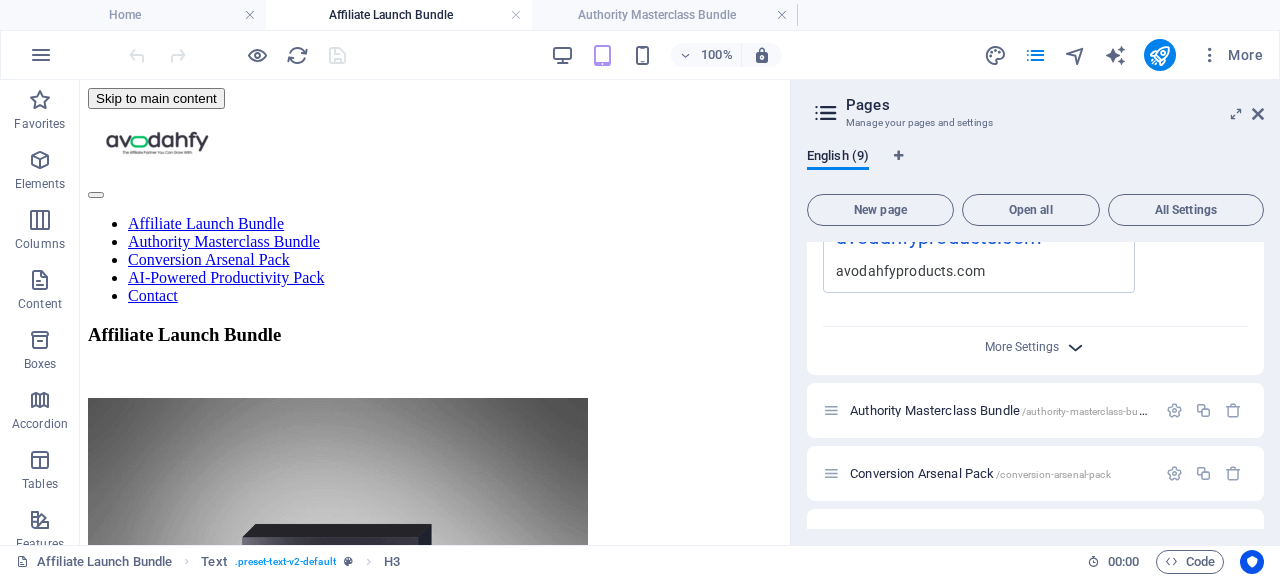click at bounding box center [1075, 347] 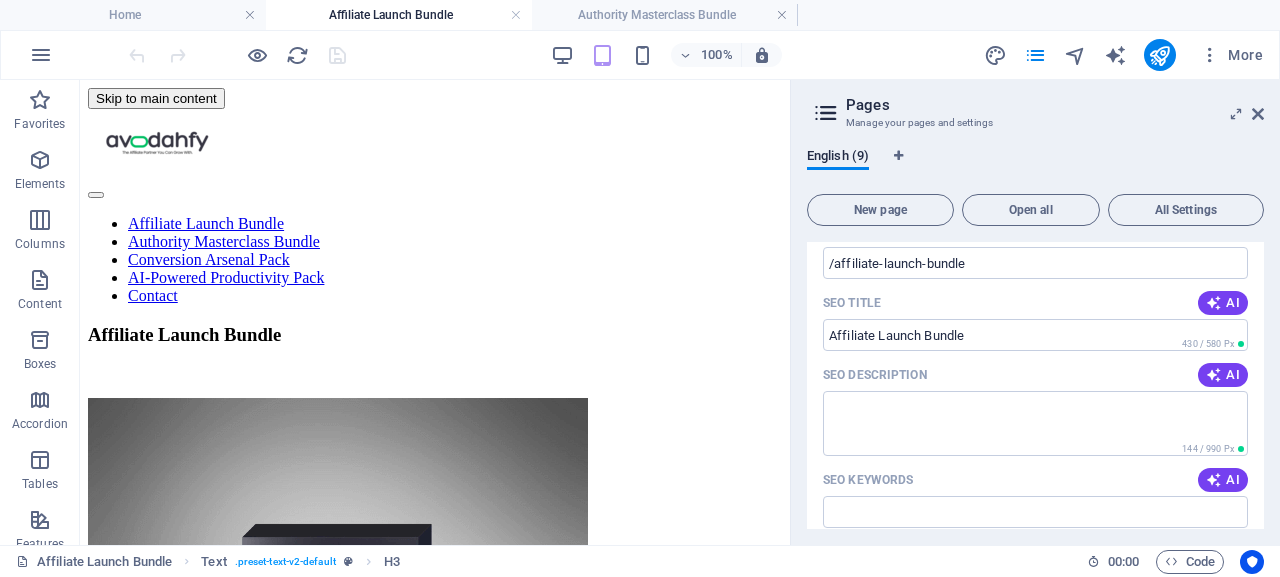 scroll, scrollTop: 0, scrollLeft: 0, axis: both 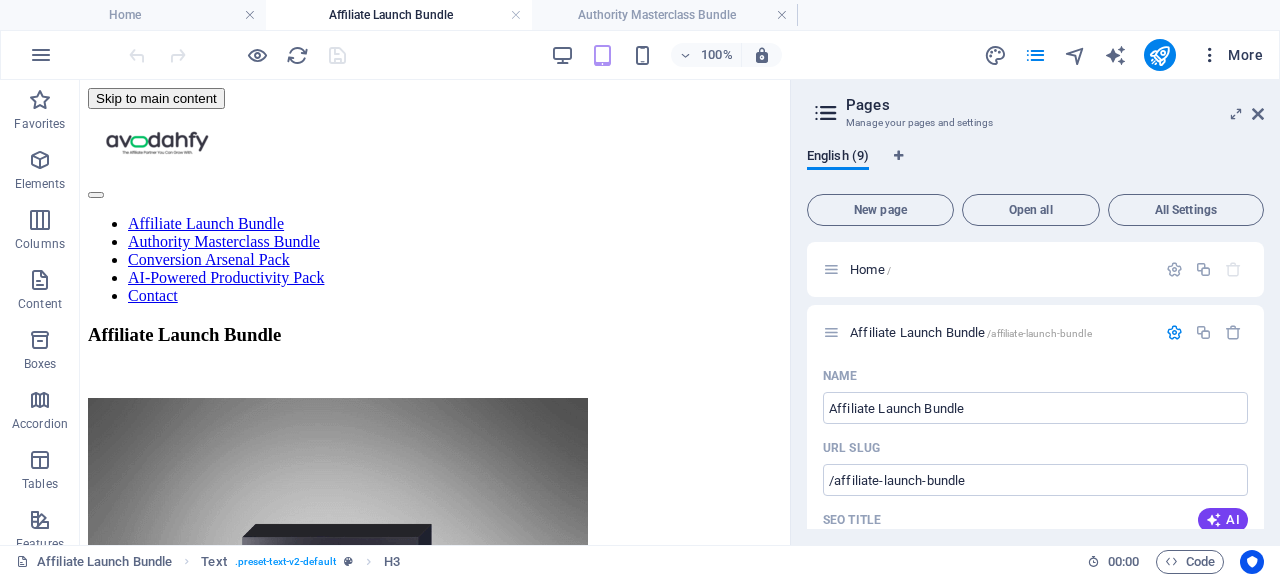 click at bounding box center (1210, 55) 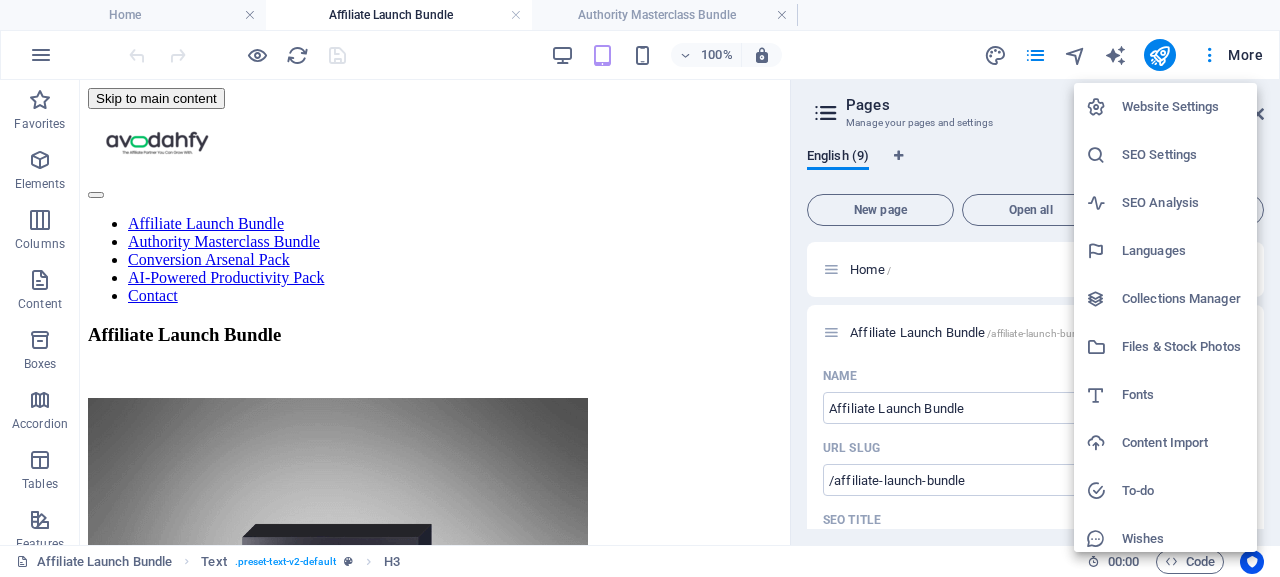 click on "SEO Settings" at bounding box center [1183, 155] 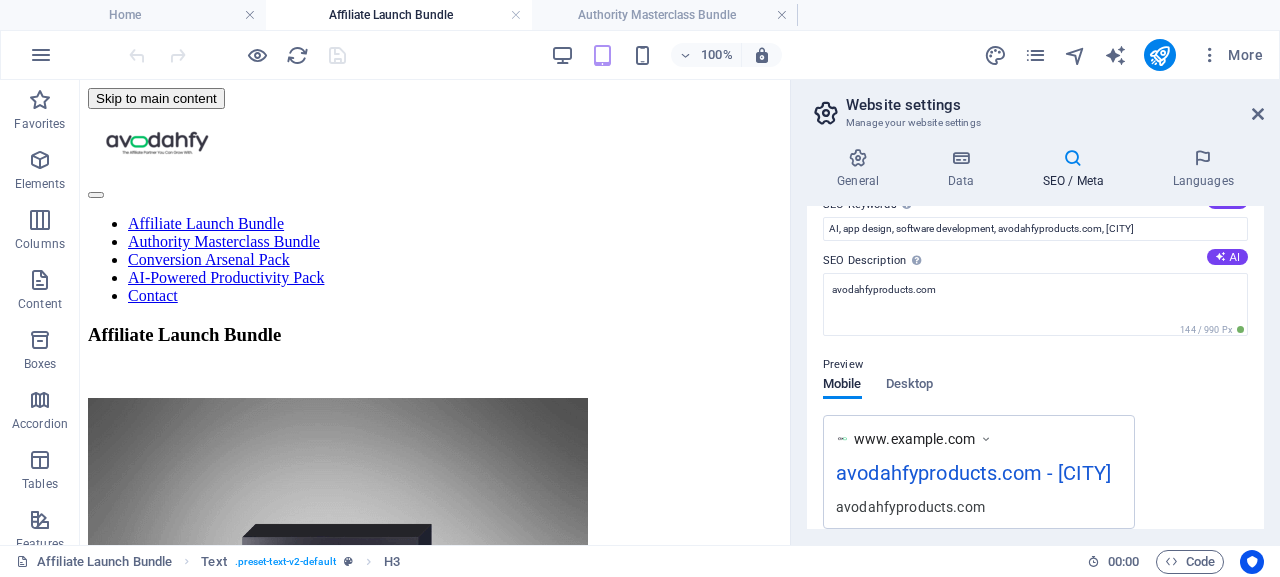 scroll, scrollTop: 0, scrollLeft: 0, axis: both 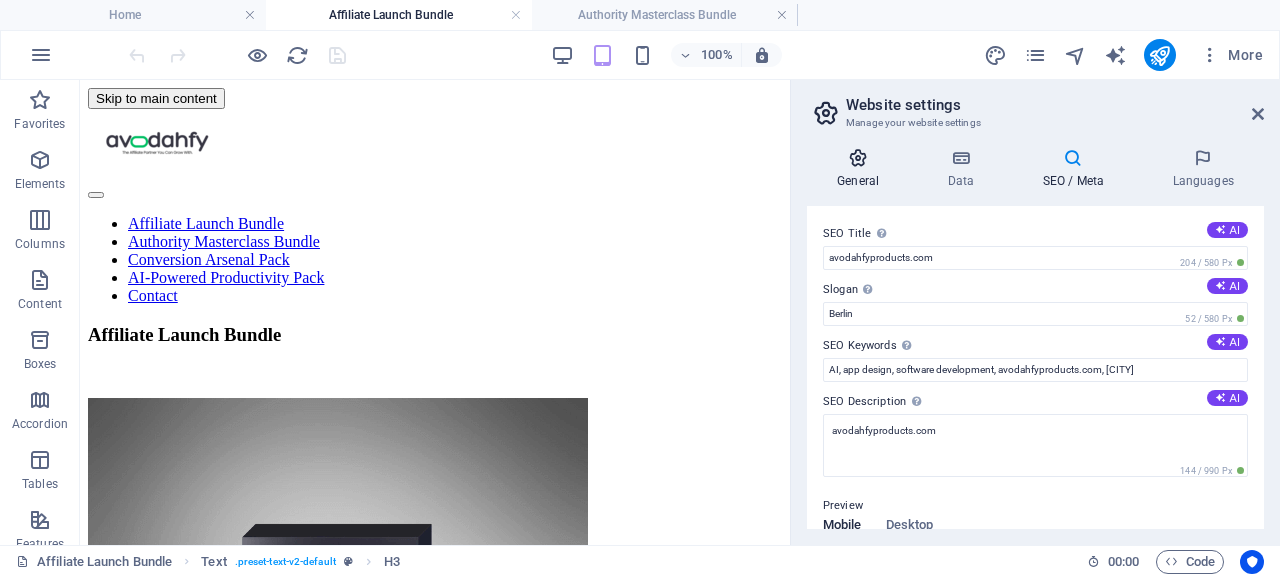 click on "General" at bounding box center [862, 169] 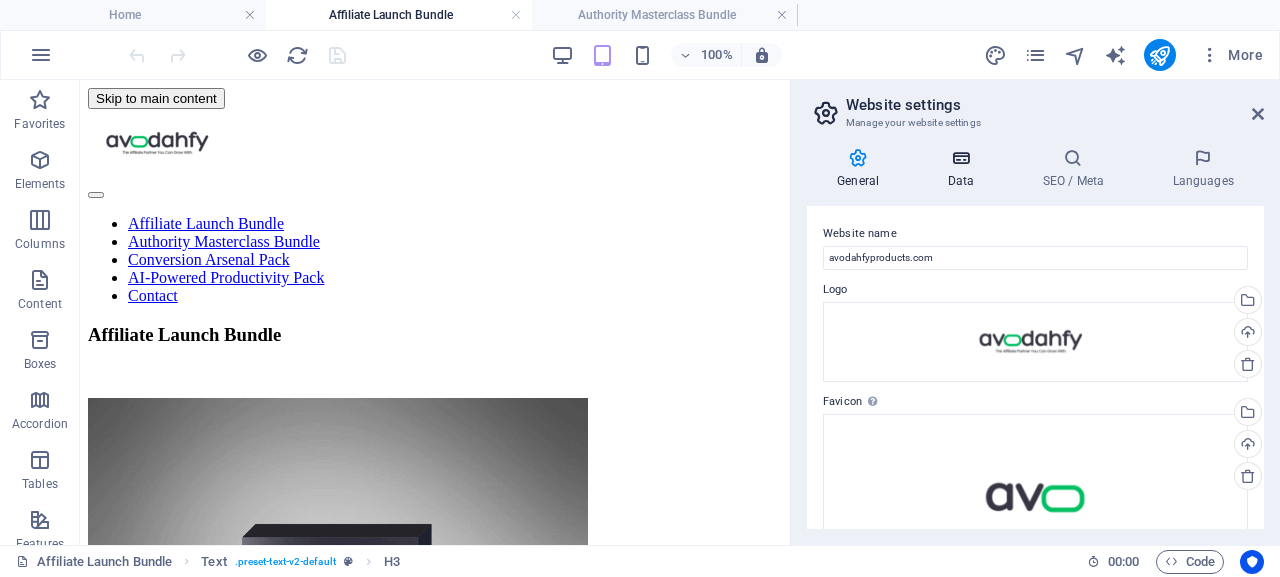 click on "Data" at bounding box center [964, 169] 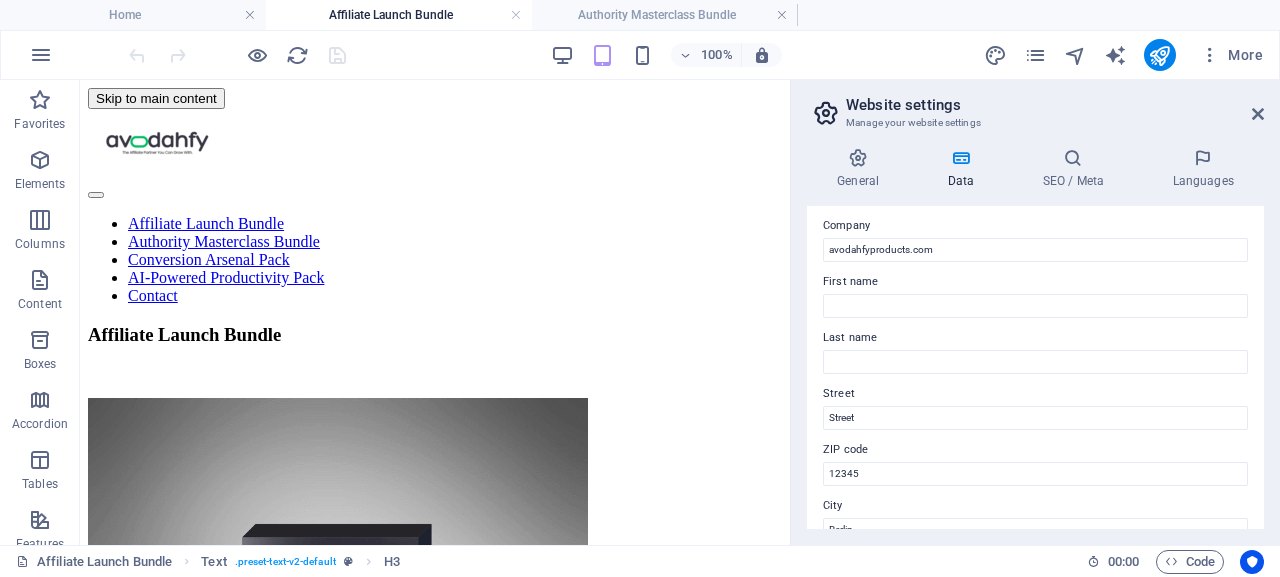 scroll, scrollTop: 0, scrollLeft: 0, axis: both 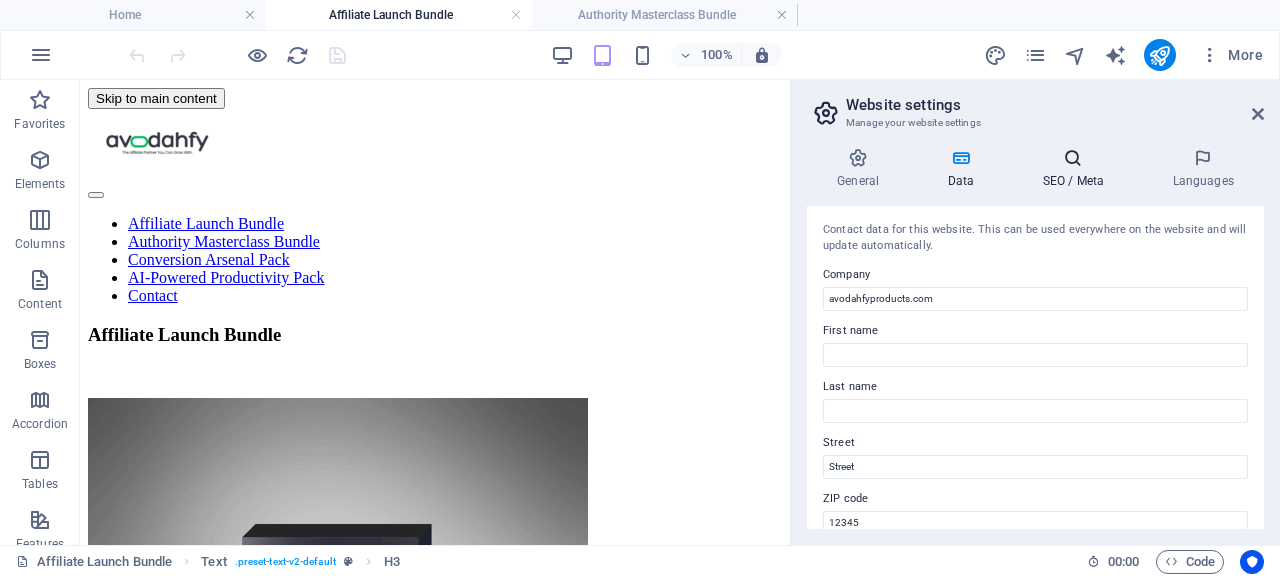 click on "SEO / Meta" at bounding box center [1077, 169] 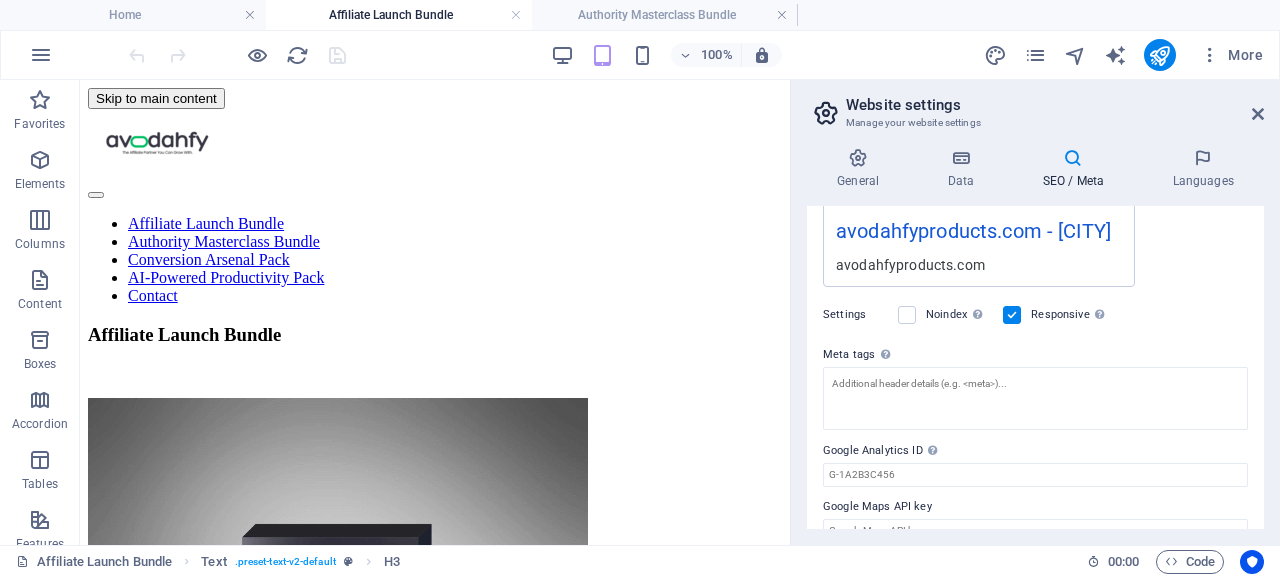 scroll, scrollTop: 378, scrollLeft: 0, axis: vertical 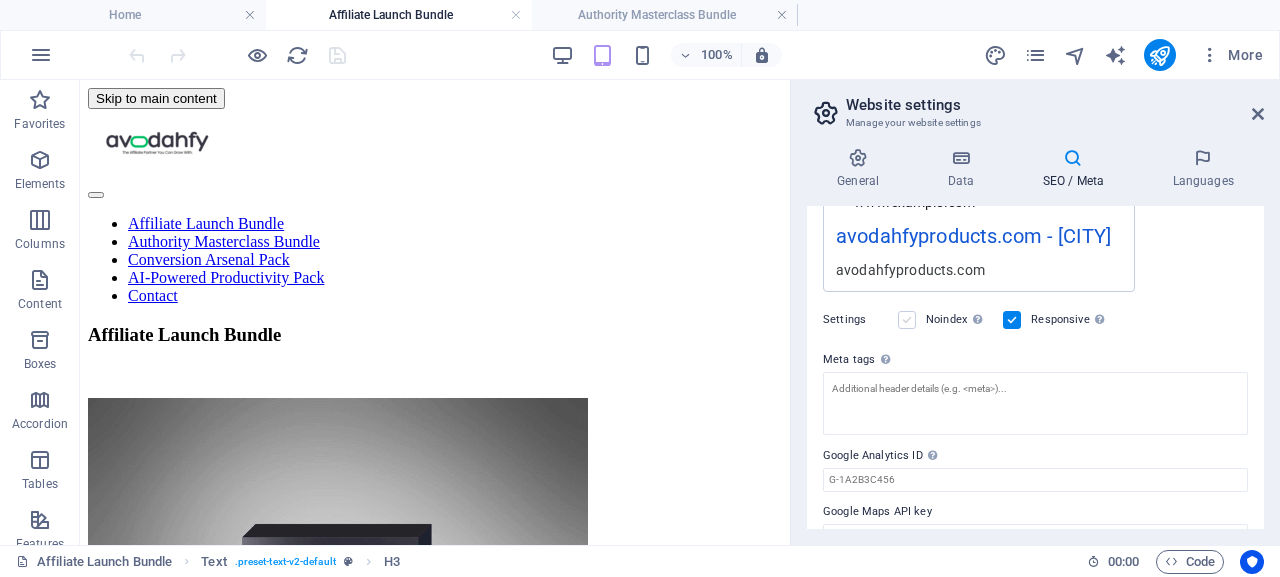 click at bounding box center [907, 320] 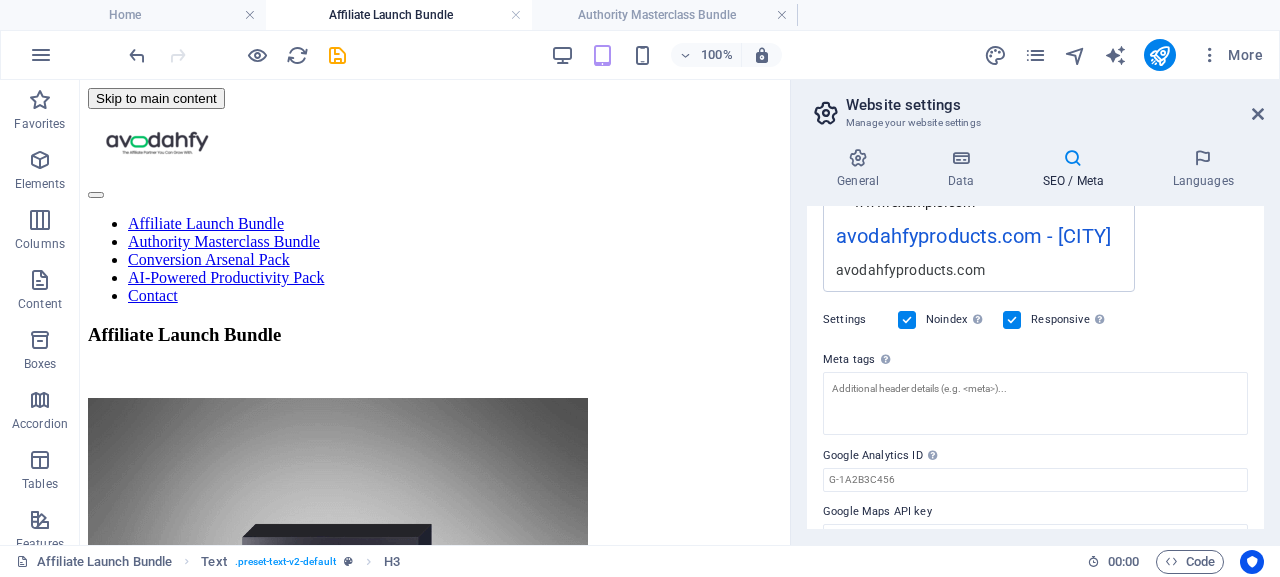 click at bounding box center [1012, 320] 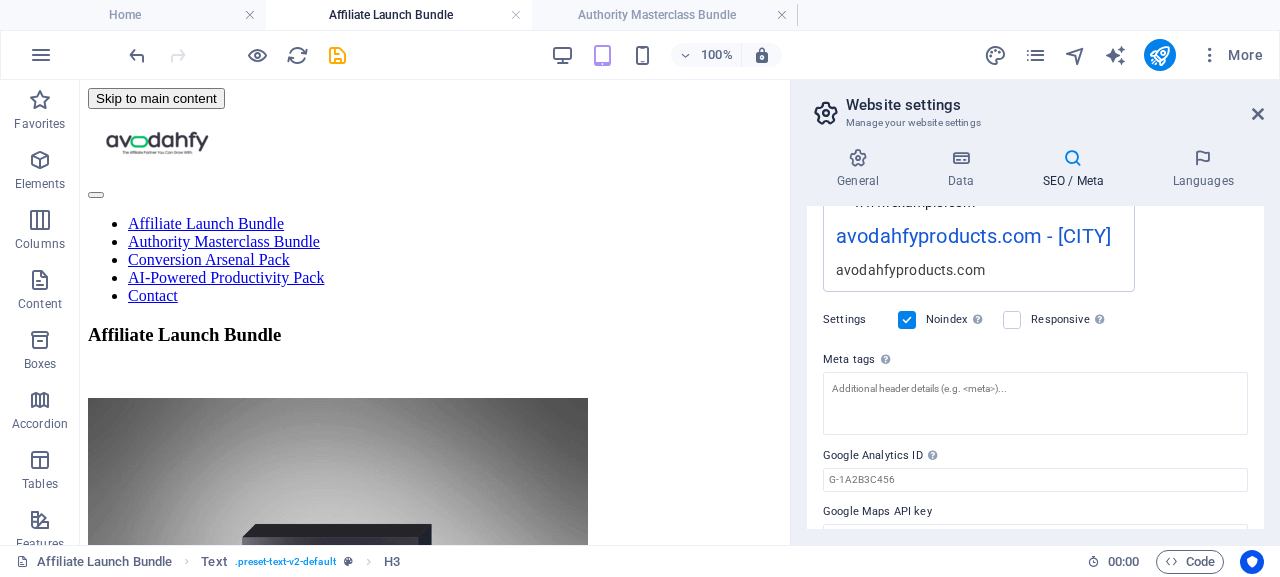 click at bounding box center [907, 320] 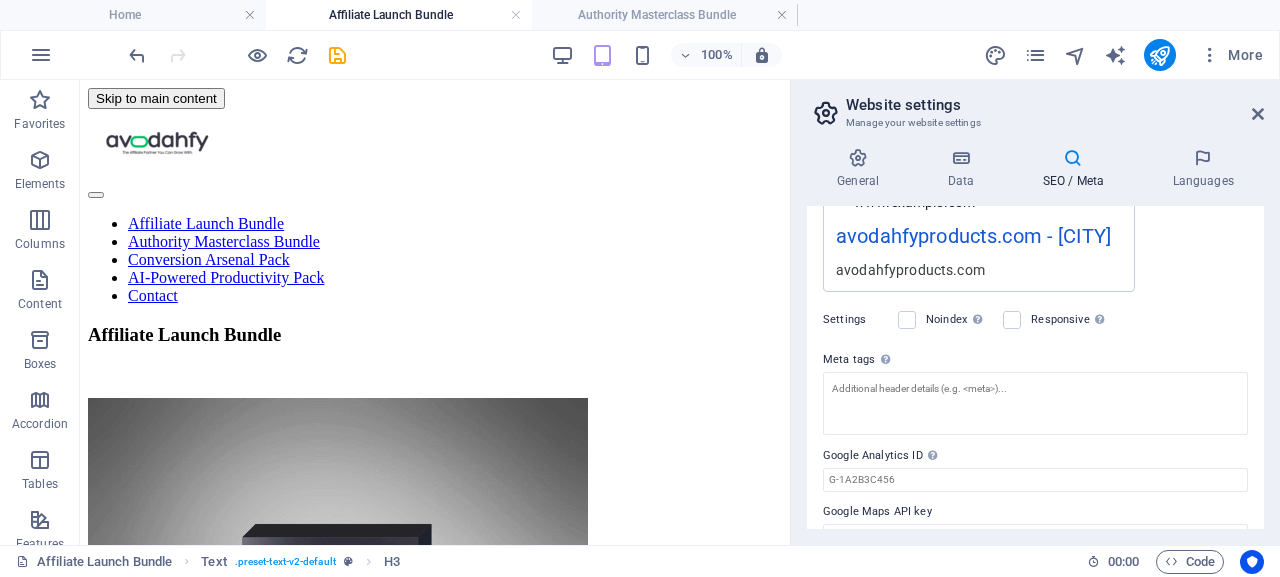click on "Settings" at bounding box center (855, 320) 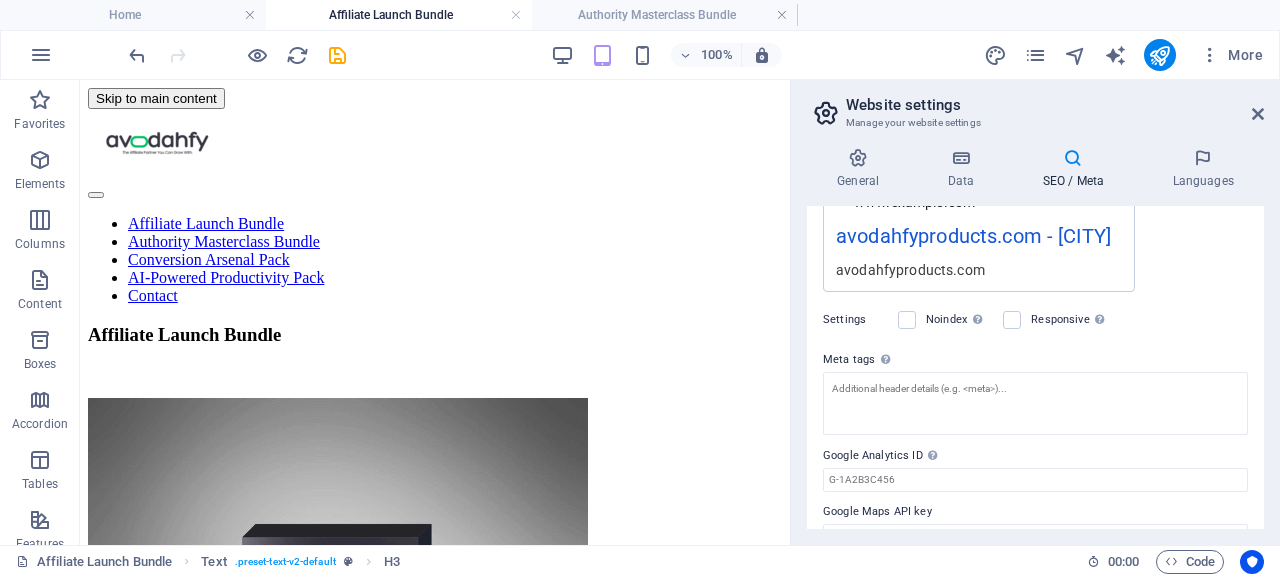 click on "SEO Title The title of your website - make it something that stands out in search engine results. AI avodahfyproducts.com 204 / 580 Px Slogan The slogan of your website. AI Berlin 52 / 580 Px SEO Keywords Comma-separated list of keywords representing your website. AI AI, app design, software development, avodahfyproducts.com, Berlin SEO Description Describe the contents of your website - this is crucial for search engines and SEO! AI avodahfyproducts.com 144 / 990 Px Preview Mobile Desktop www.example.com avodahfyproducts.com - Berlin avodahfyproducts.com Settings Noindex Instruct search engines to exclude this website from search results. Responsive Determine whether the website should be responsive based on screen resolution. Meta tags Enter HTML code here that will be placed inside the  tags of your website. Please note that your website may not function if you include code with errors. Google Analytics ID Google Maps API key" at bounding box center [1035, 367] 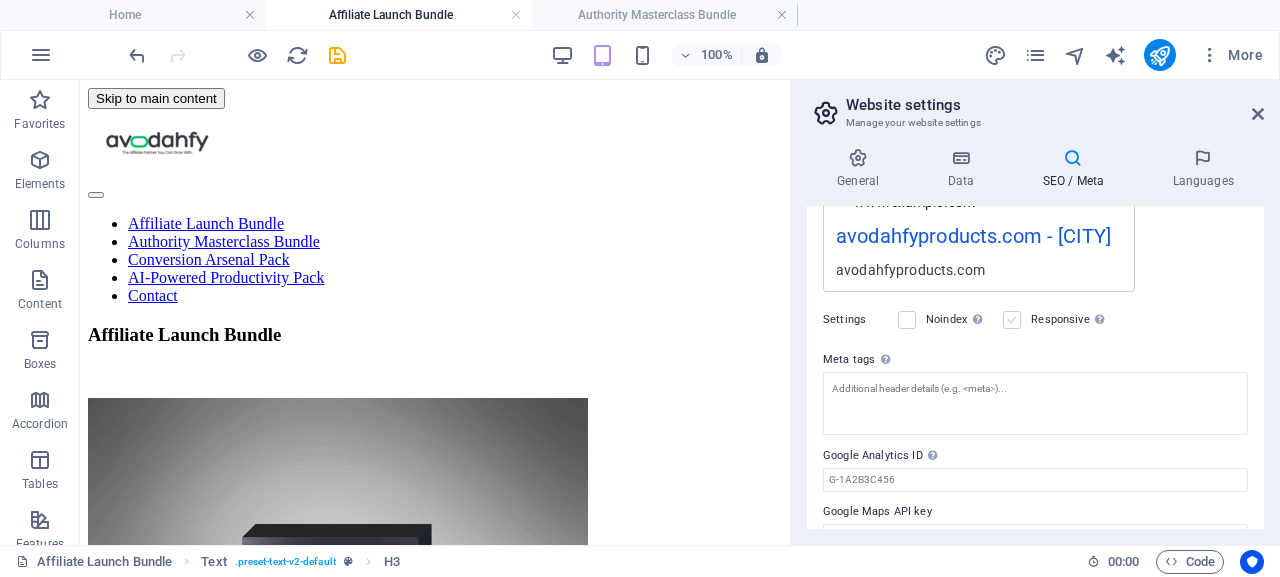 click at bounding box center (1012, 320) 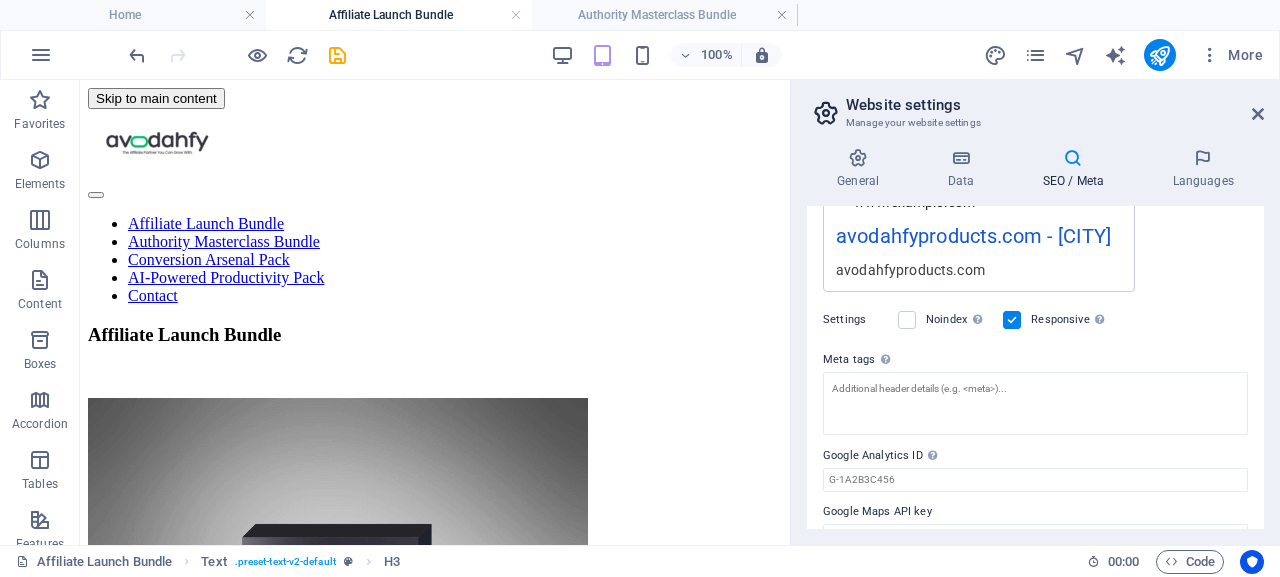 click on "Settings" at bounding box center [855, 320] 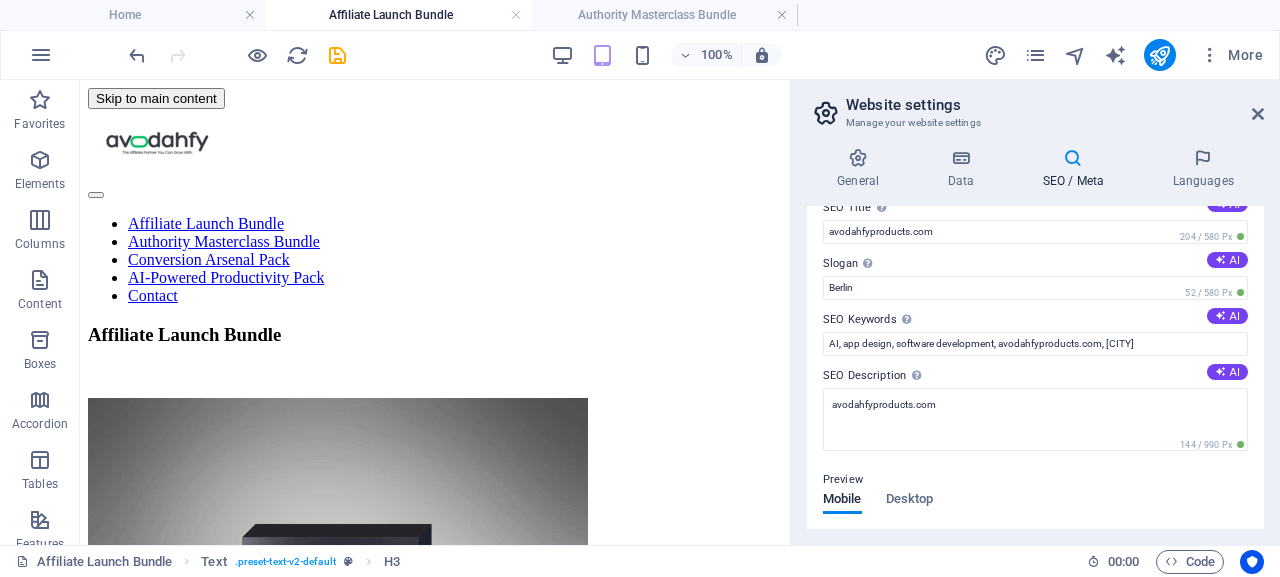 scroll, scrollTop: 0, scrollLeft: 0, axis: both 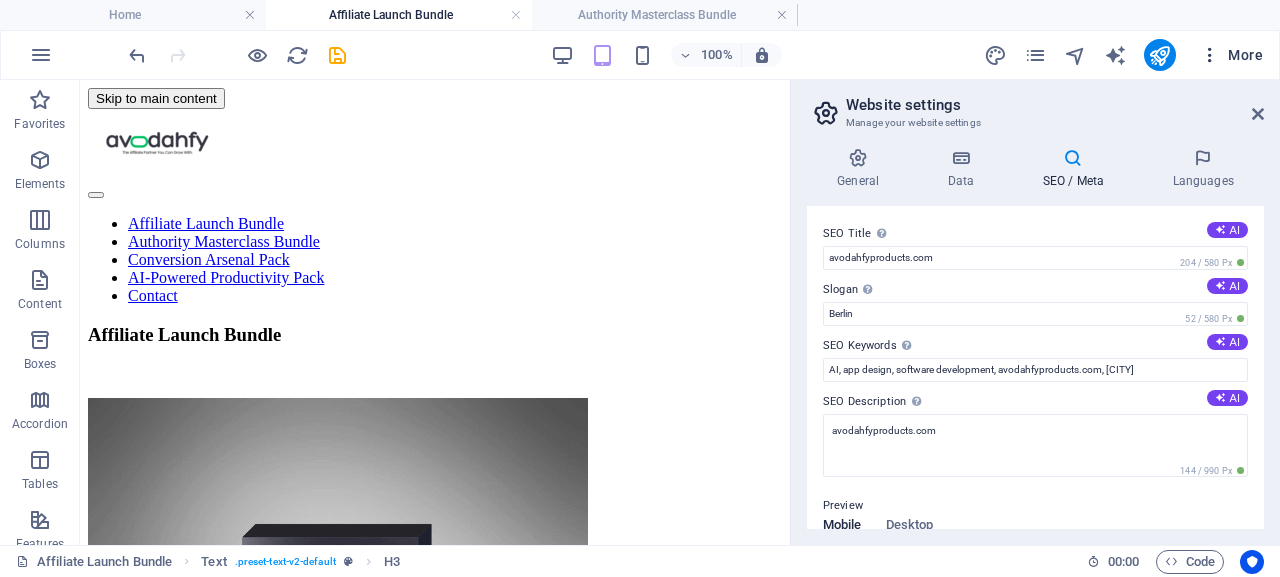 click at bounding box center (1210, 55) 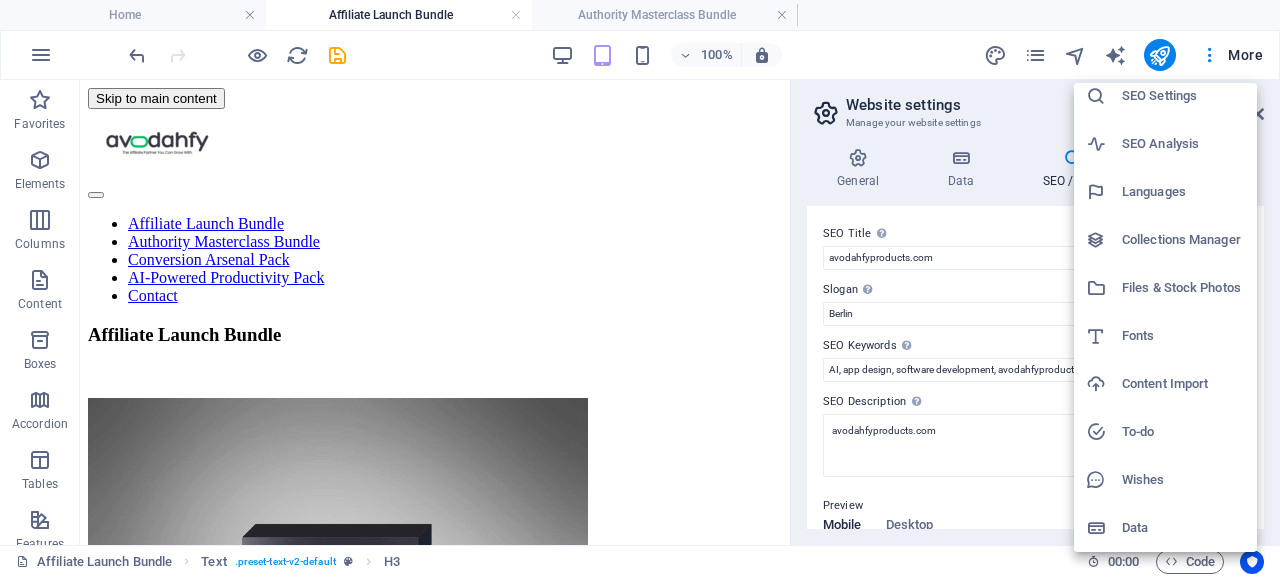 scroll, scrollTop: 0, scrollLeft: 0, axis: both 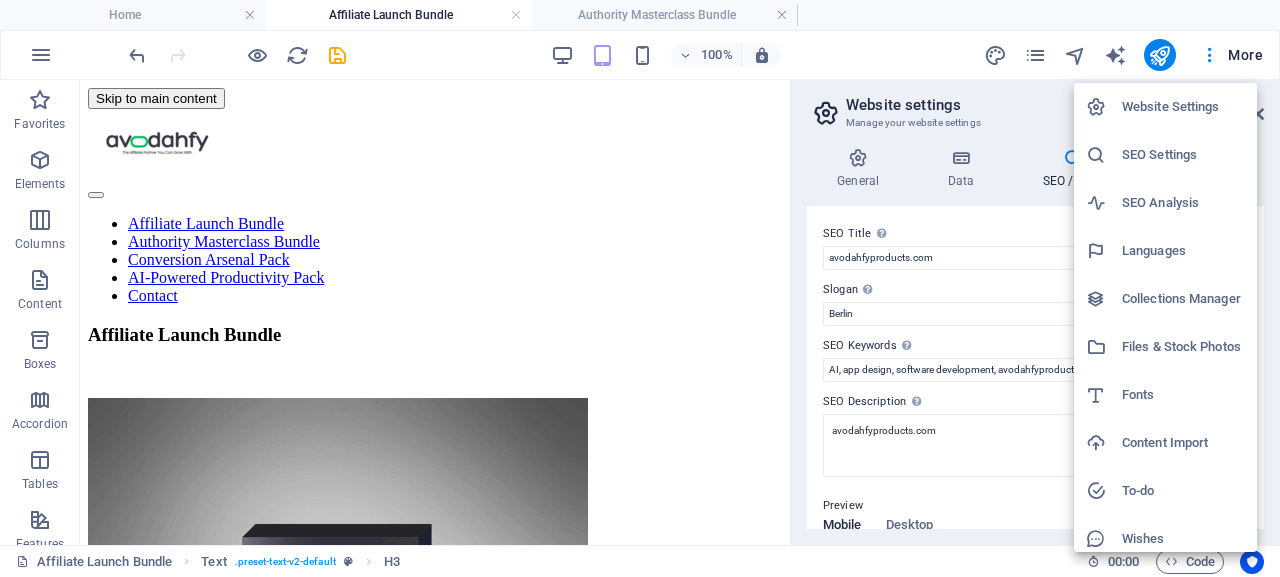 click on "SEO Settings" at bounding box center (1165, 155) 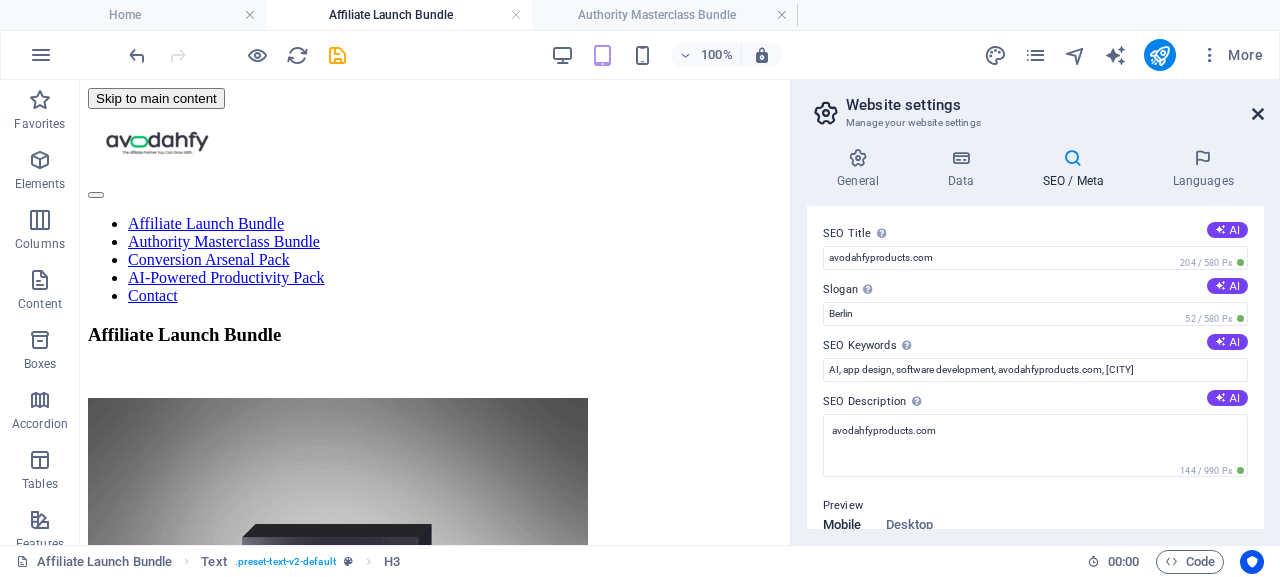 click at bounding box center (1258, 114) 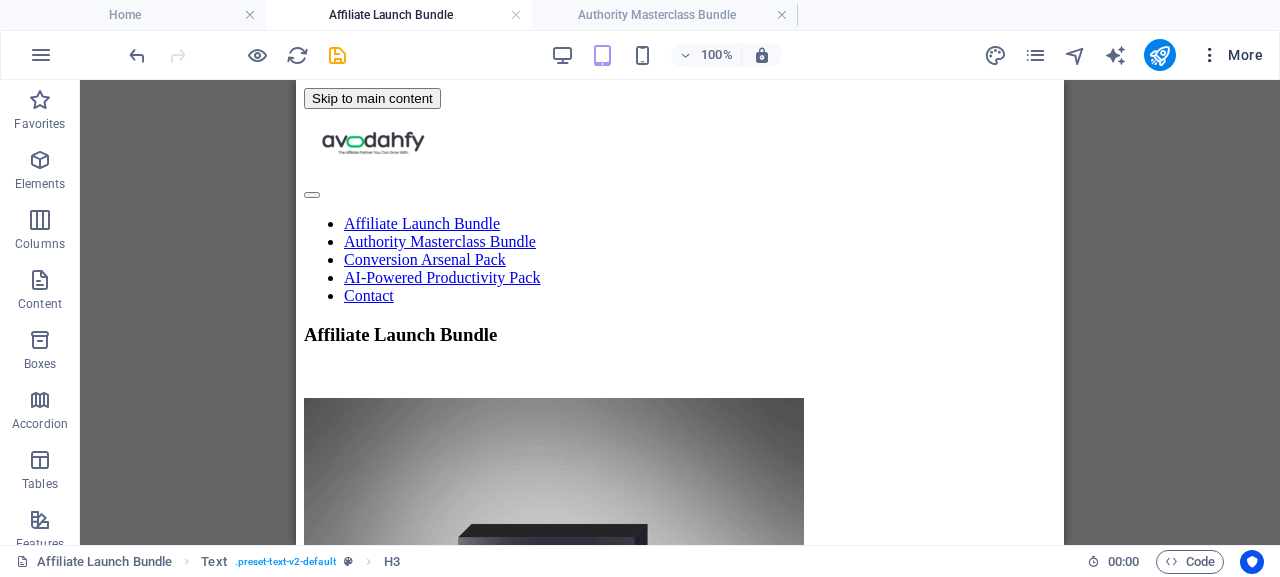 click at bounding box center [1210, 55] 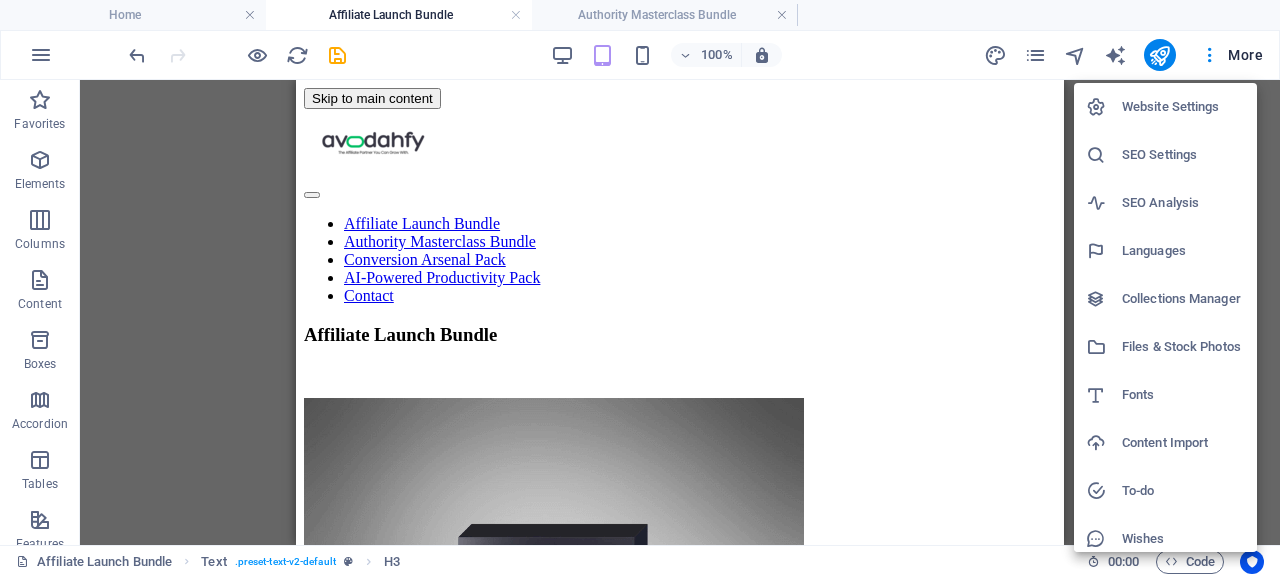 click on "SEO Analysis" at bounding box center (1183, 203) 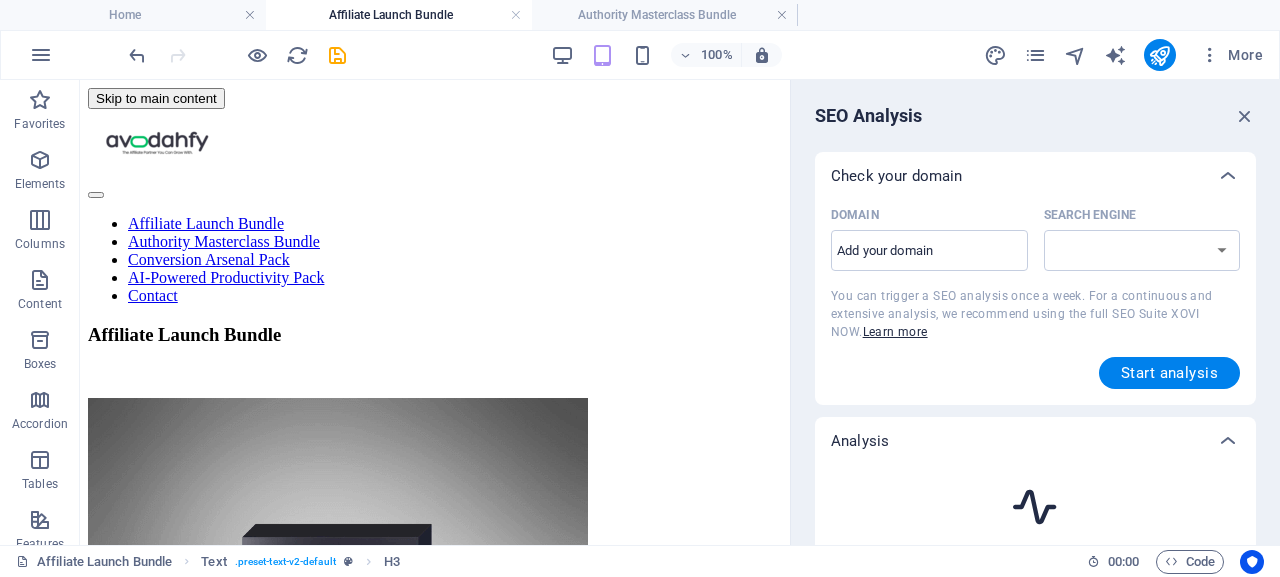 select on "google.com" 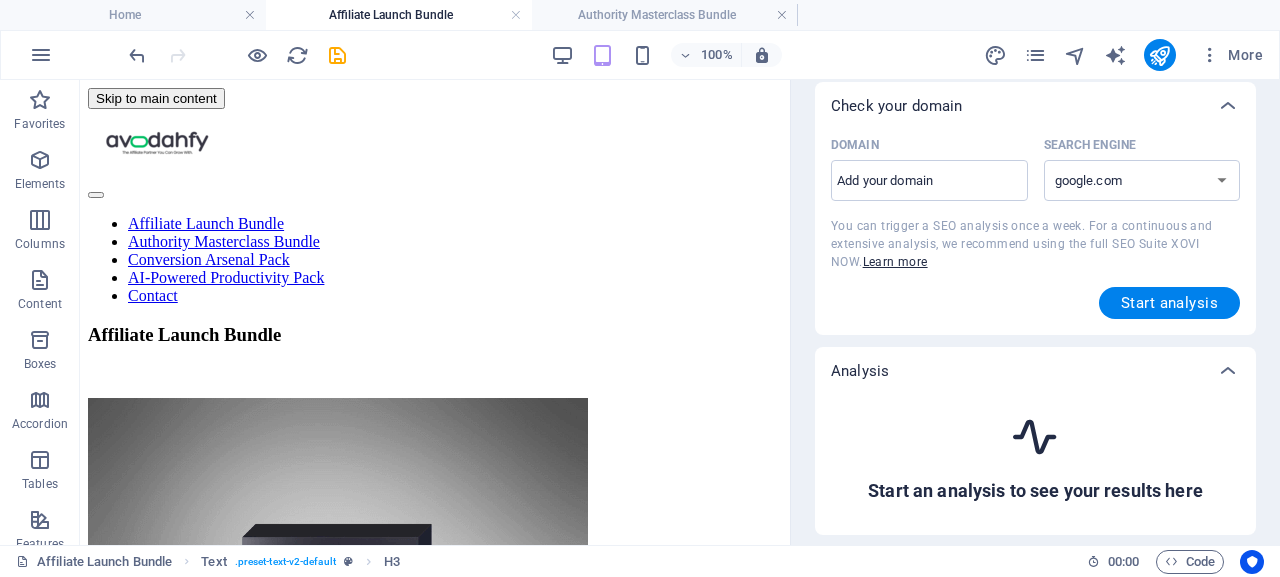 scroll, scrollTop: 0, scrollLeft: 0, axis: both 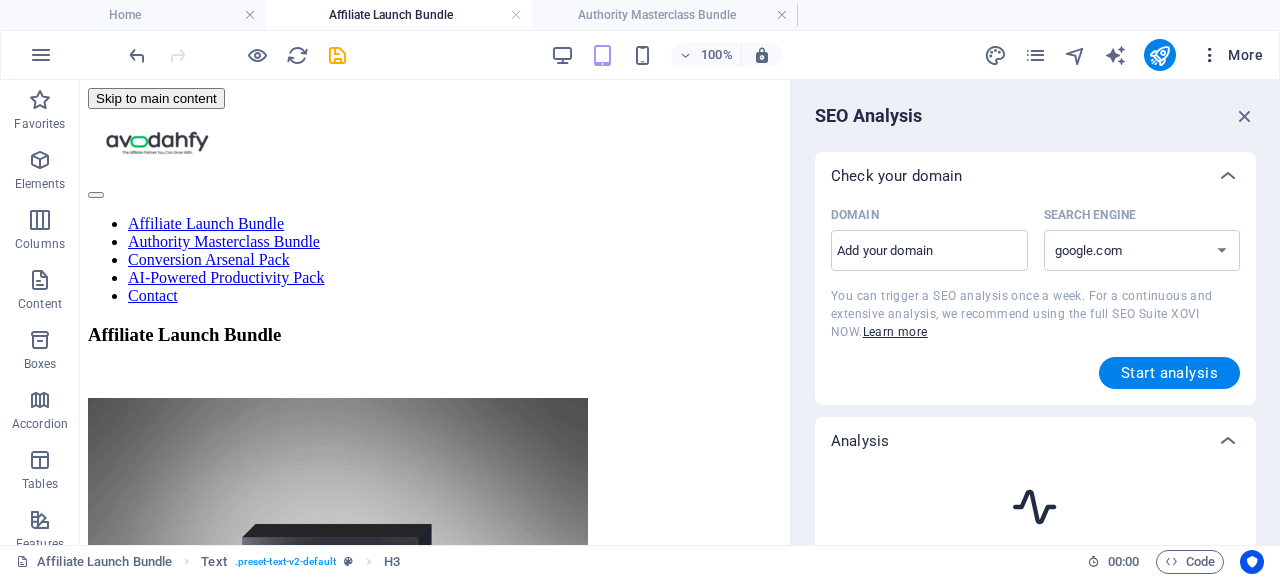 click at bounding box center (1210, 55) 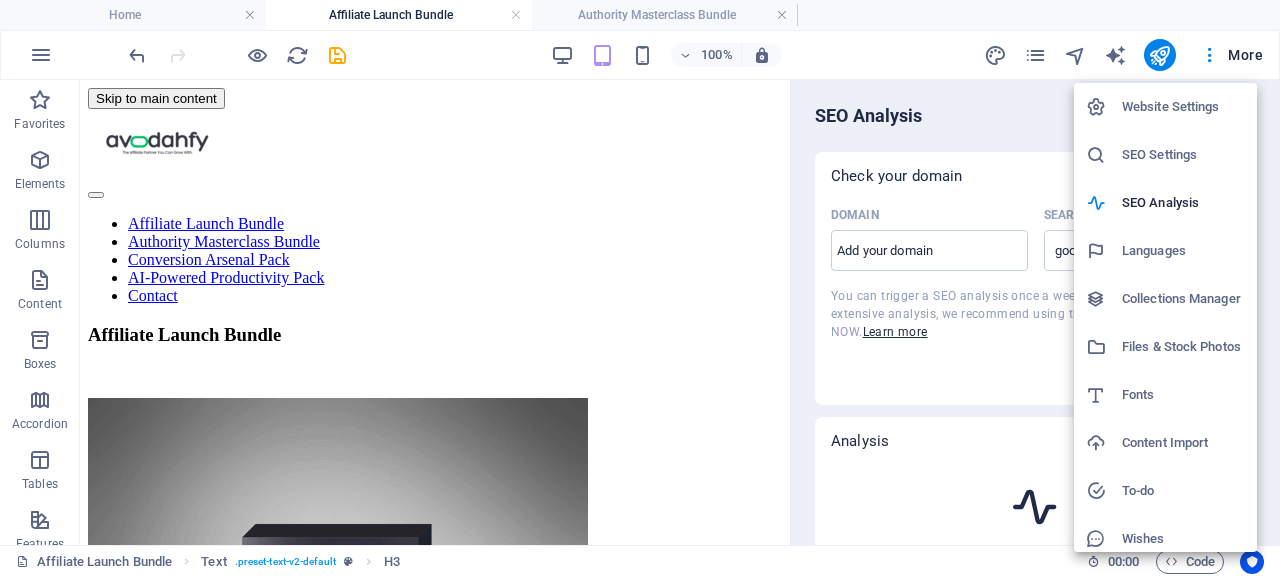 click on "SEO Settings" at bounding box center (1183, 155) 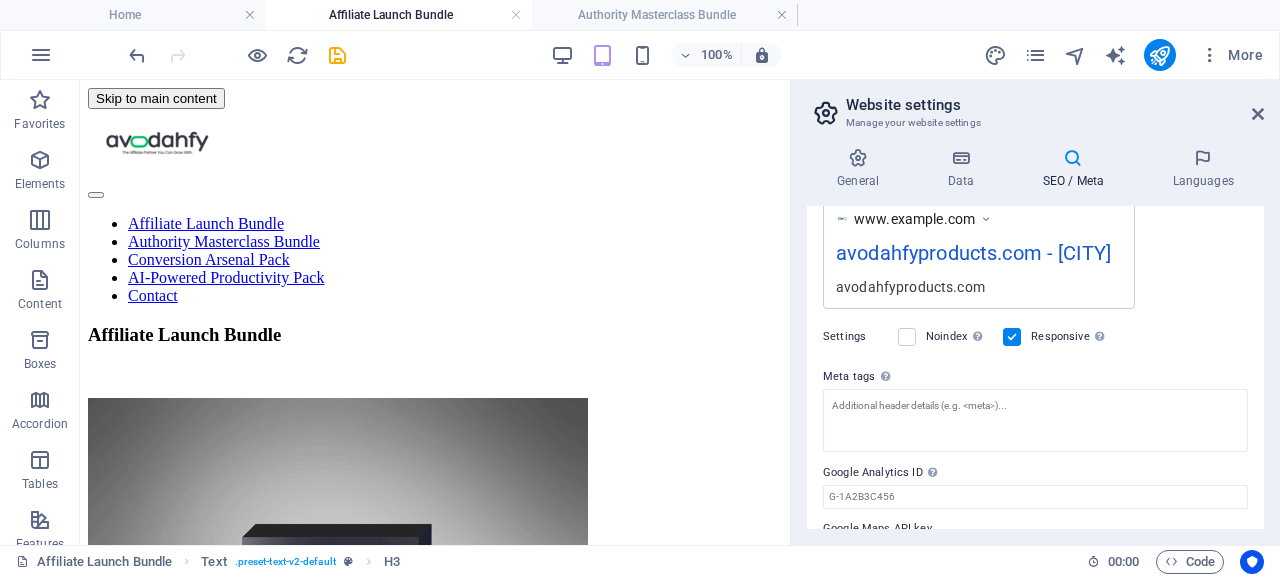 scroll, scrollTop: 360, scrollLeft: 0, axis: vertical 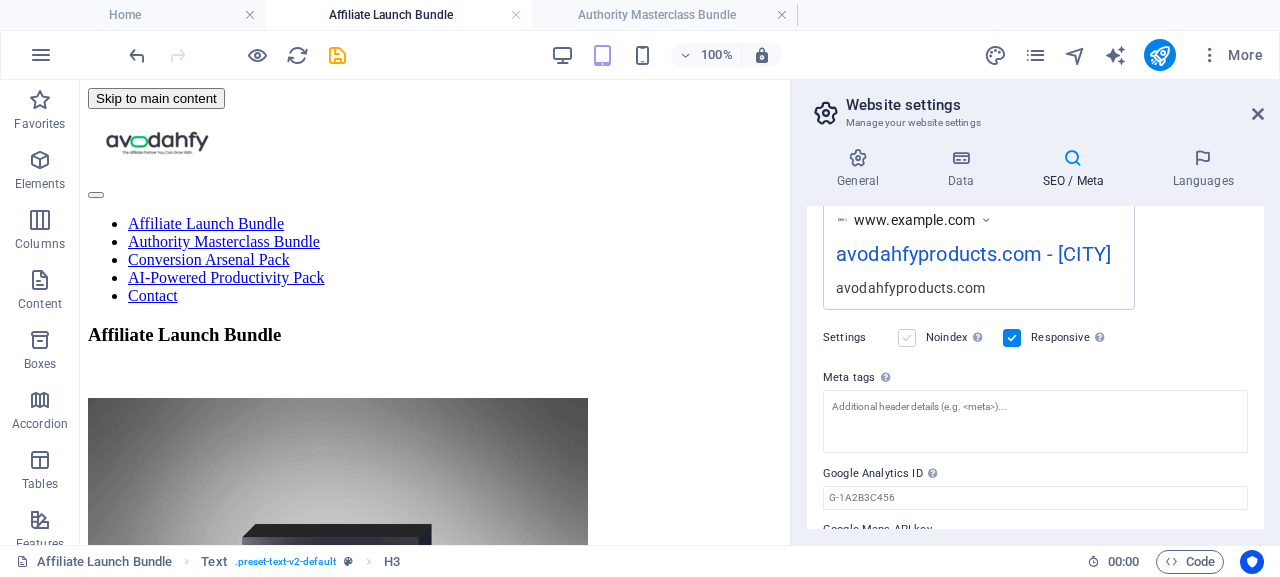 click at bounding box center [907, 338] 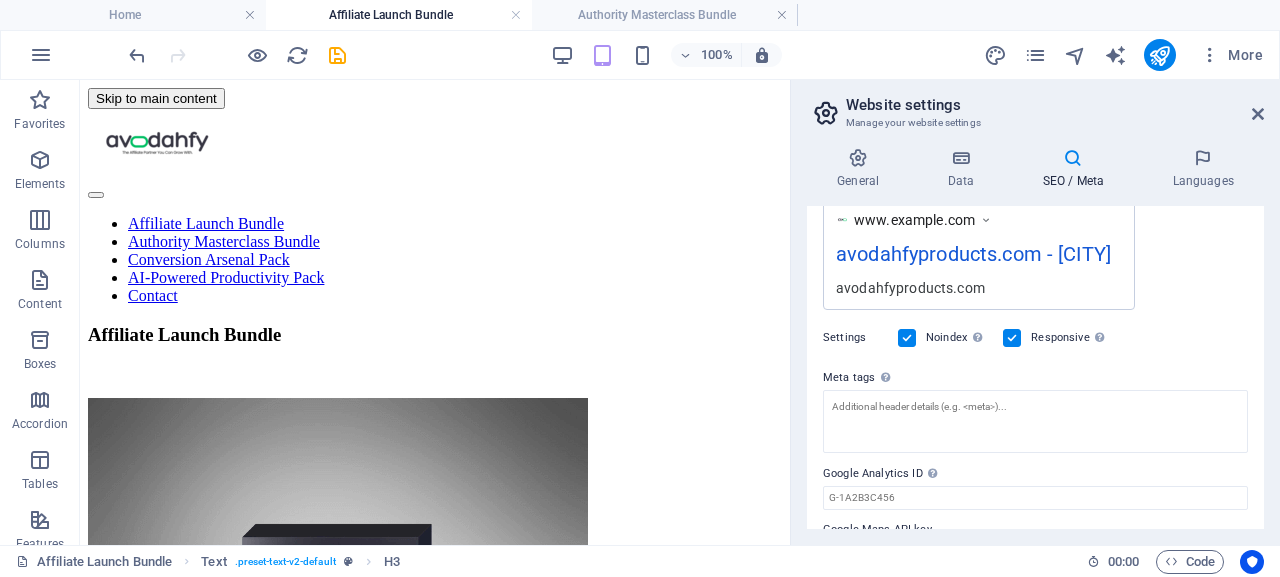 click at bounding box center (1012, 338) 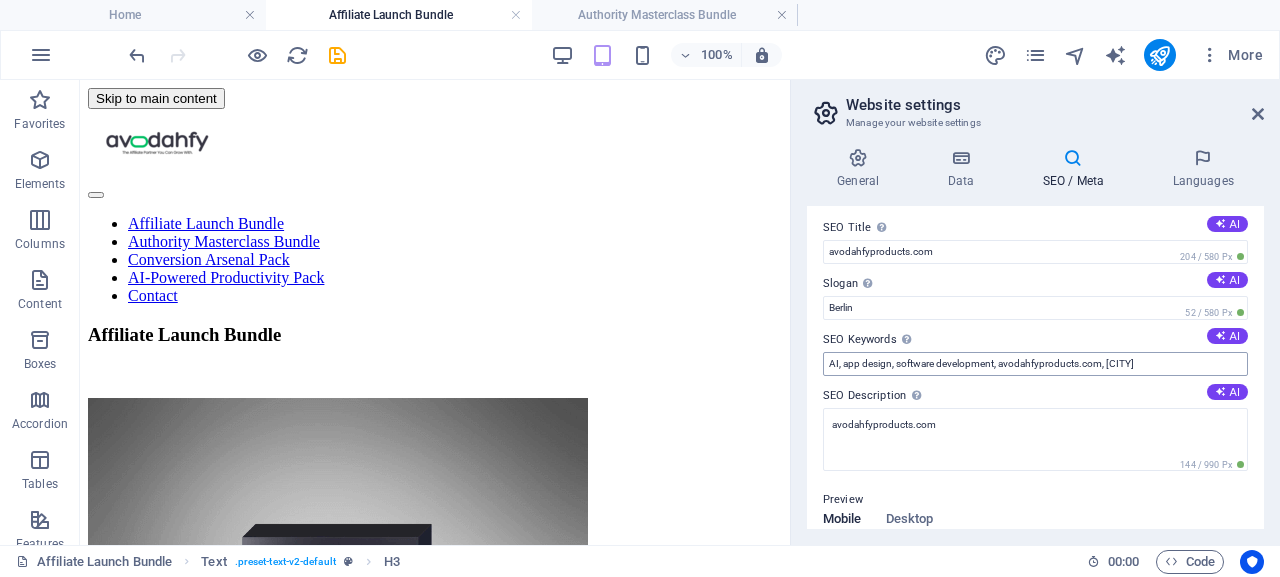 scroll, scrollTop: 0, scrollLeft: 0, axis: both 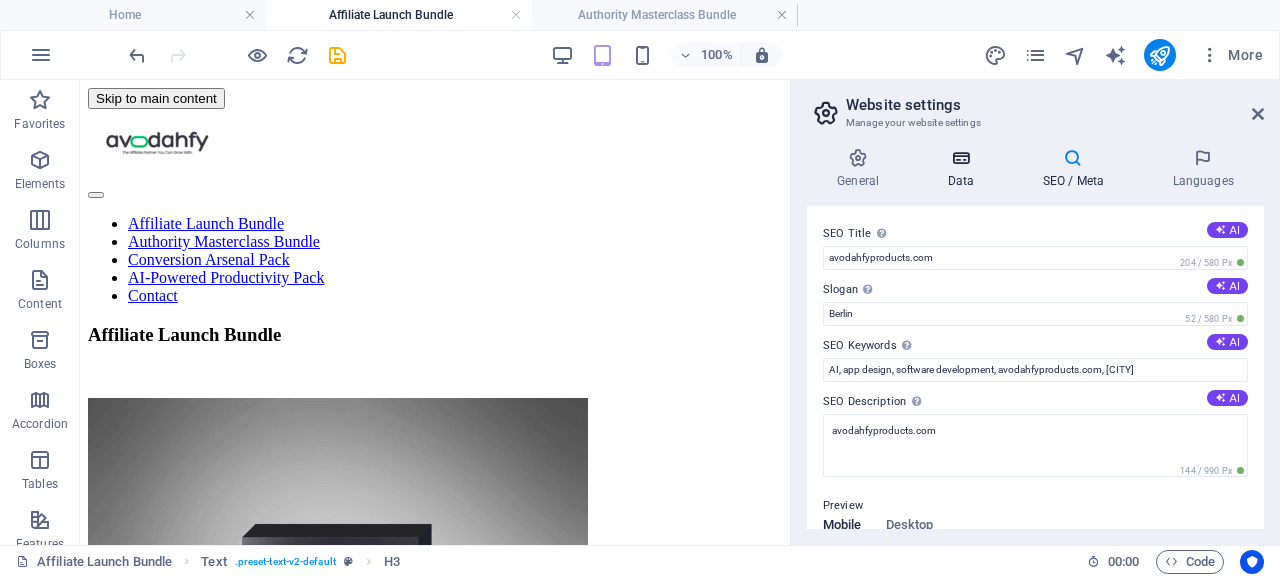 click on "Data" at bounding box center (964, 169) 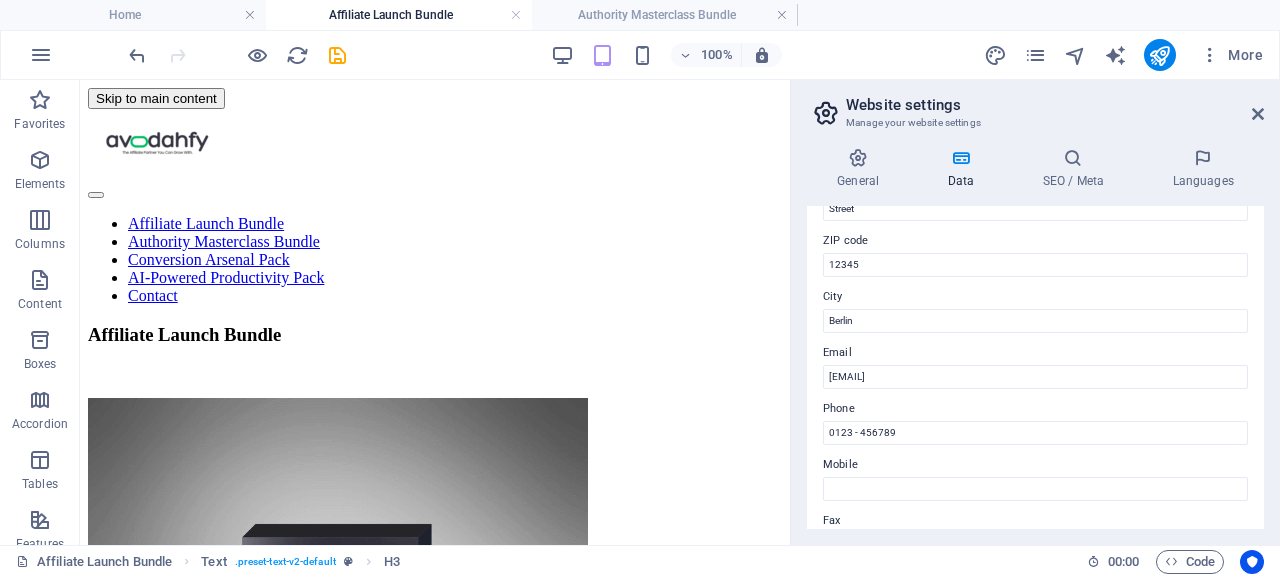 scroll, scrollTop: 0, scrollLeft: 0, axis: both 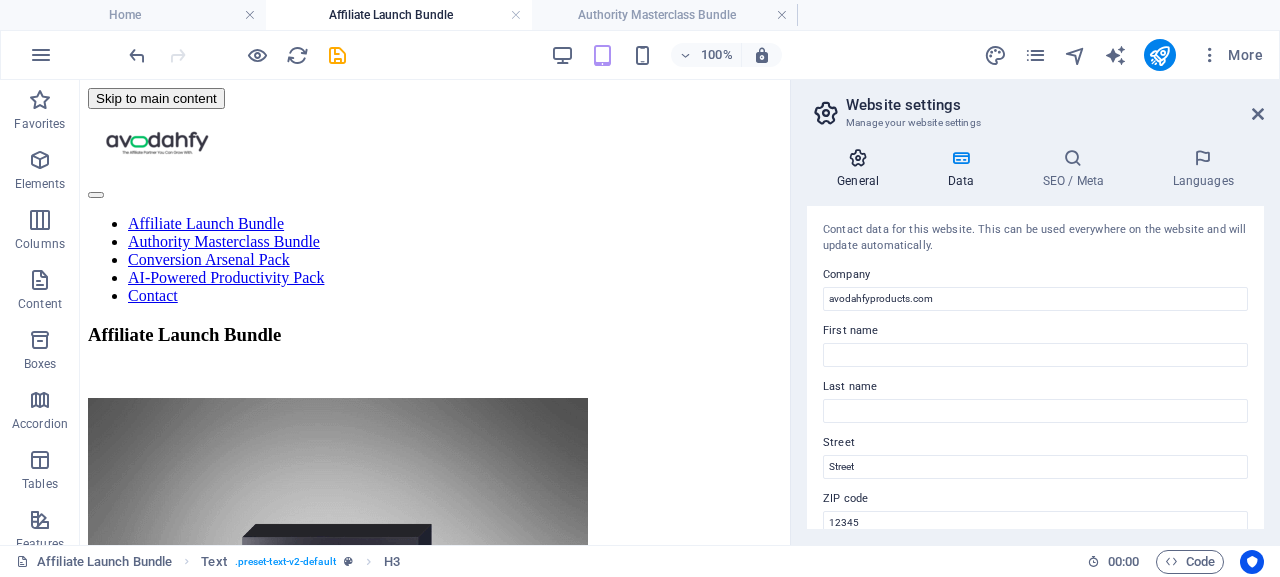 click at bounding box center [858, 158] 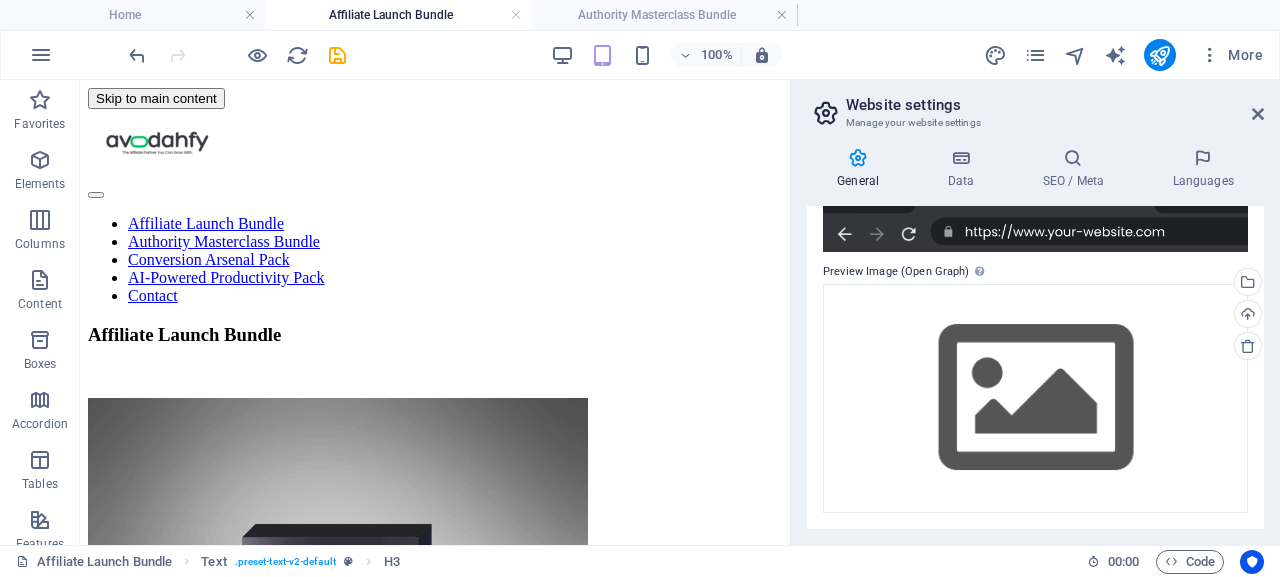 scroll, scrollTop: 0, scrollLeft: 0, axis: both 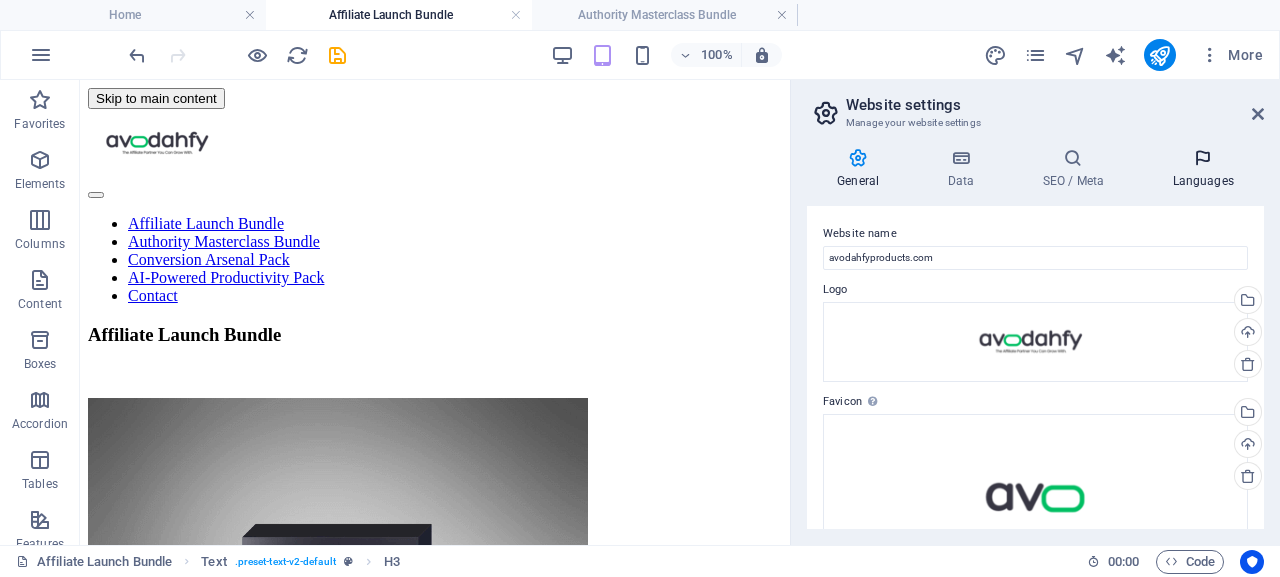 click at bounding box center (1203, 158) 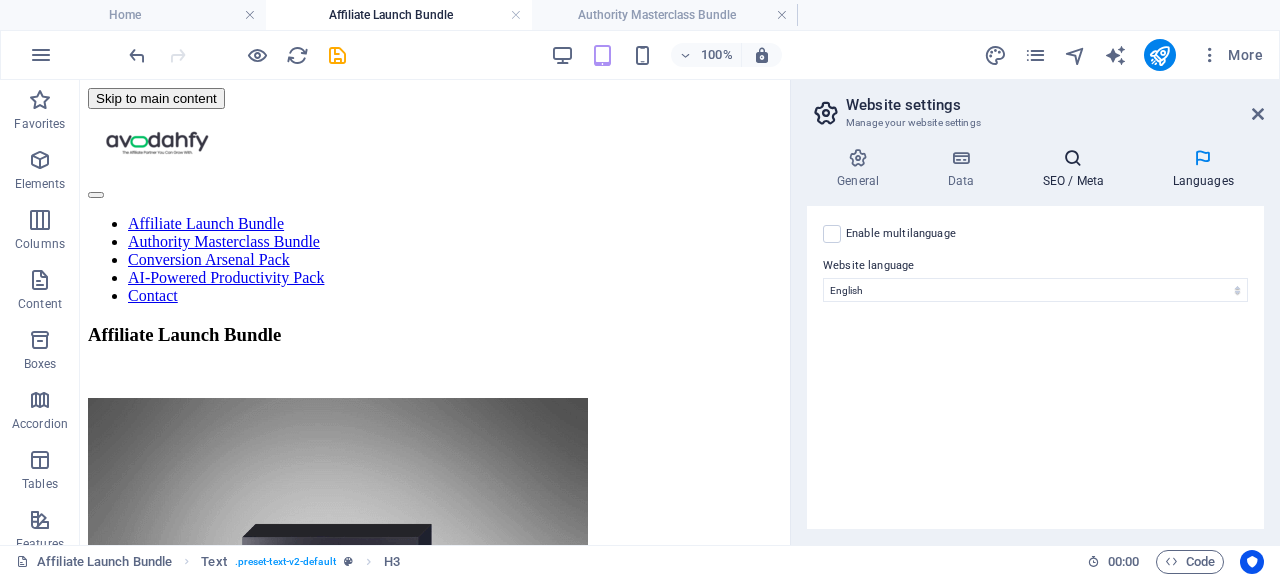 click on "SEO / Meta" at bounding box center (1077, 169) 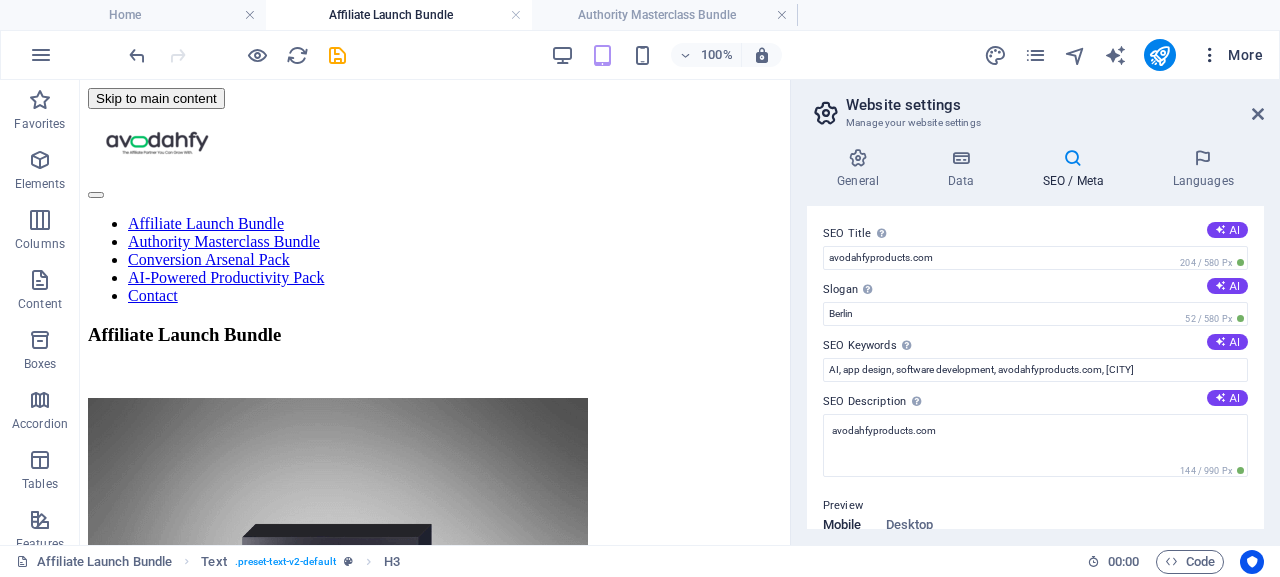 click at bounding box center [1210, 55] 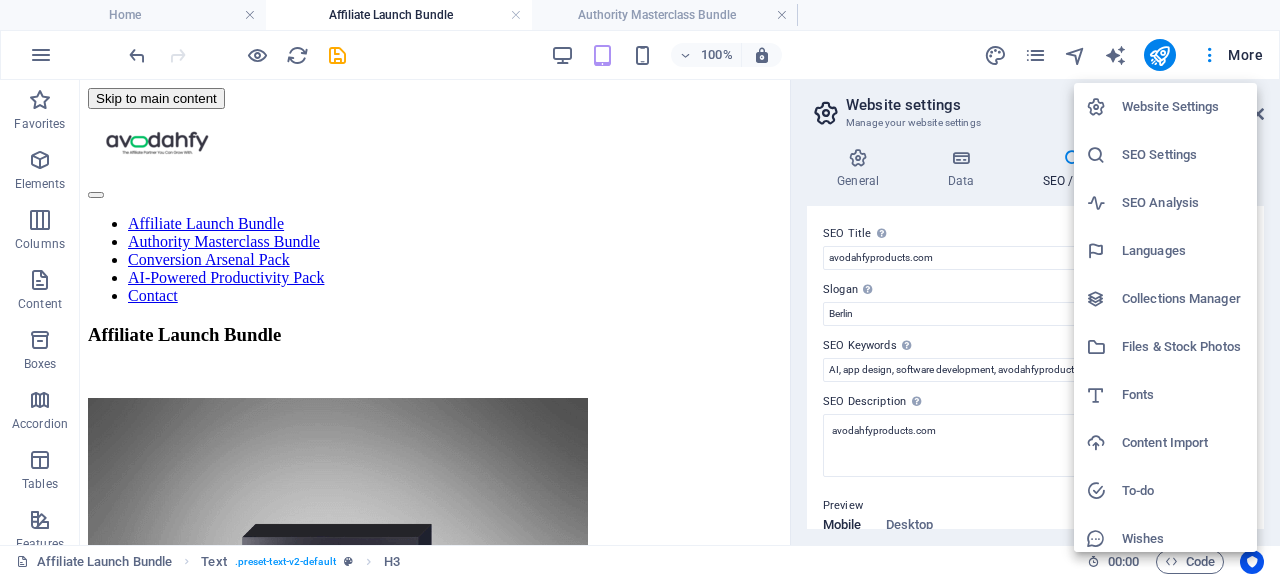 click on "Collections Manager" at bounding box center (1183, 299) 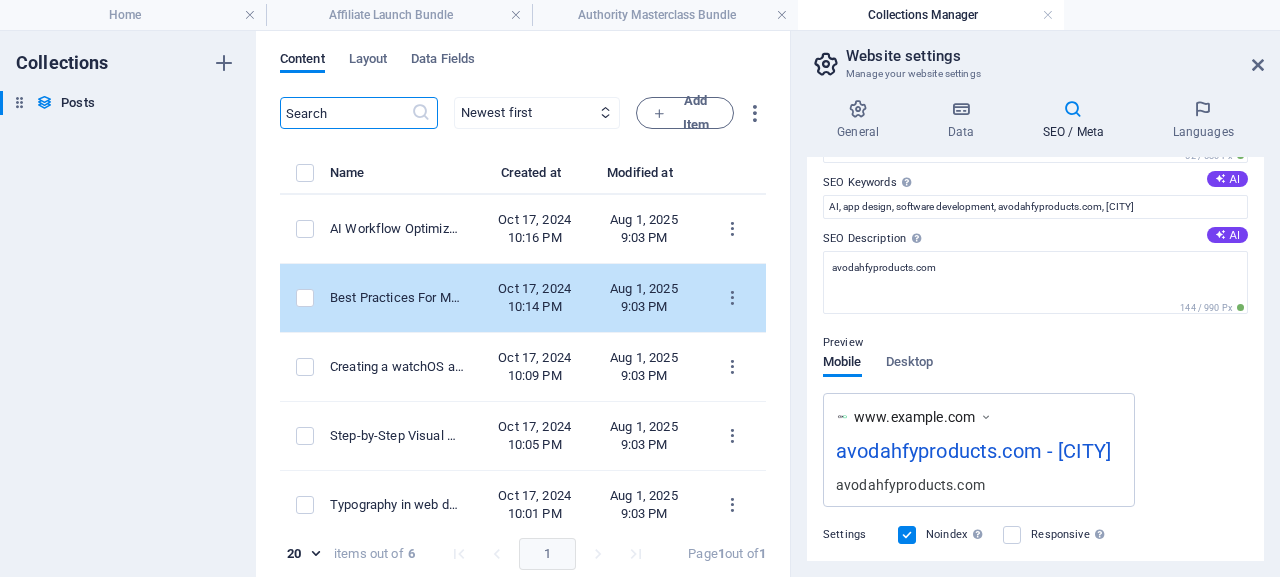 scroll, scrollTop: 108, scrollLeft: 0, axis: vertical 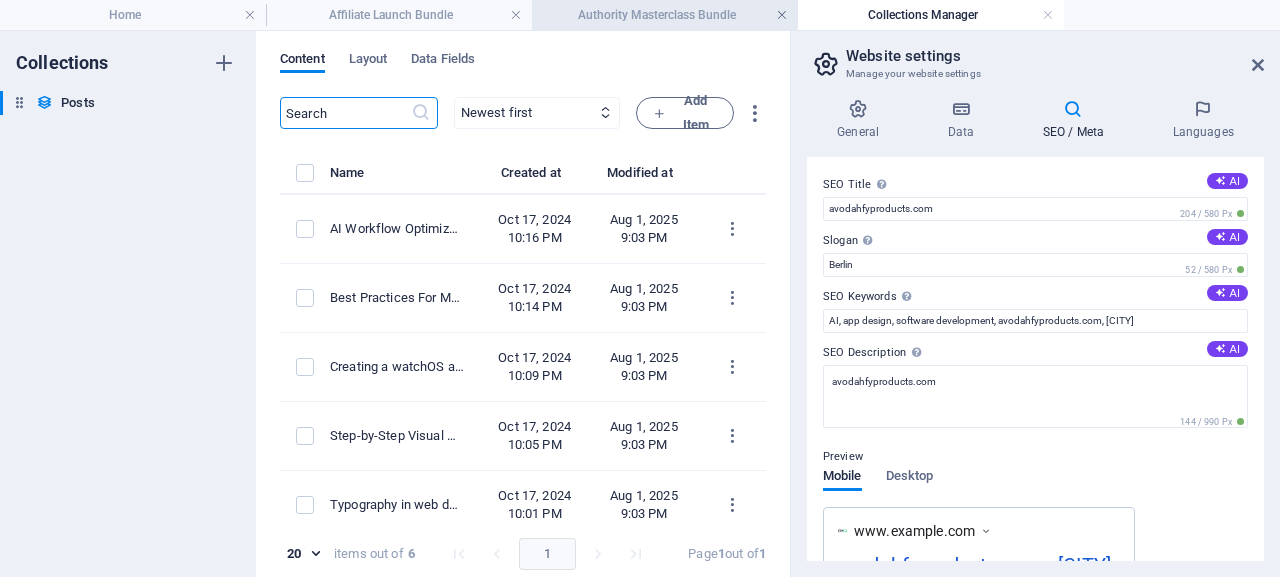 click at bounding box center (782, 15) 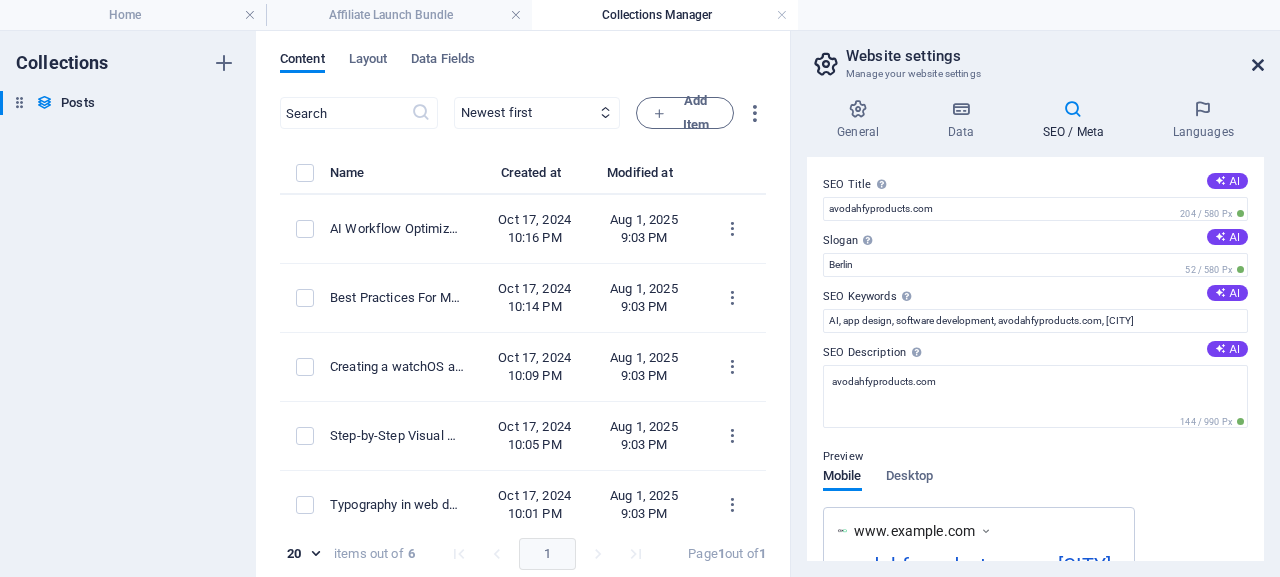click at bounding box center (1258, 65) 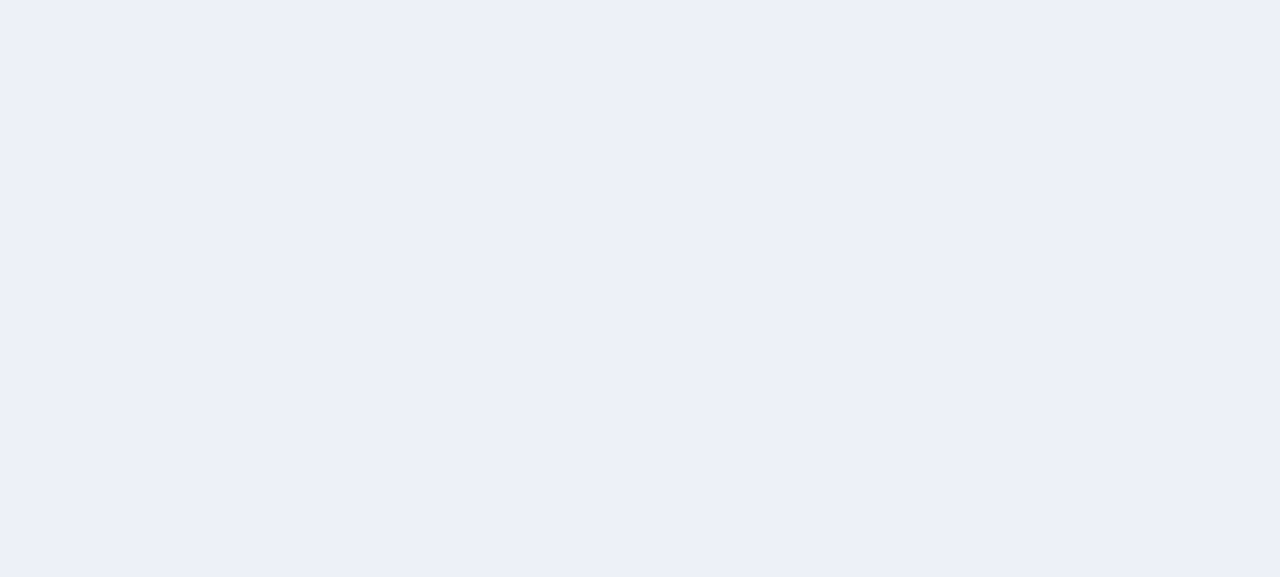 scroll, scrollTop: 0, scrollLeft: 0, axis: both 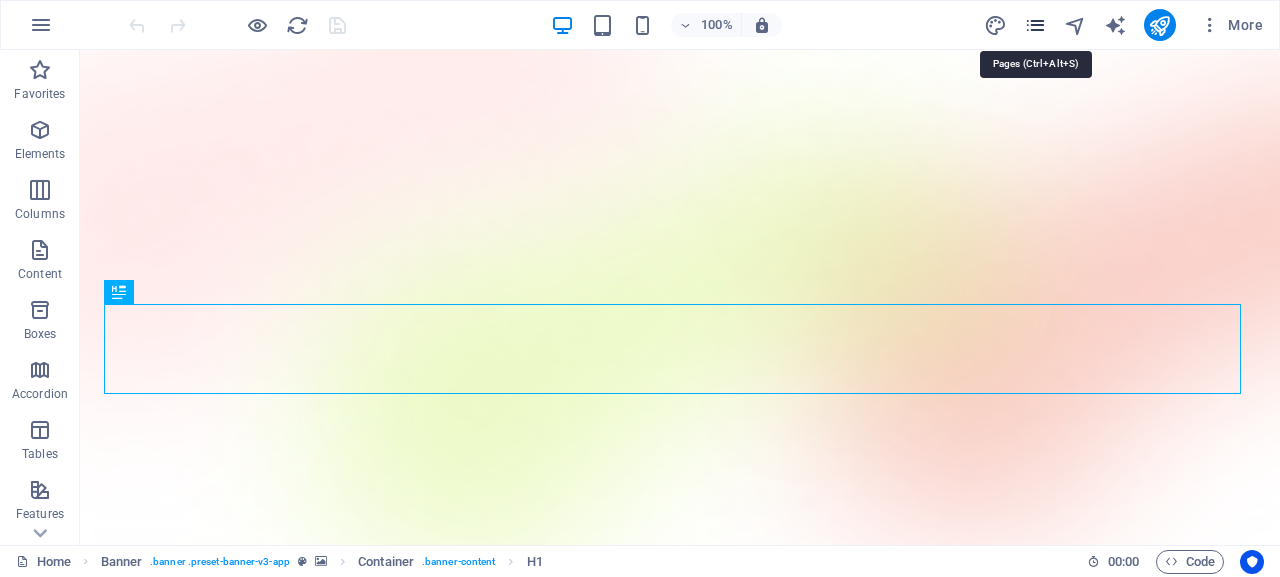 click at bounding box center [1035, 25] 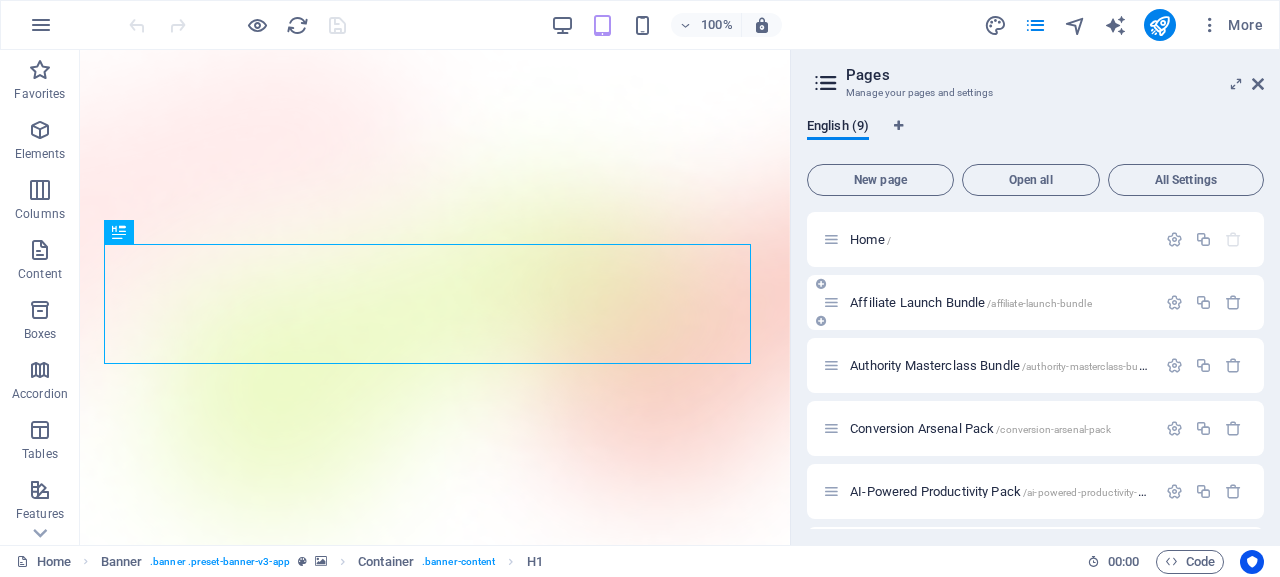 click on "Affiliate Launch Bundle /affiliate-launch-bundle" at bounding box center (971, 302) 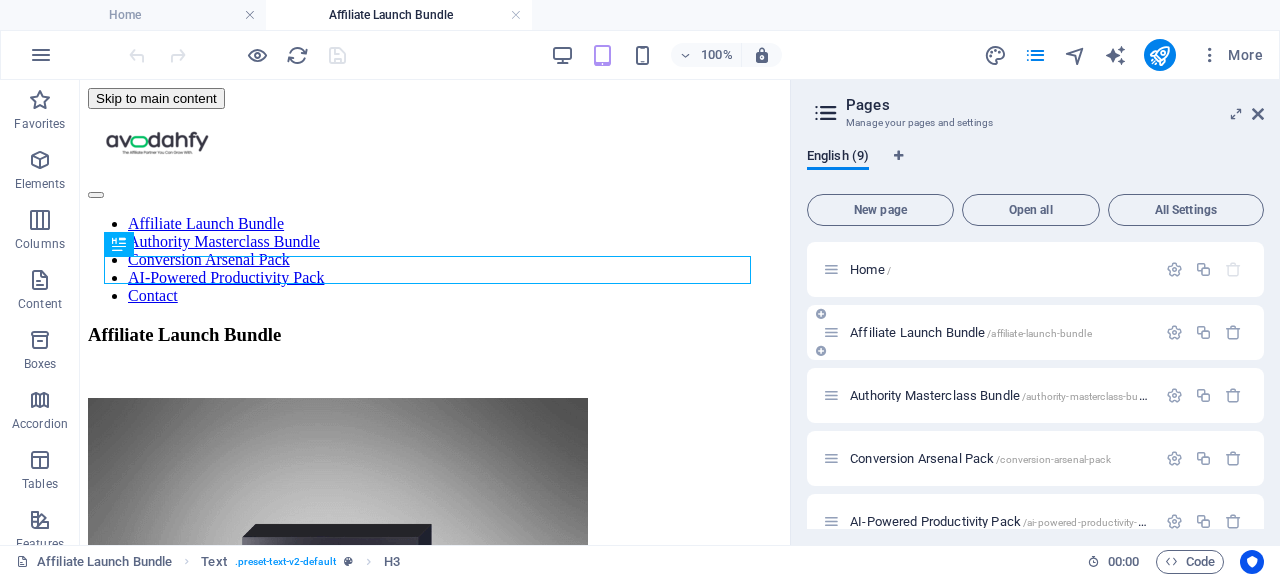 scroll, scrollTop: 0, scrollLeft: 0, axis: both 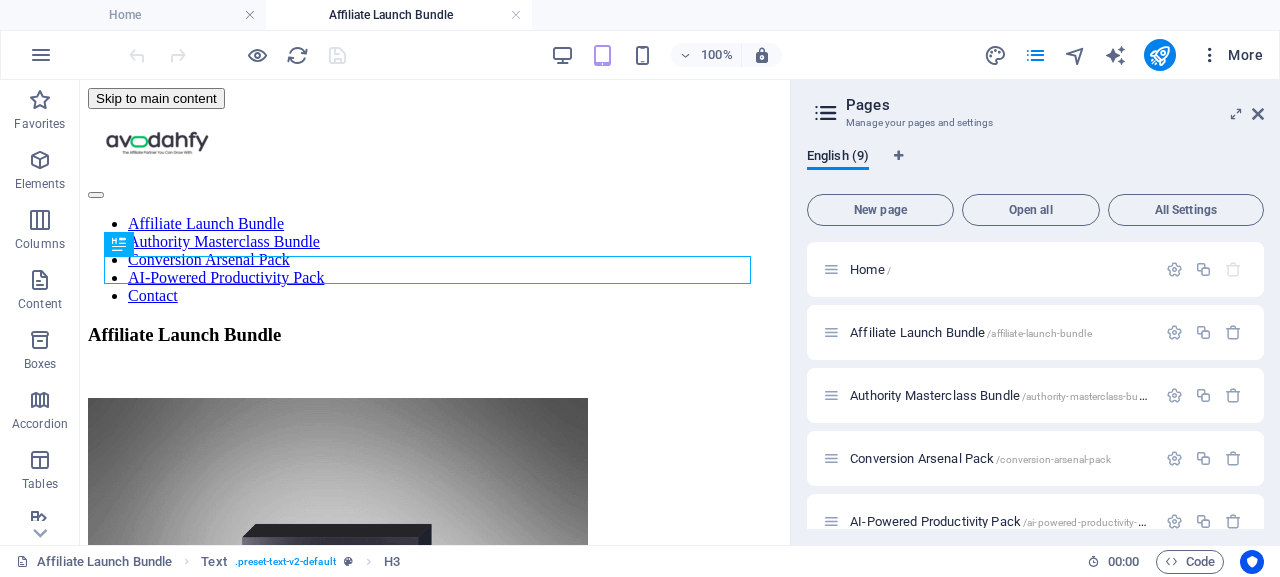 click on "More" at bounding box center (1231, 55) 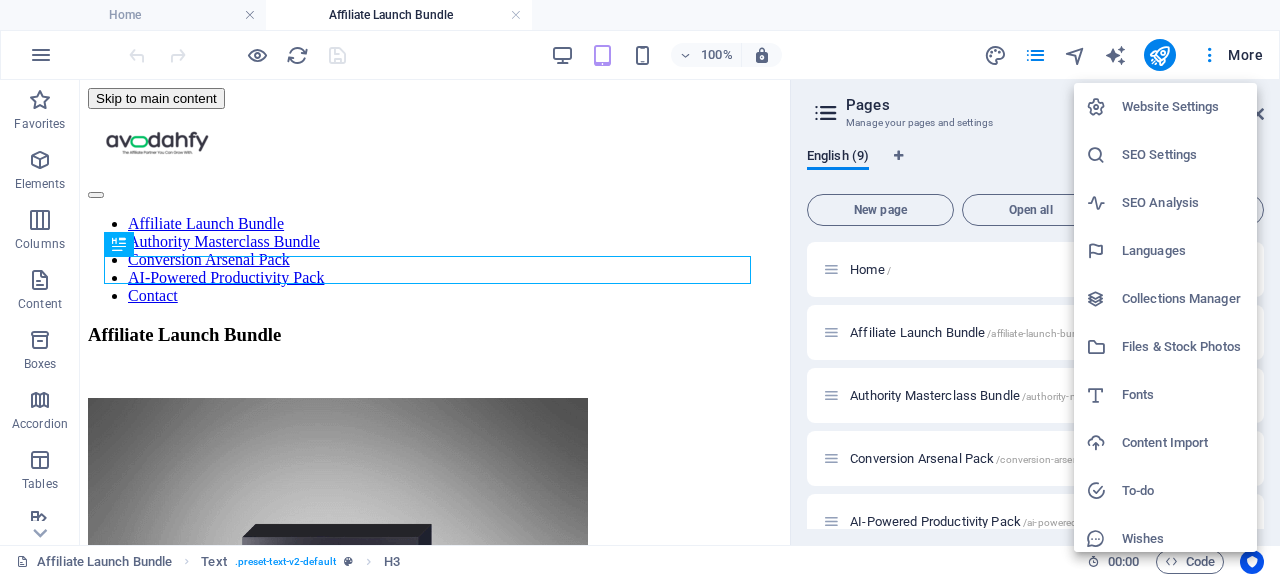 click on "SEO Settings" at bounding box center (1183, 155) 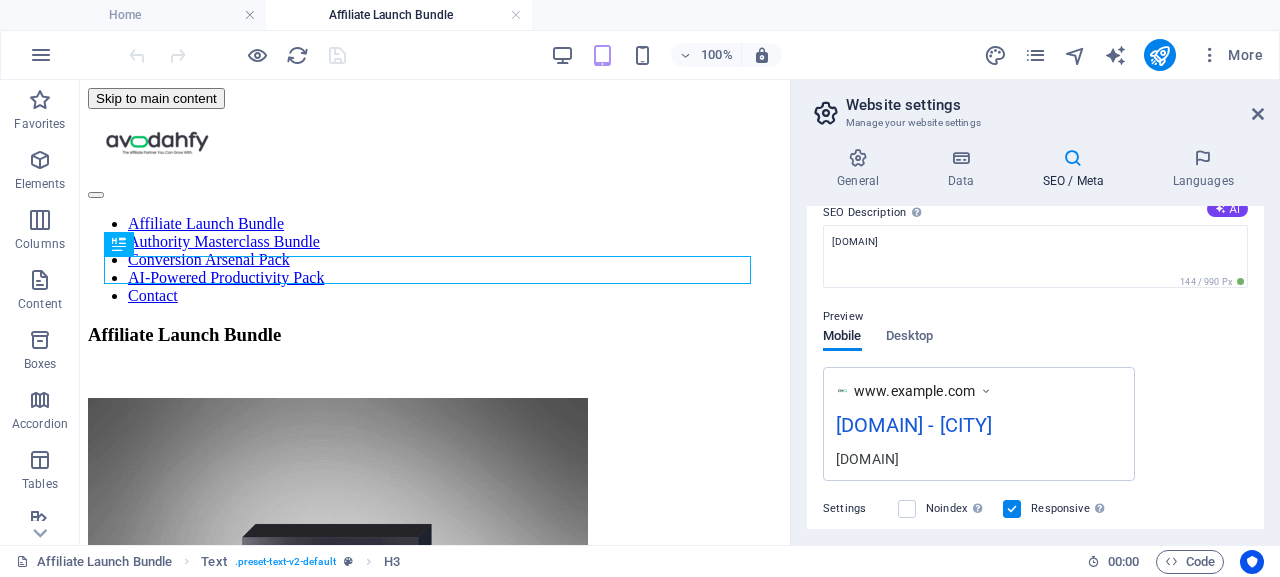 scroll, scrollTop: 191, scrollLeft: 0, axis: vertical 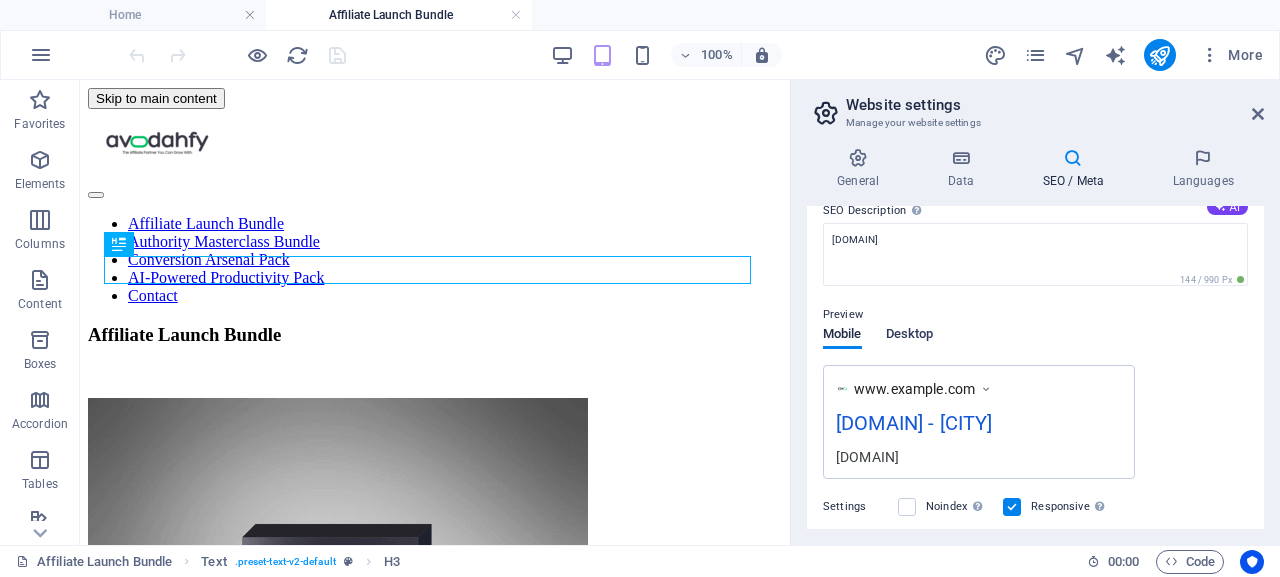 click on "Desktop" at bounding box center (910, 336) 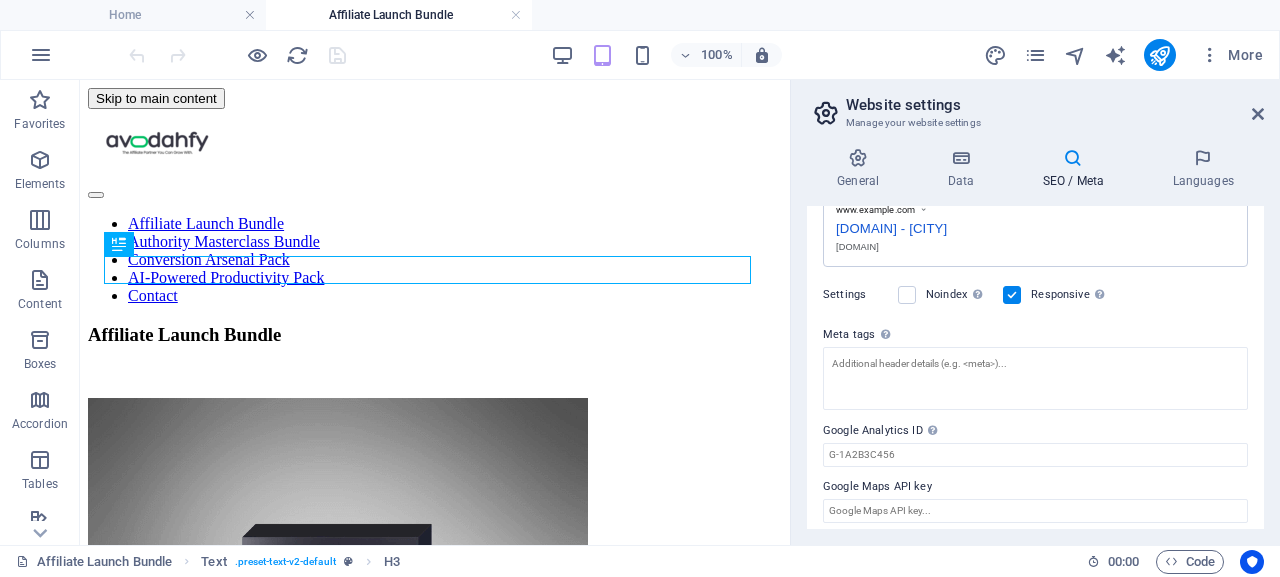 scroll, scrollTop: 376, scrollLeft: 0, axis: vertical 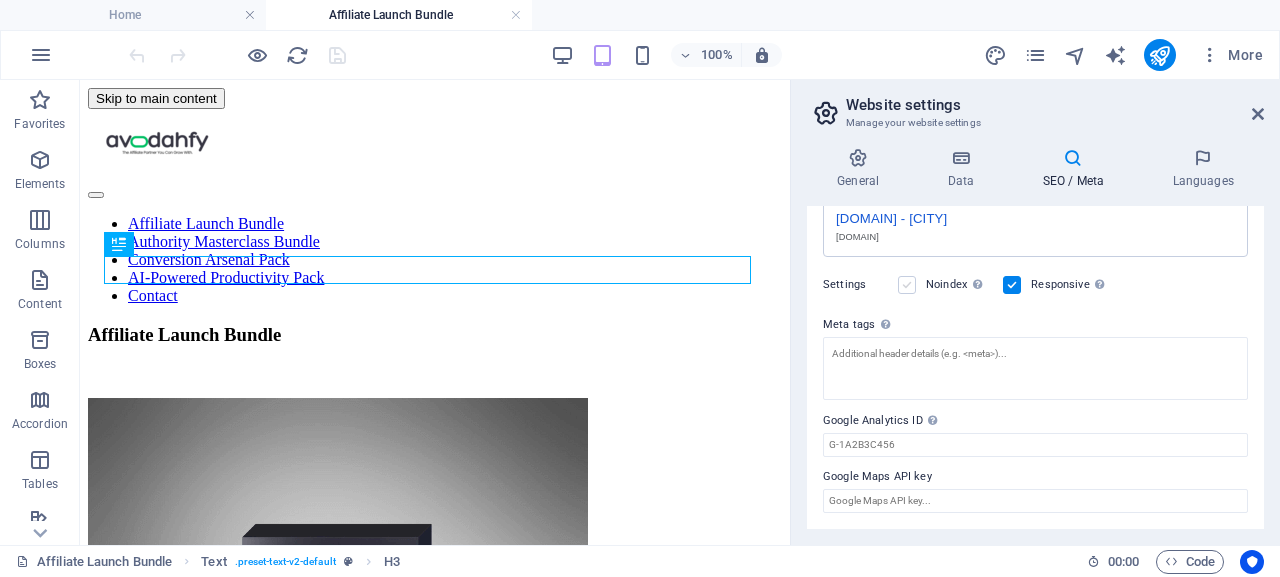 click at bounding box center [907, 285] 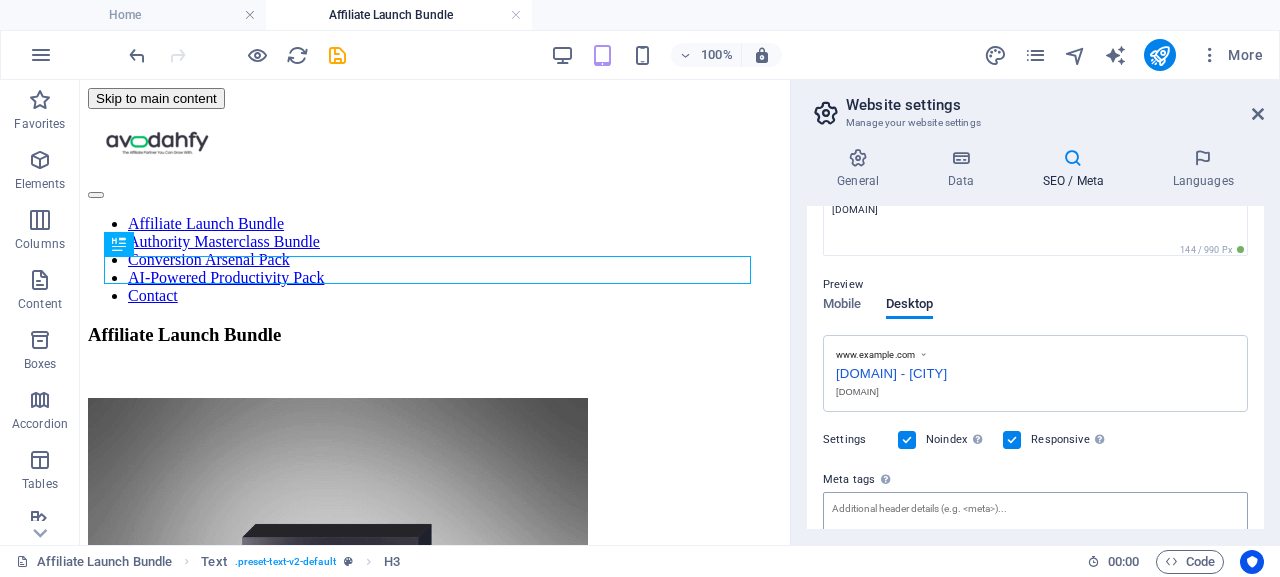 scroll, scrollTop: 212, scrollLeft: 0, axis: vertical 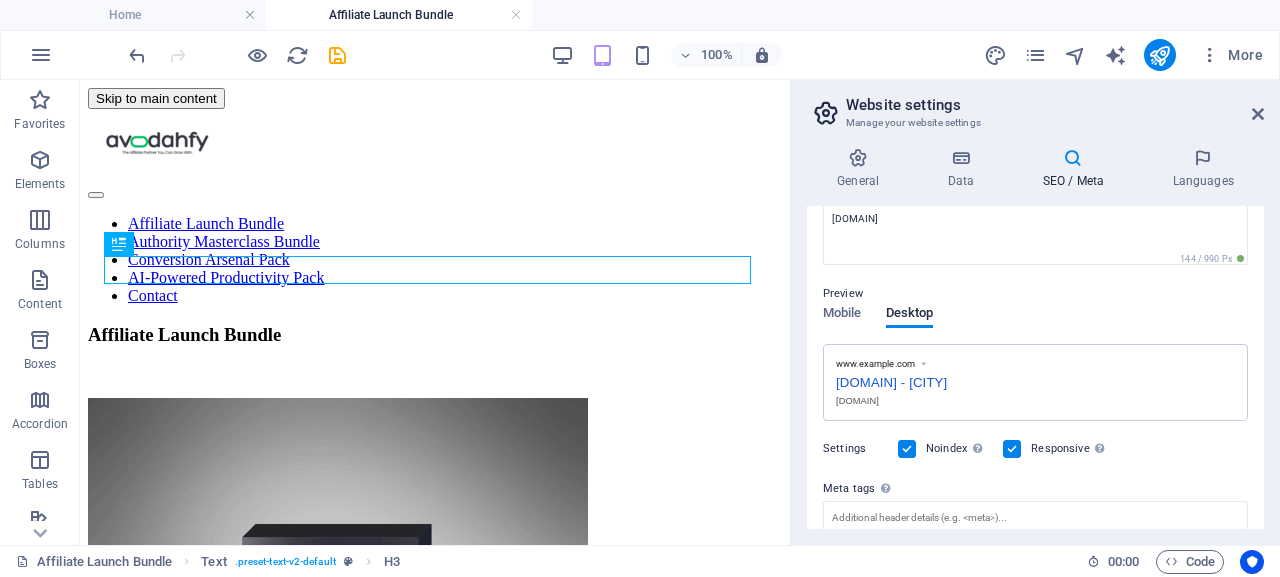 click at bounding box center [1012, 449] 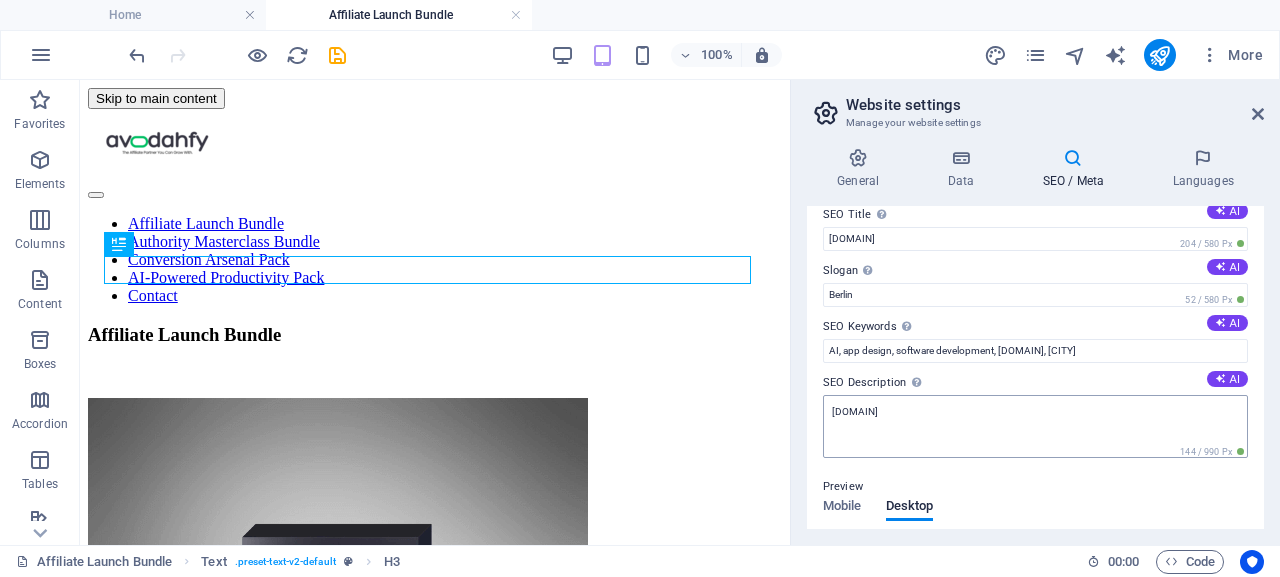 scroll, scrollTop: 0, scrollLeft: 0, axis: both 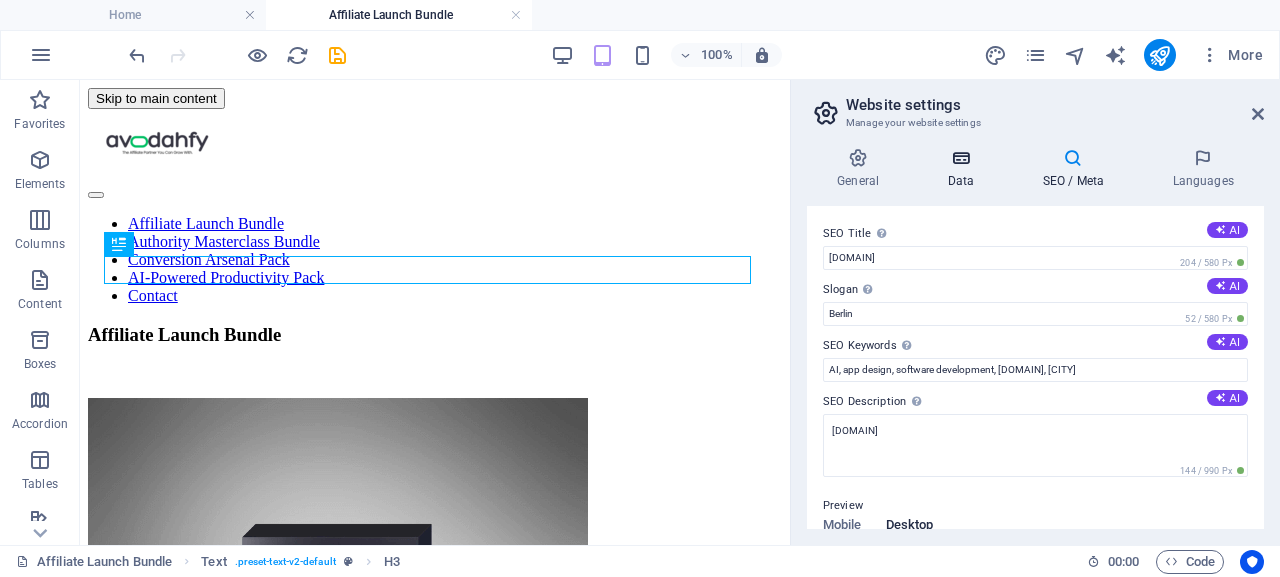 click on "Data" at bounding box center [964, 169] 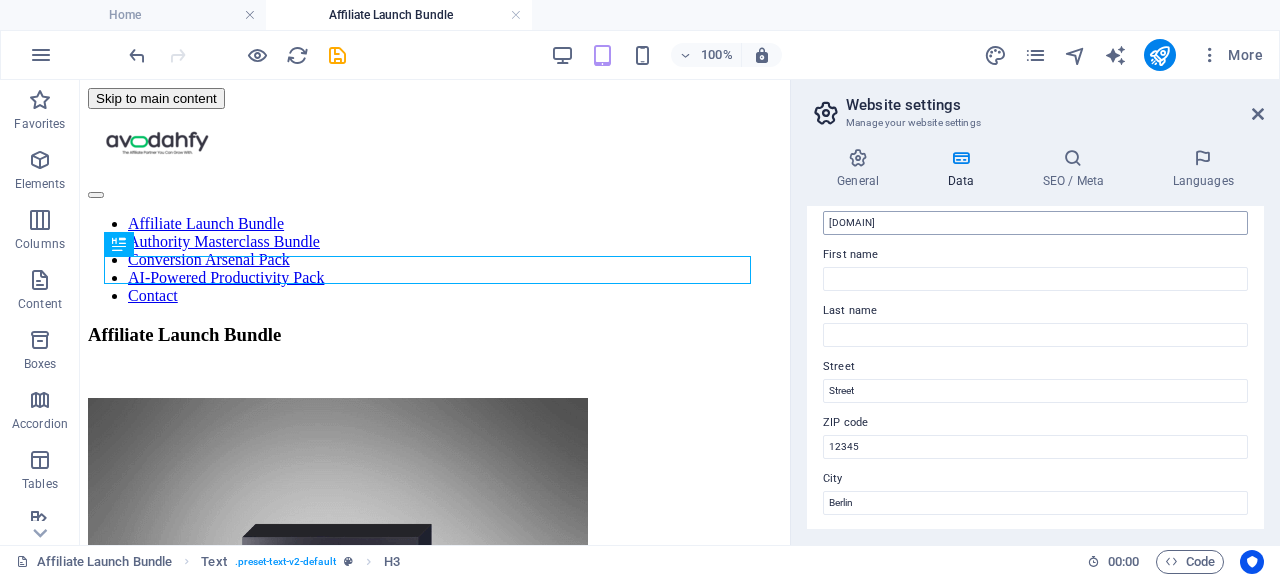 scroll, scrollTop: 0, scrollLeft: 0, axis: both 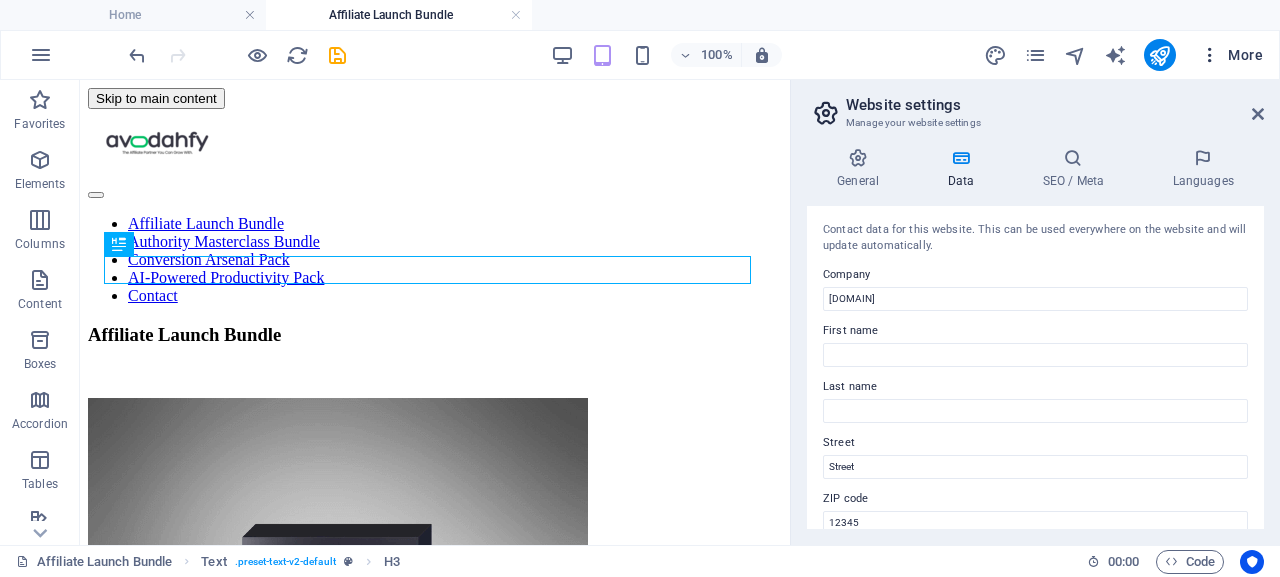 click at bounding box center [1210, 55] 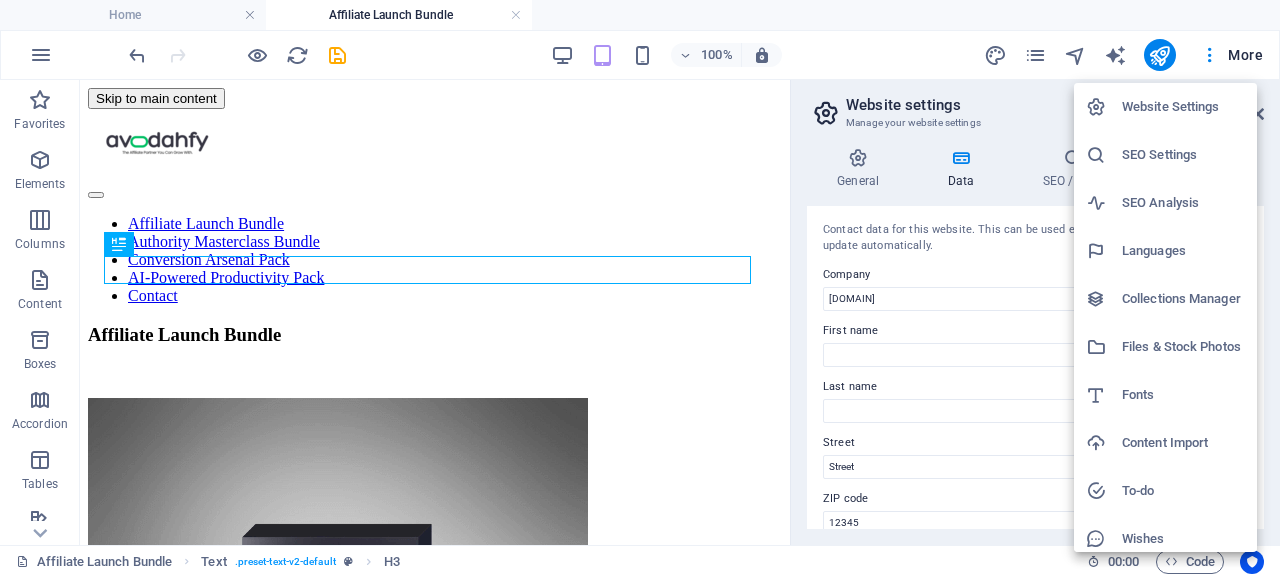 click on "Files & Stock Photos" at bounding box center (1183, 347) 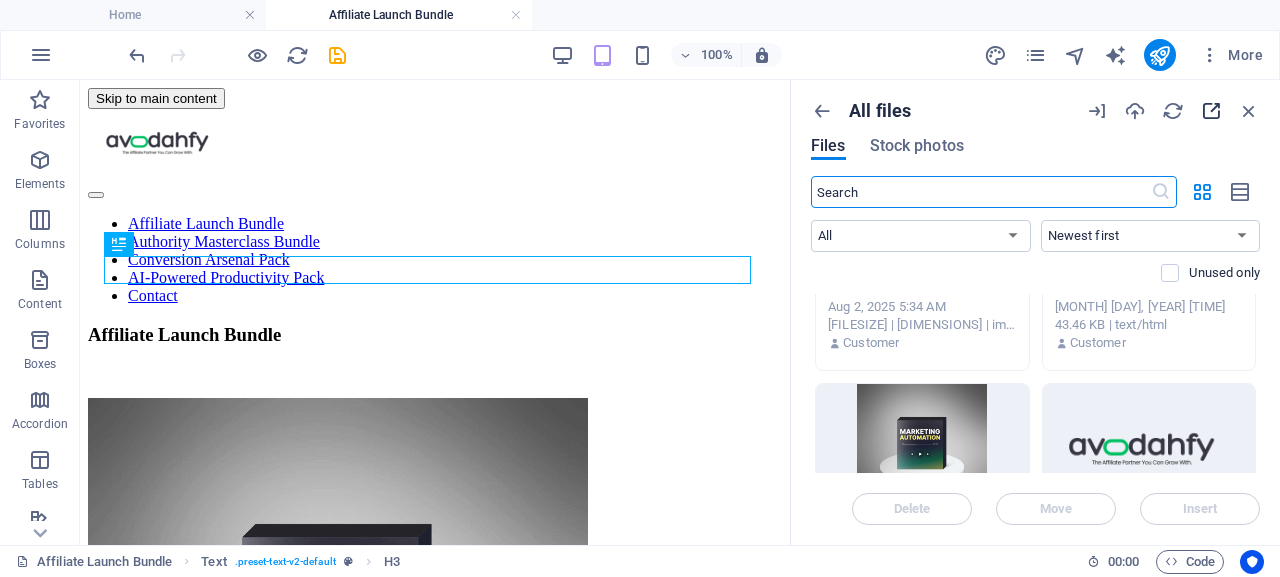 scroll, scrollTop: 160, scrollLeft: 0, axis: vertical 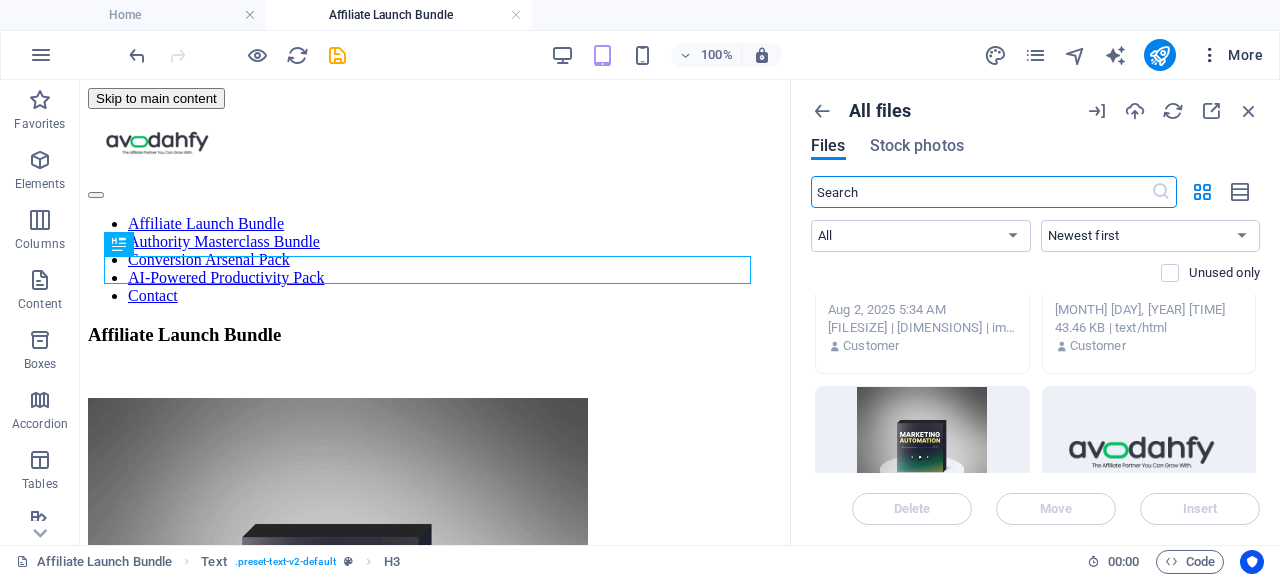 click at bounding box center [1210, 55] 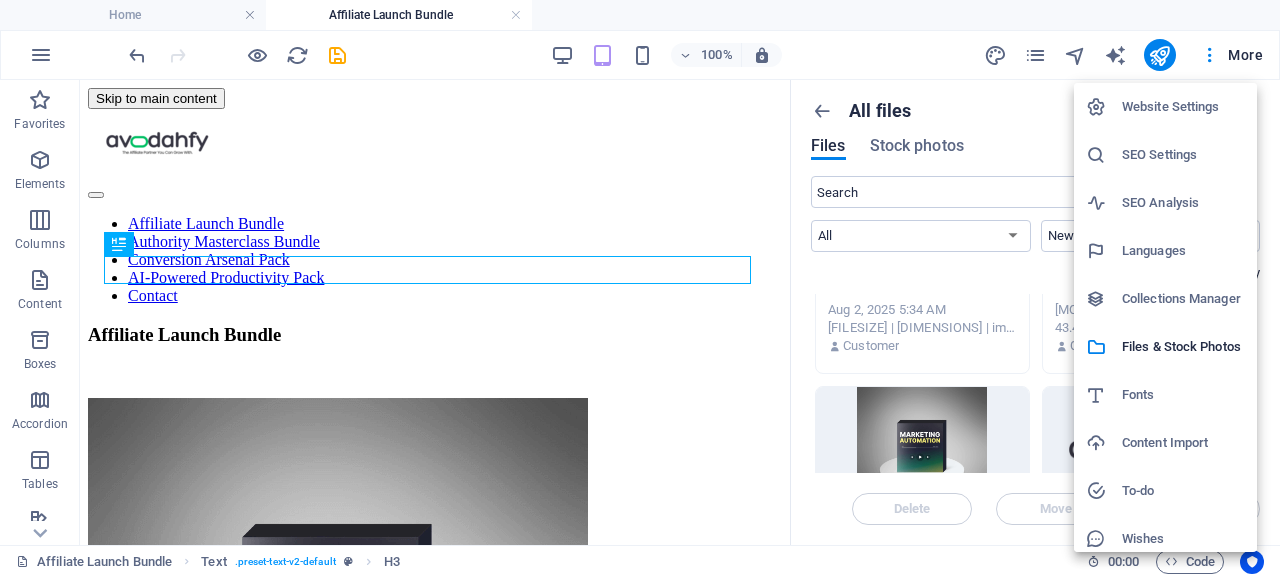 scroll, scrollTop: 22, scrollLeft: 0, axis: vertical 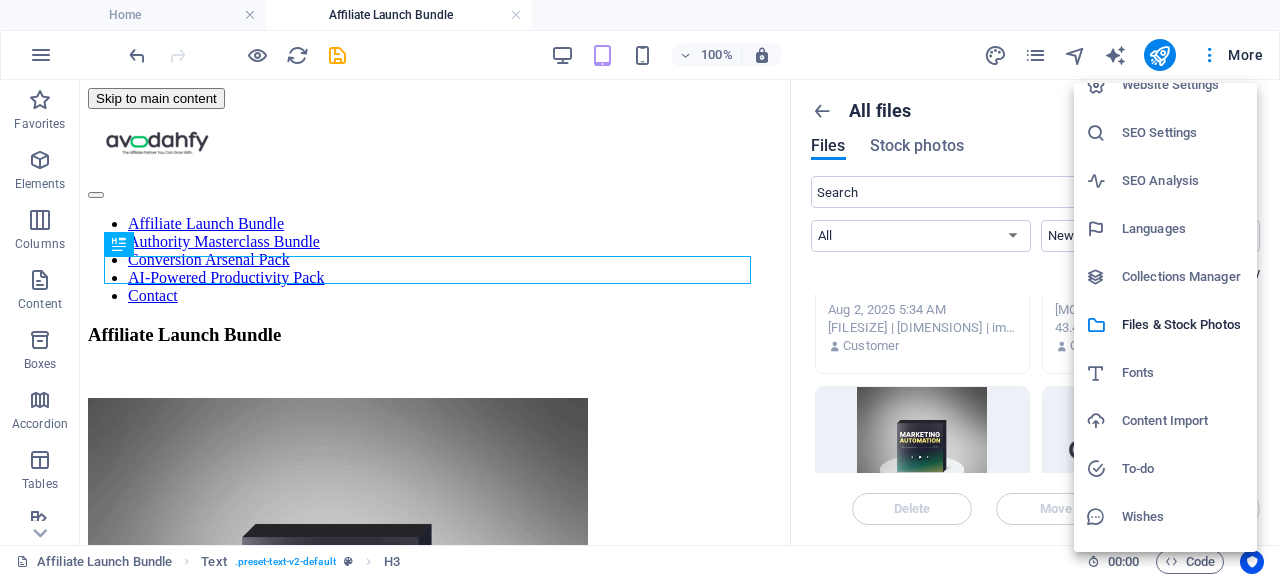 click on "Content Import" at bounding box center (1183, 421) 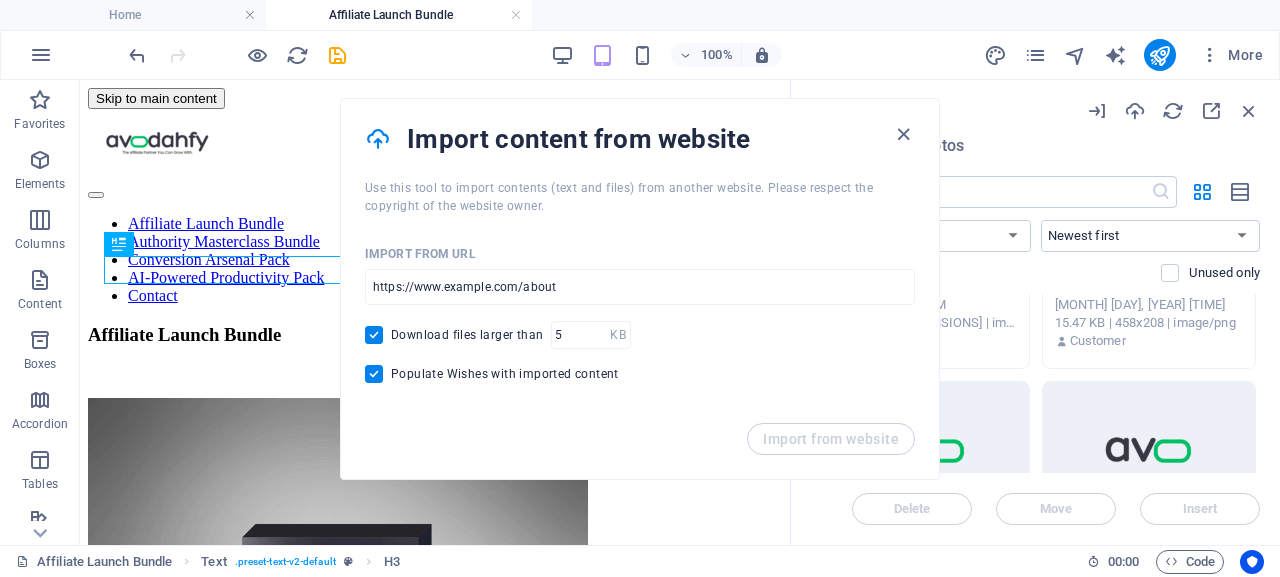 scroll, scrollTop: 422, scrollLeft: 0, axis: vertical 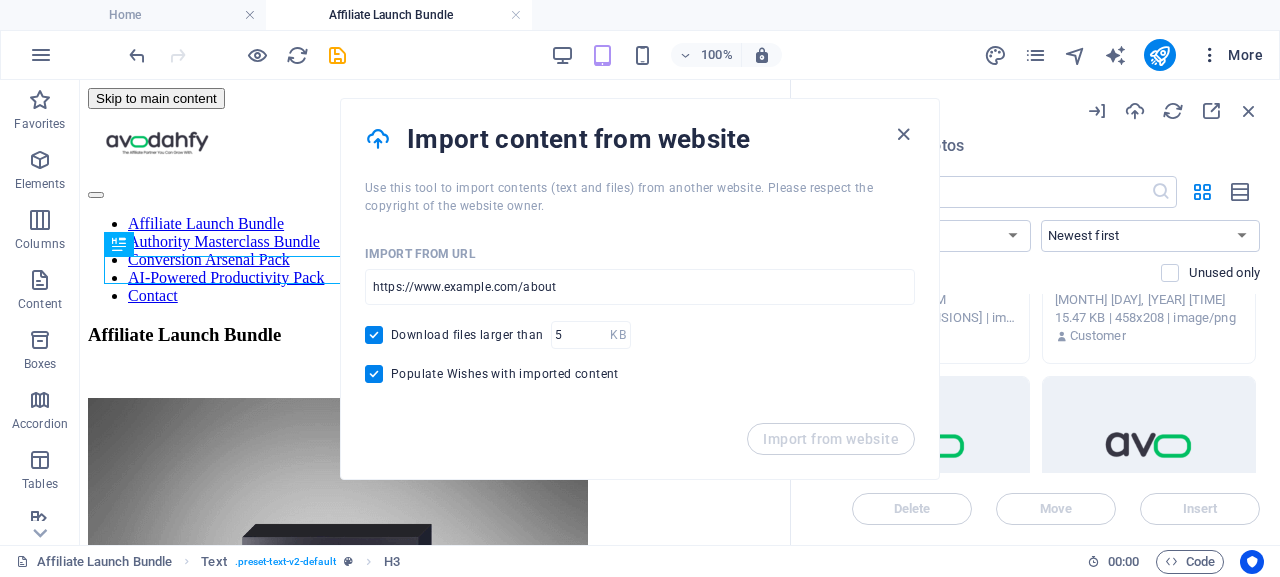 click at bounding box center (1210, 55) 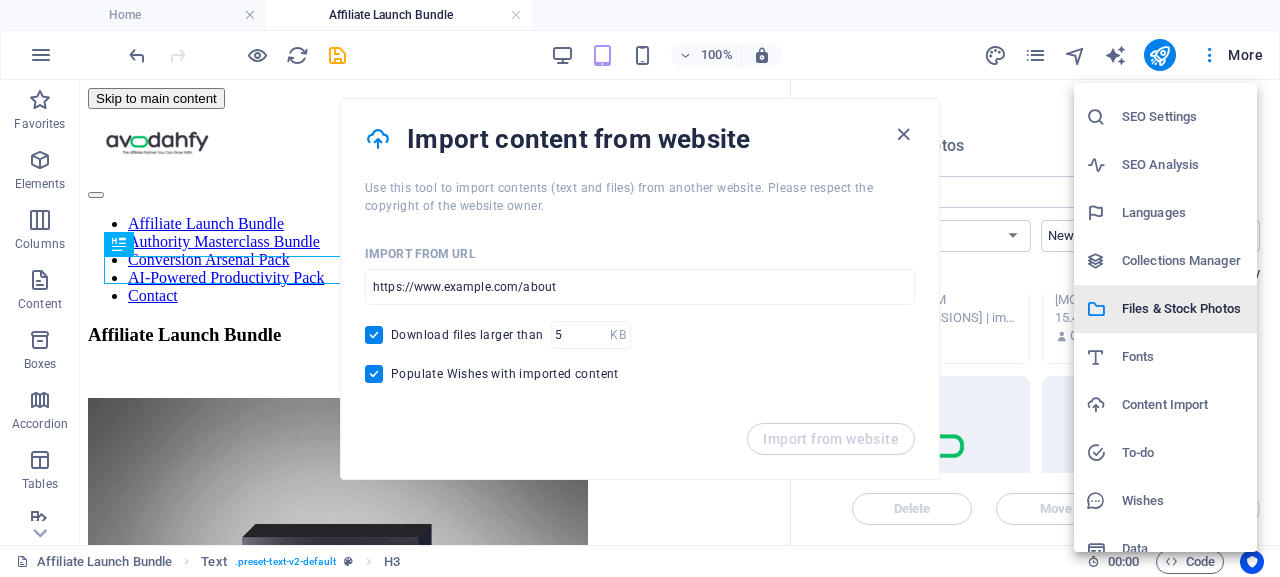 scroll, scrollTop: 59, scrollLeft: 0, axis: vertical 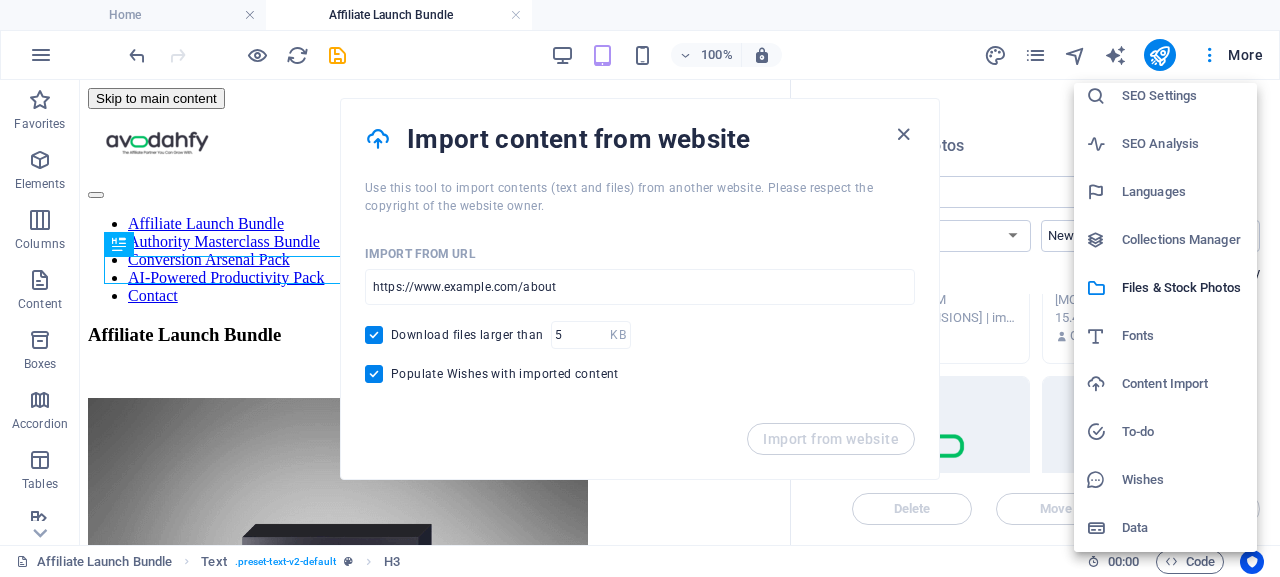click on "To-do" at bounding box center [1165, 432] 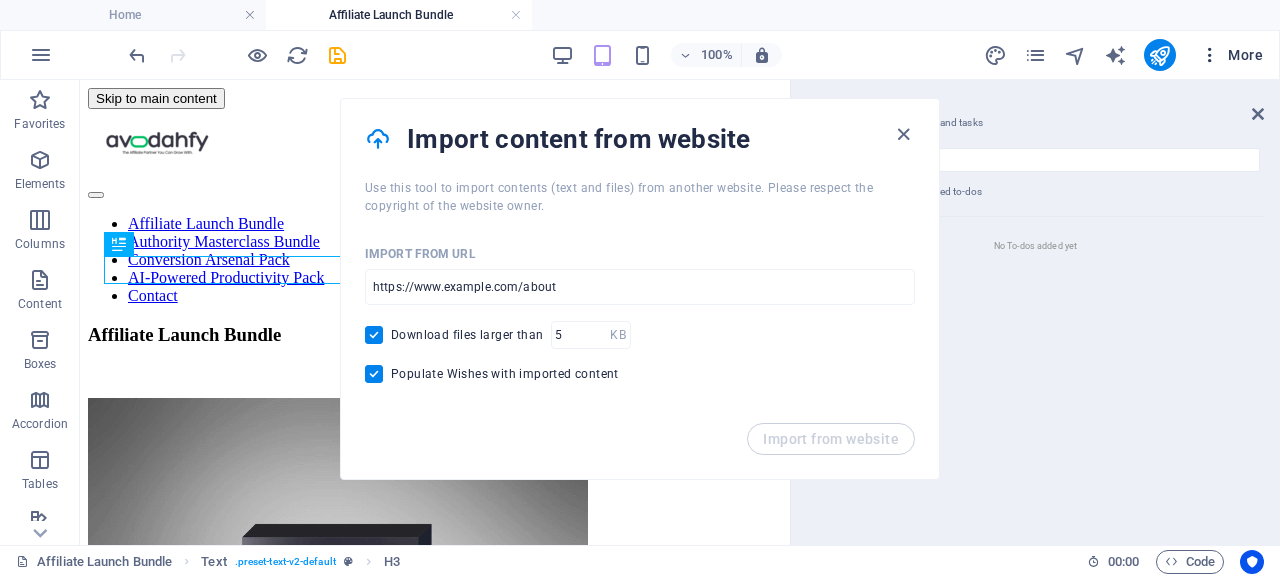 click at bounding box center (1210, 55) 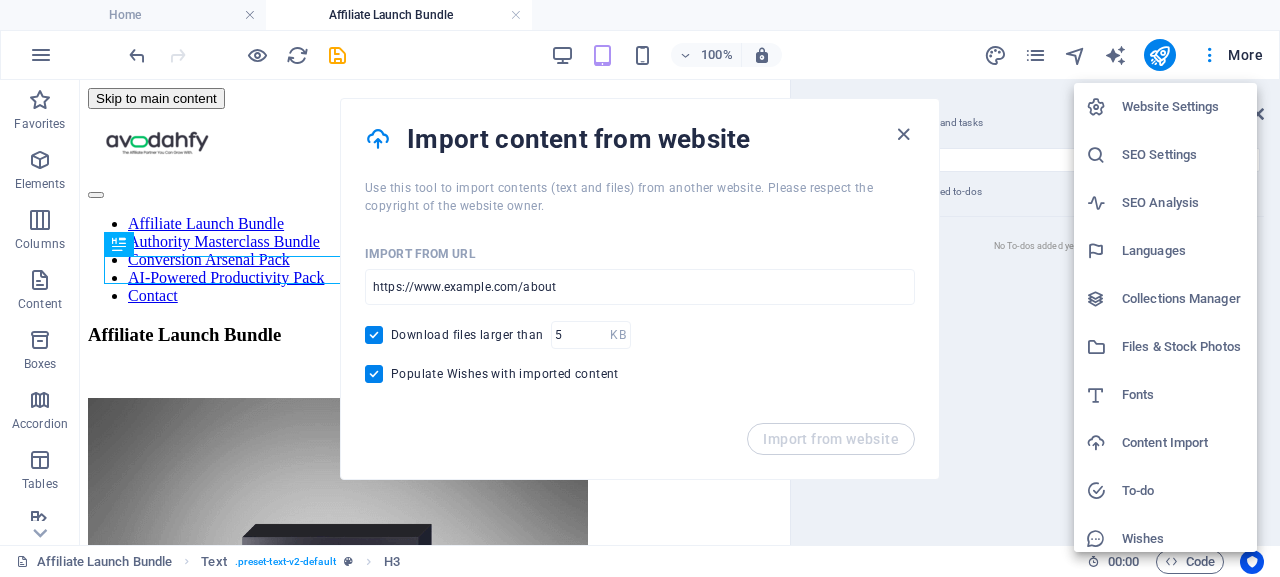 click on "Website Settings" at bounding box center [1183, 107] 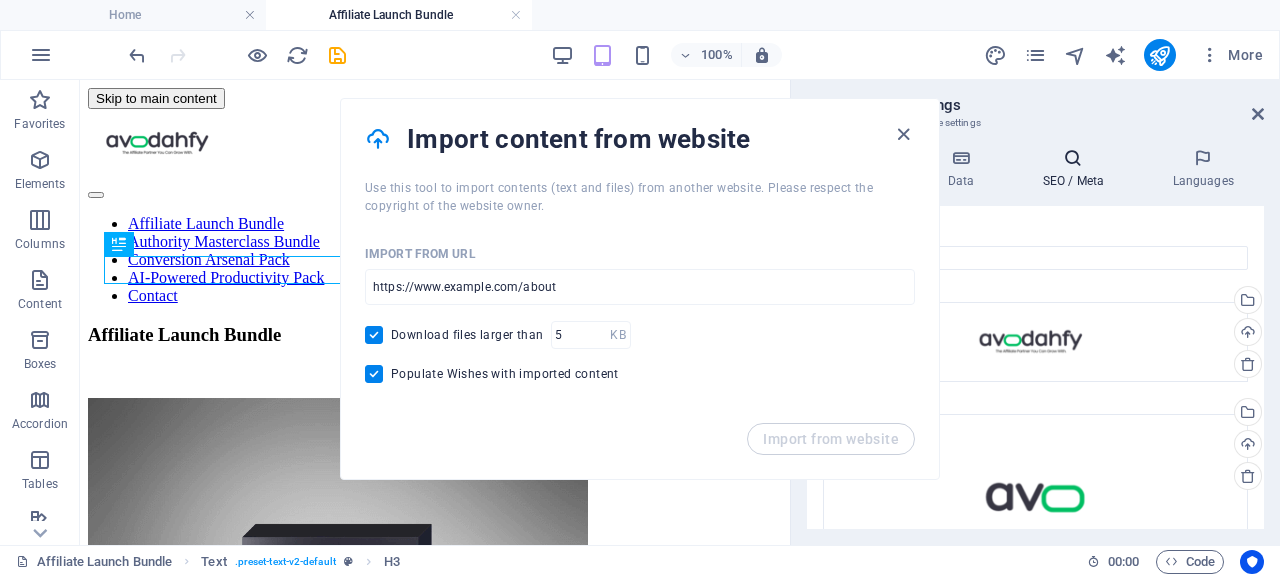 click on "SEO / Meta" at bounding box center (1077, 169) 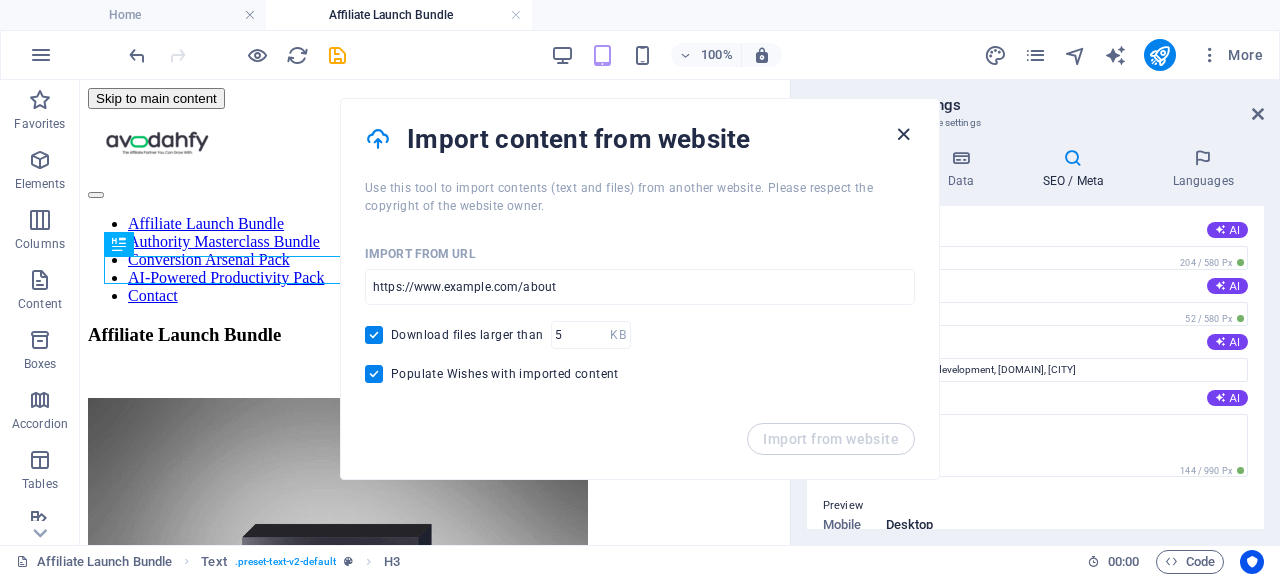 click at bounding box center (903, 134) 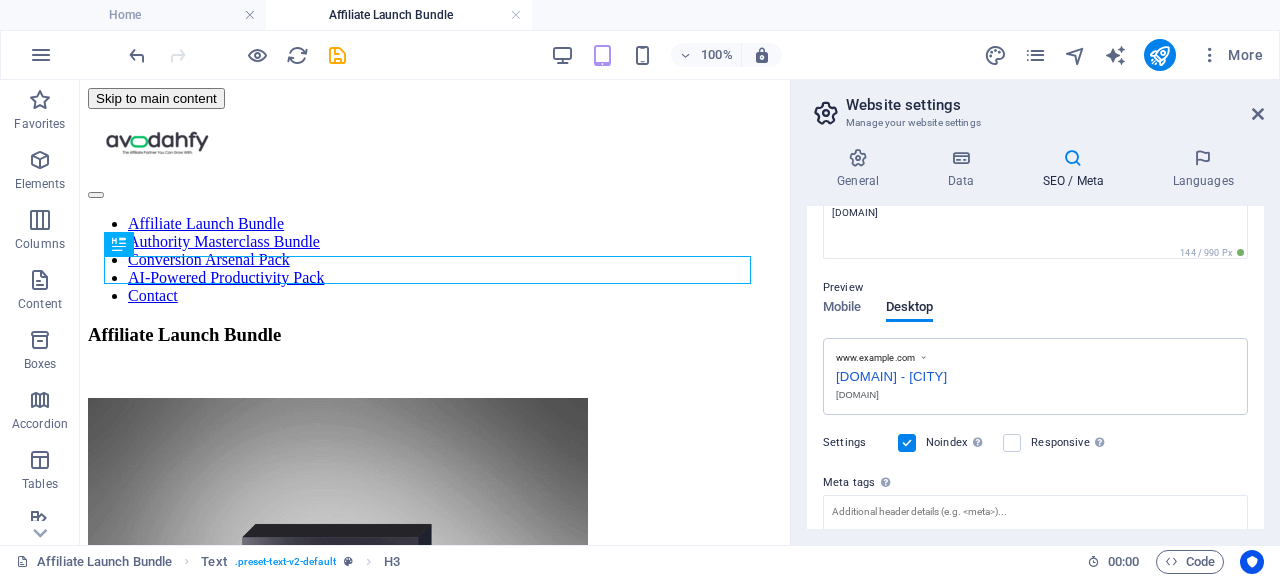 scroll, scrollTop: 0, scrollLeft: 0, axis: both 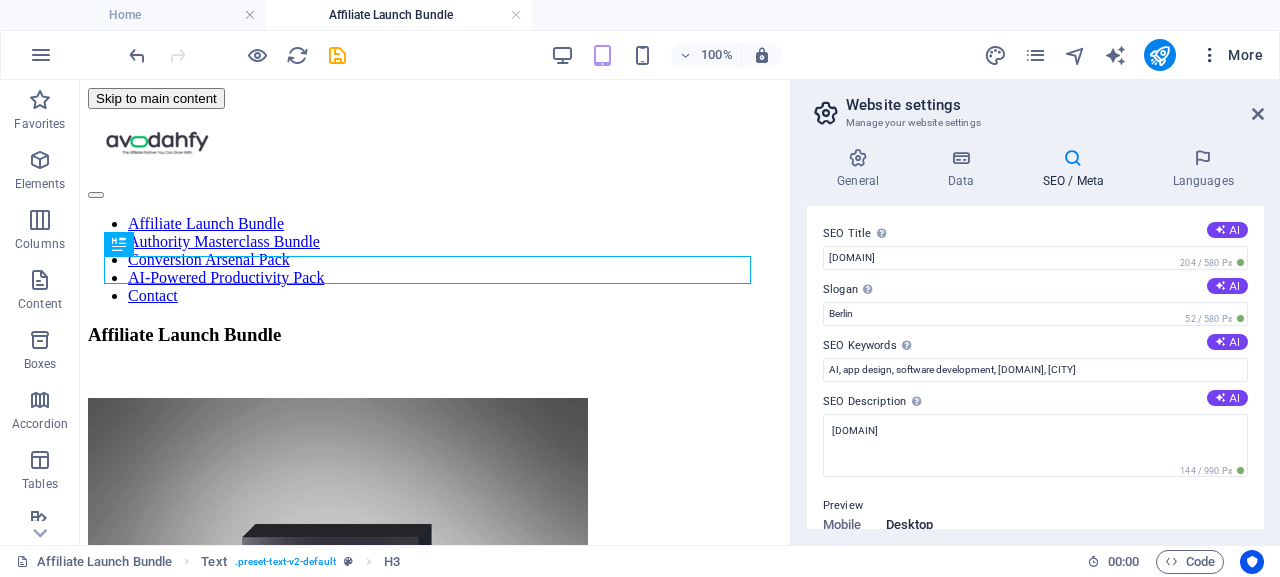 click on "More" at bounding box center (1231, 55) 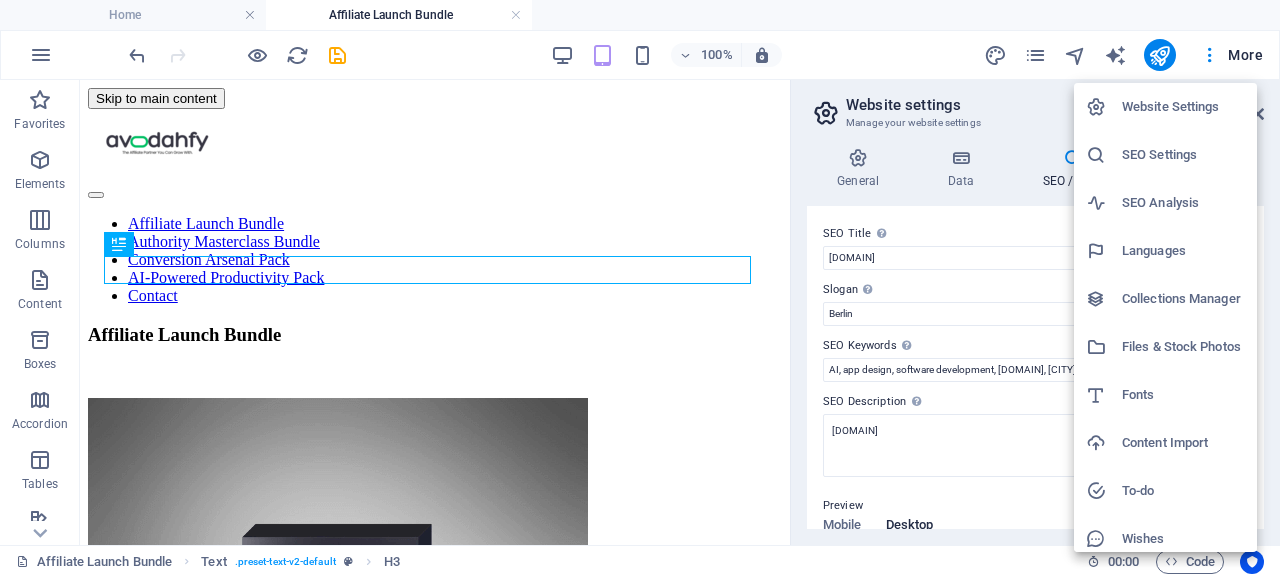 scroll, scrollTop: 59, scrollLeft: 0, axis: vertical 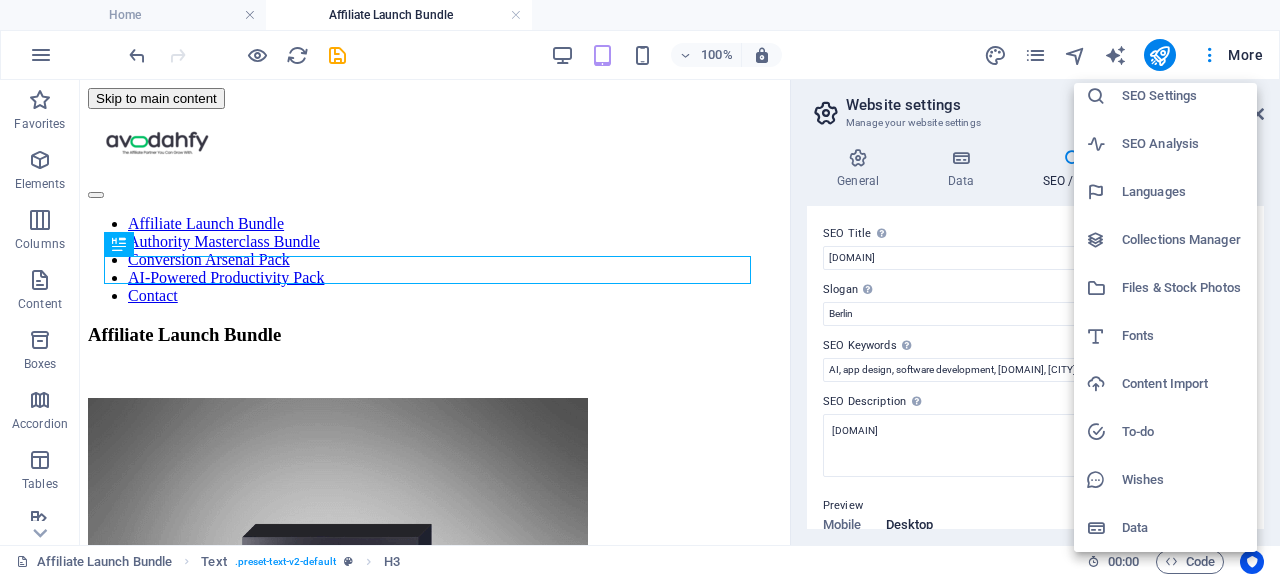click on "Data" at bounding box center (1183, 528) 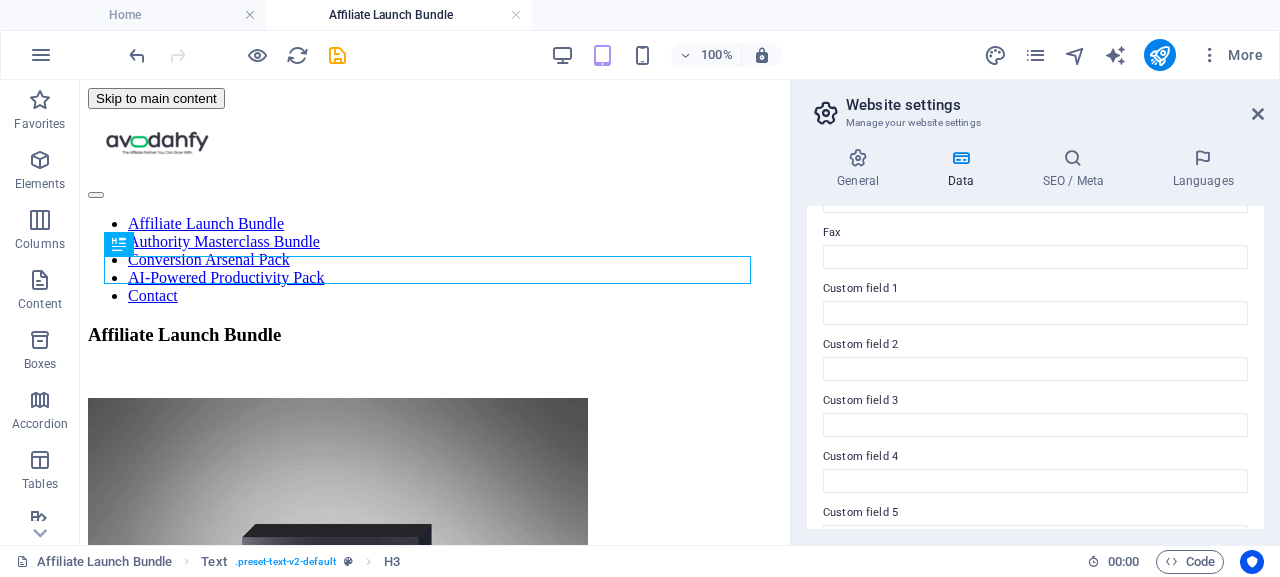 scroll, scrollTop: 539, scrollLeft: 0, axis: vertical 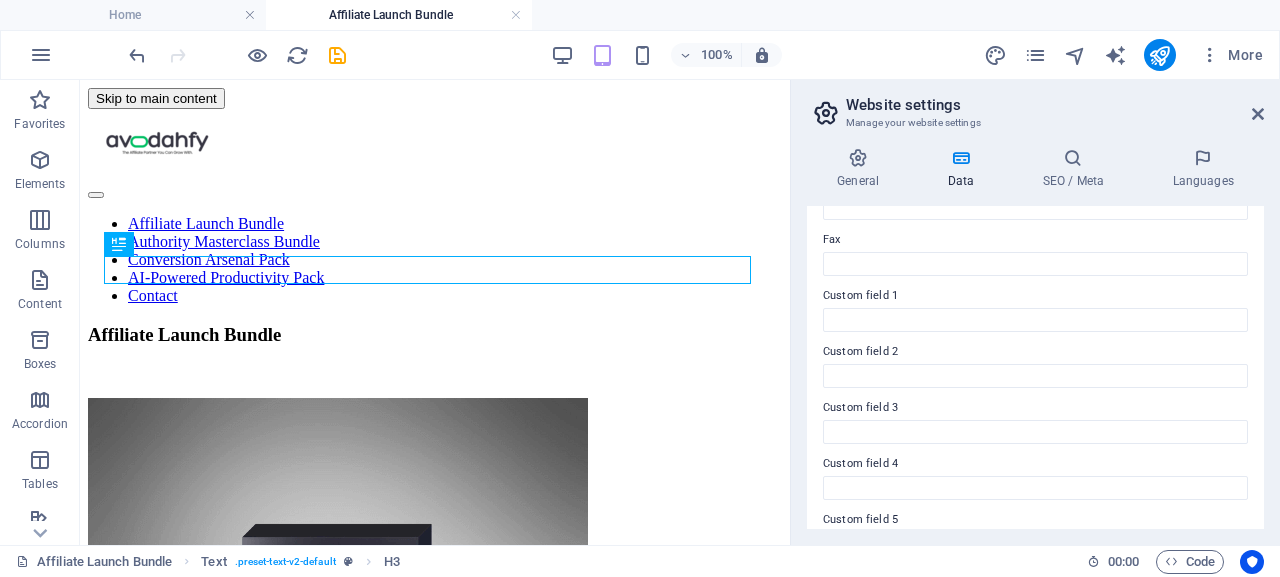 click on "Custom field 1" at bounding box center [1035, 296] 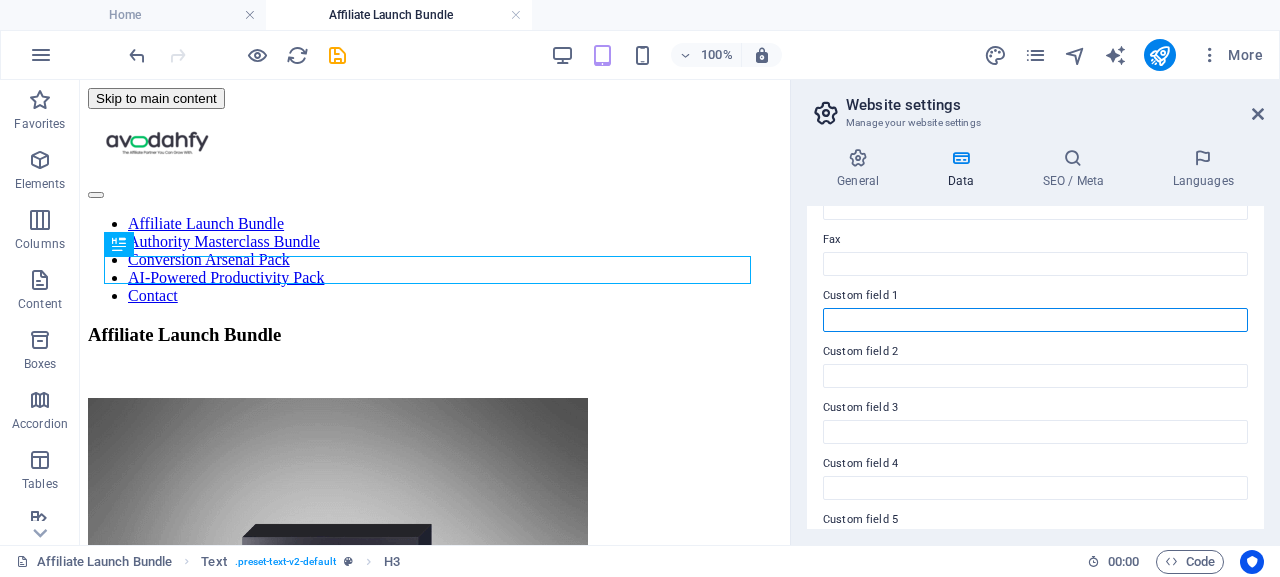 click on "Custom field 1" at bounding box center [1035, 320] 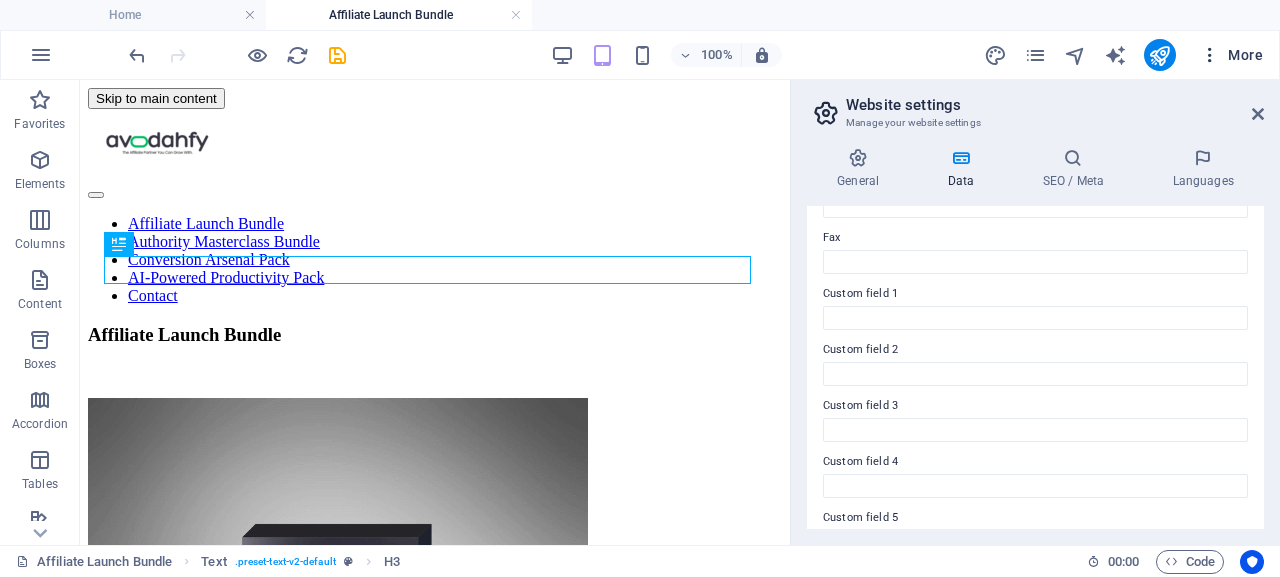 click at bounding box center [1210, 55] 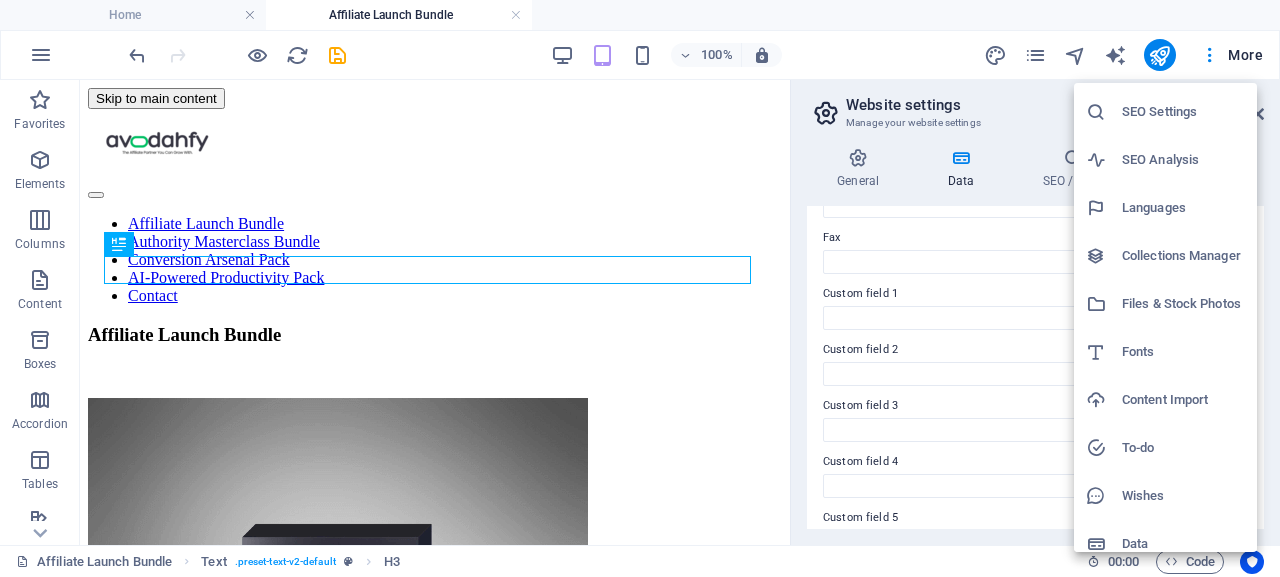scroll, scrollTop: 59, scrollLeft: 0, axis: vertical 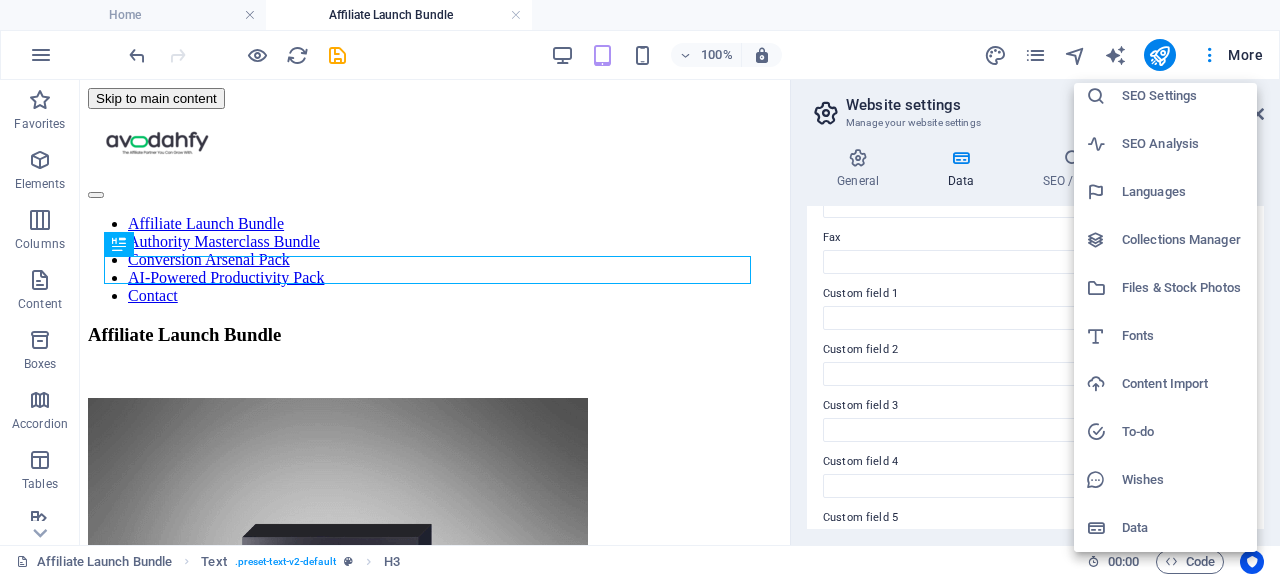 click at bounding box center (640, 288) 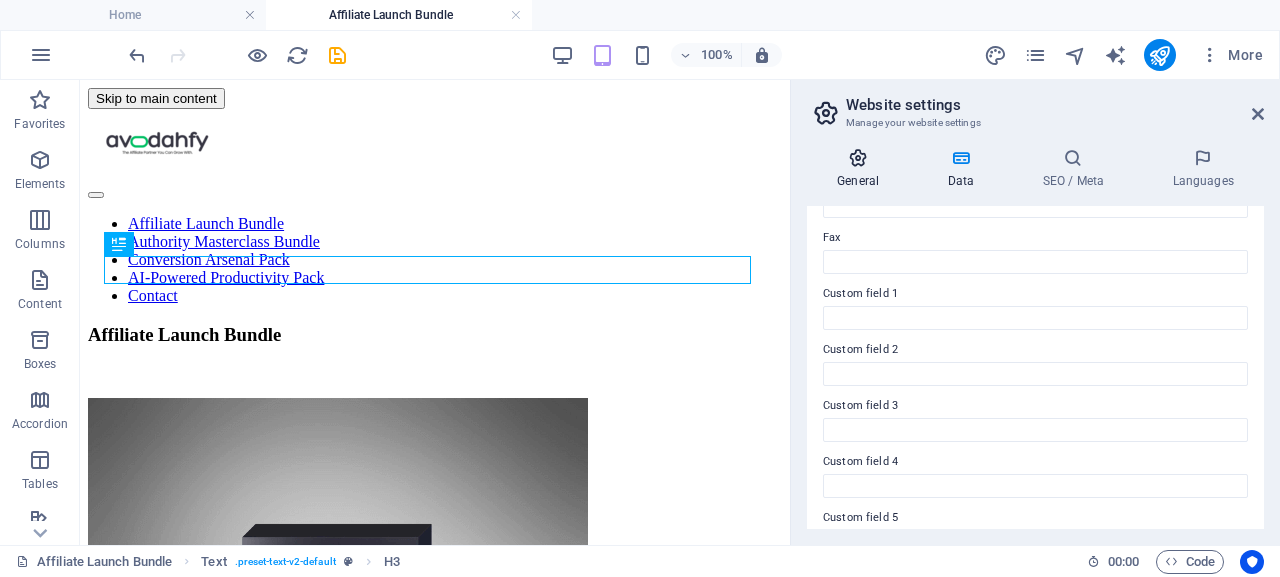 click at bounding box center [858, 158] 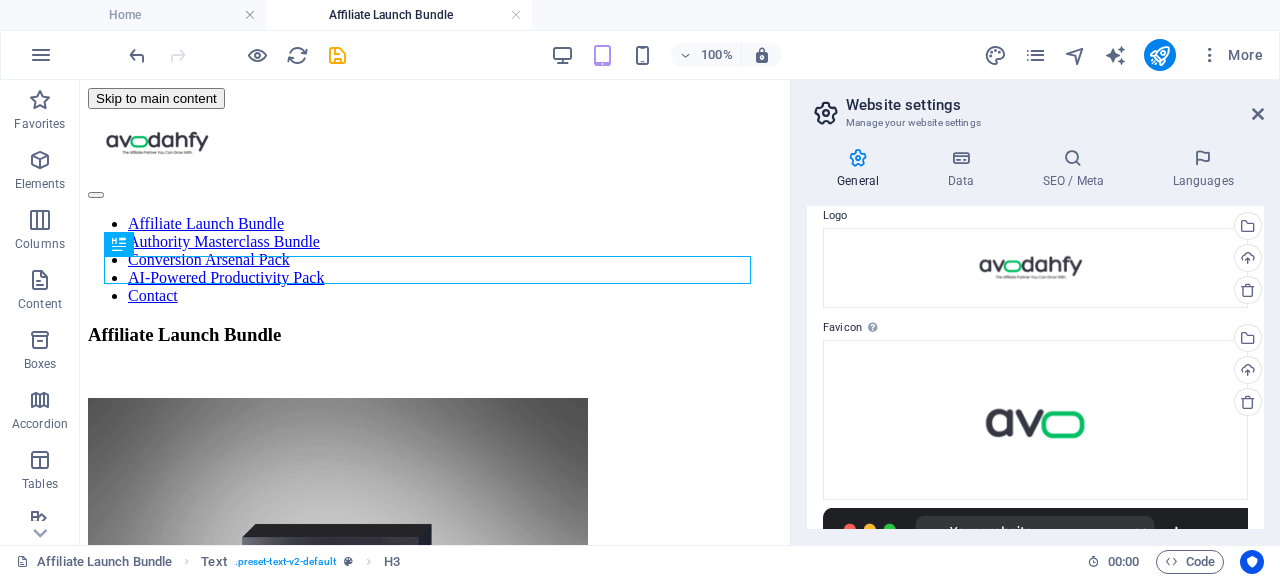 scroll, scrollTop: 0, scrollLeft: 0, axis: both 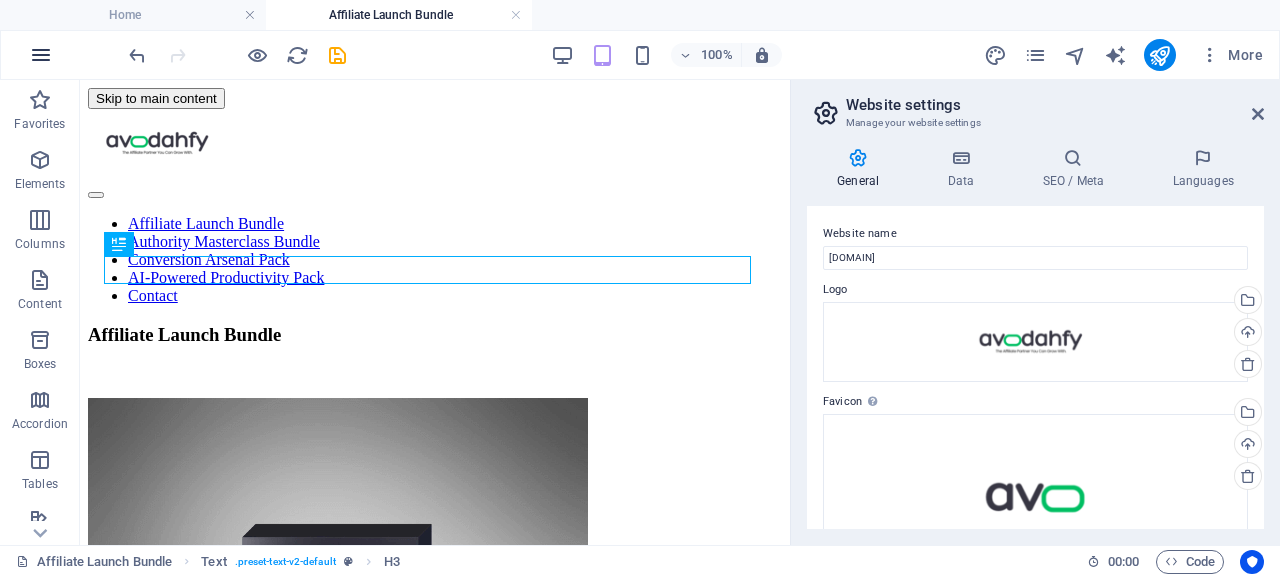 click at bounding box center (41, 55) 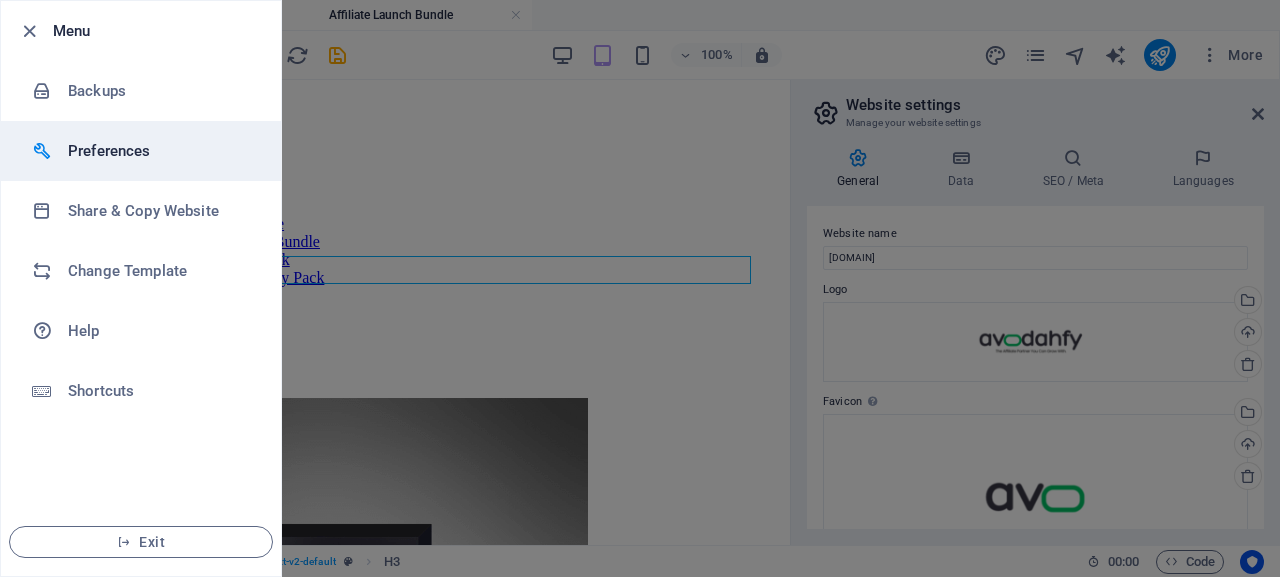 click on "Preferences" at bounding box center [160, 151] 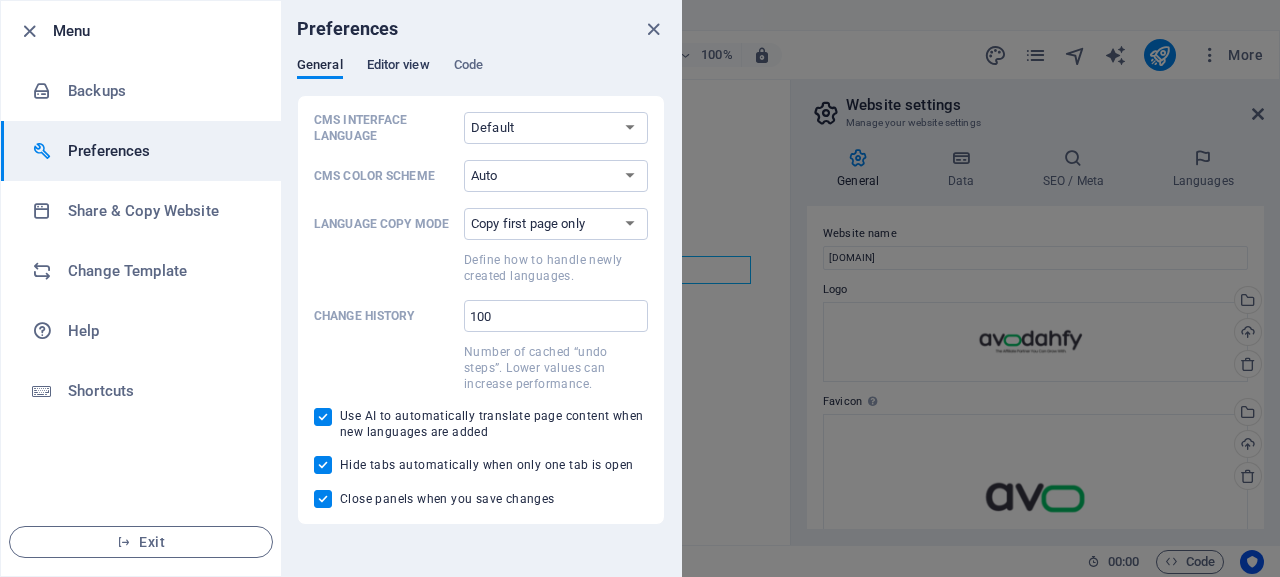 click on "Editor view" at bounding box center (398, 67) 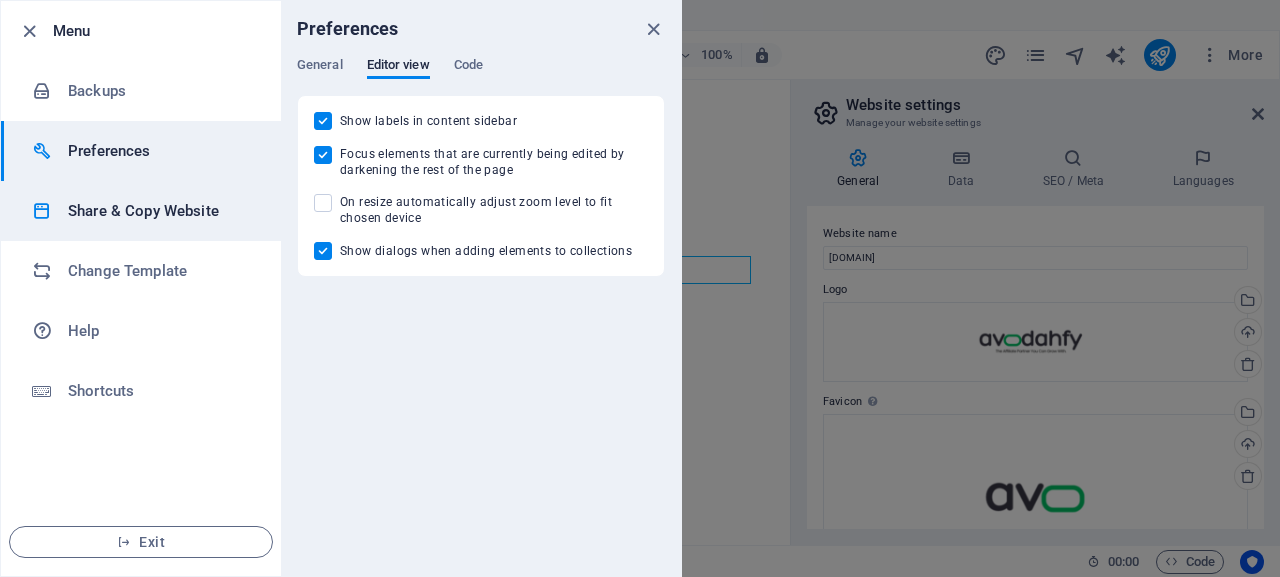 click on "Share & Copy Website" at bounding box center [160, 211] 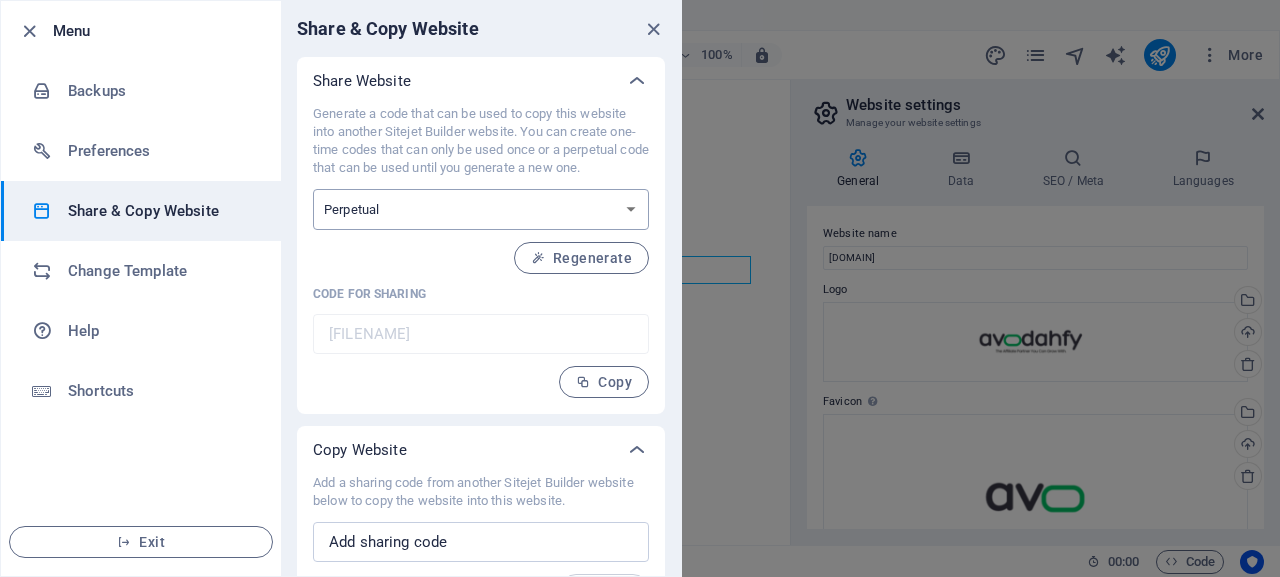 click on "One-time Perpetual" at bounding box center (481, 209) 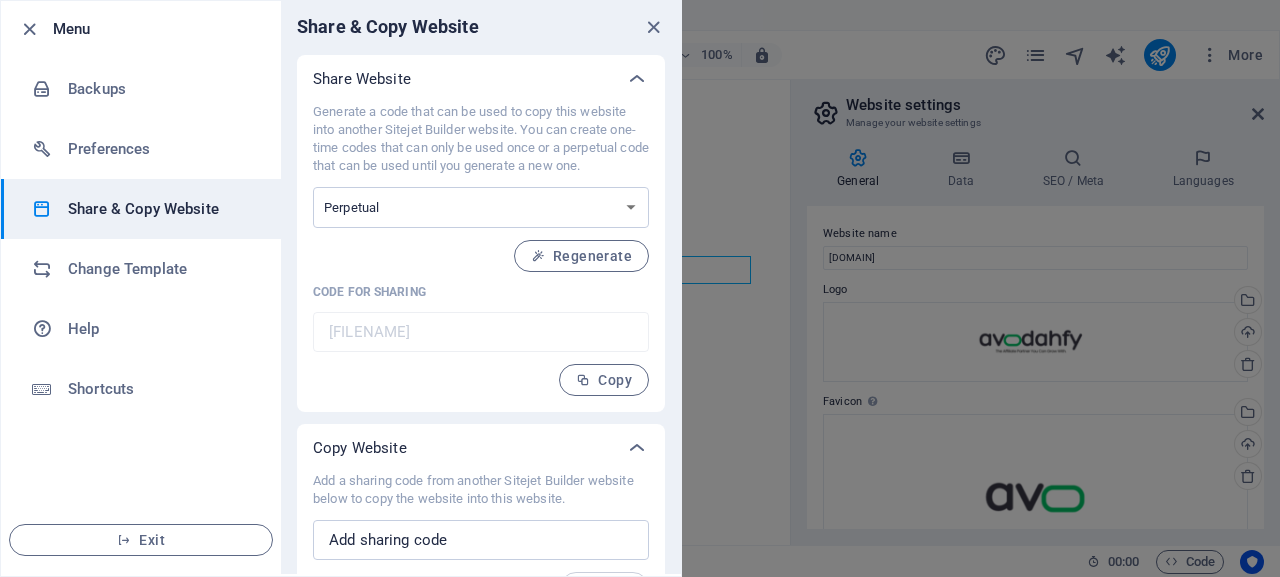 scroll, scrollTop: 0, scrollLeft: 0, axis: both 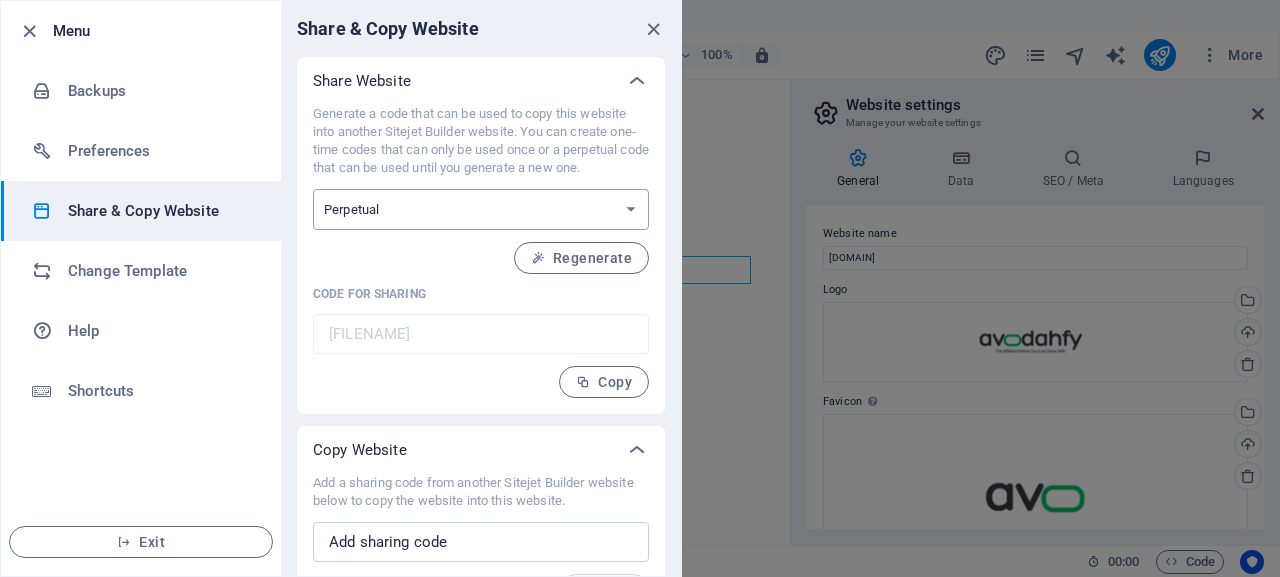 click on "One-time Perpetual" at bounding box center (481, 209) 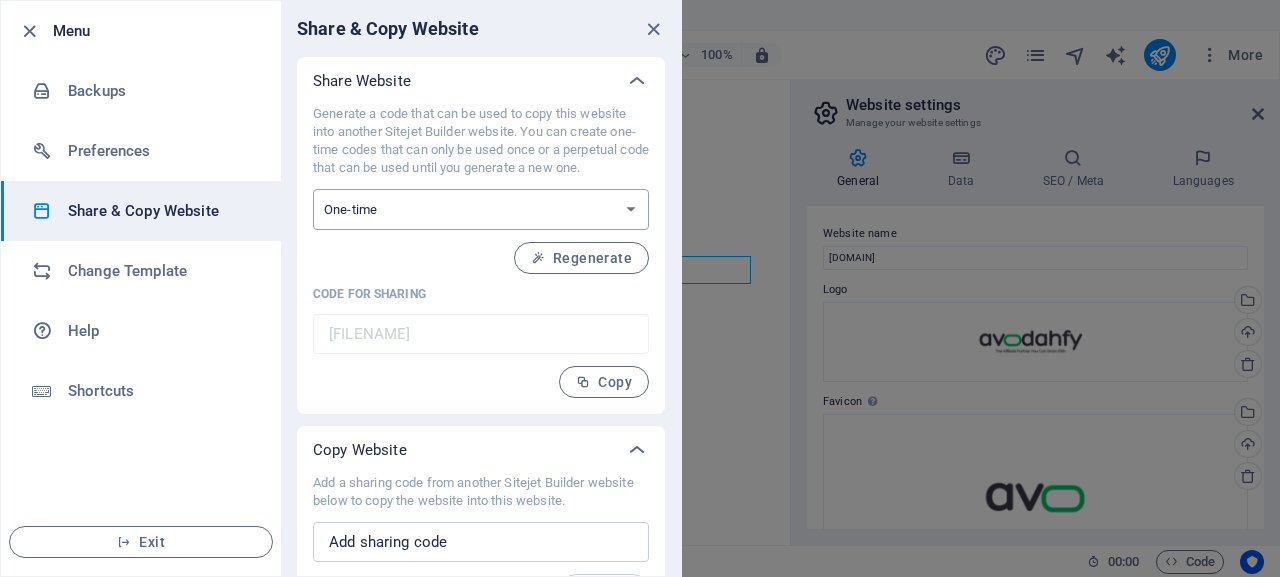 type 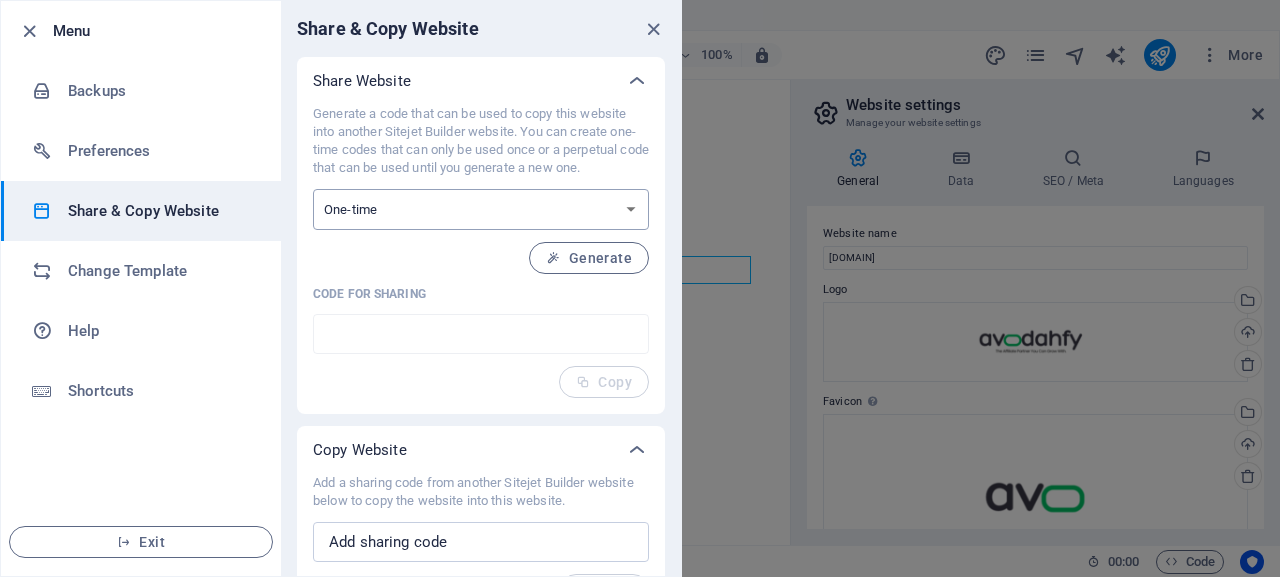 click on "One-time Perpetual" at bounding box center (481, 209) 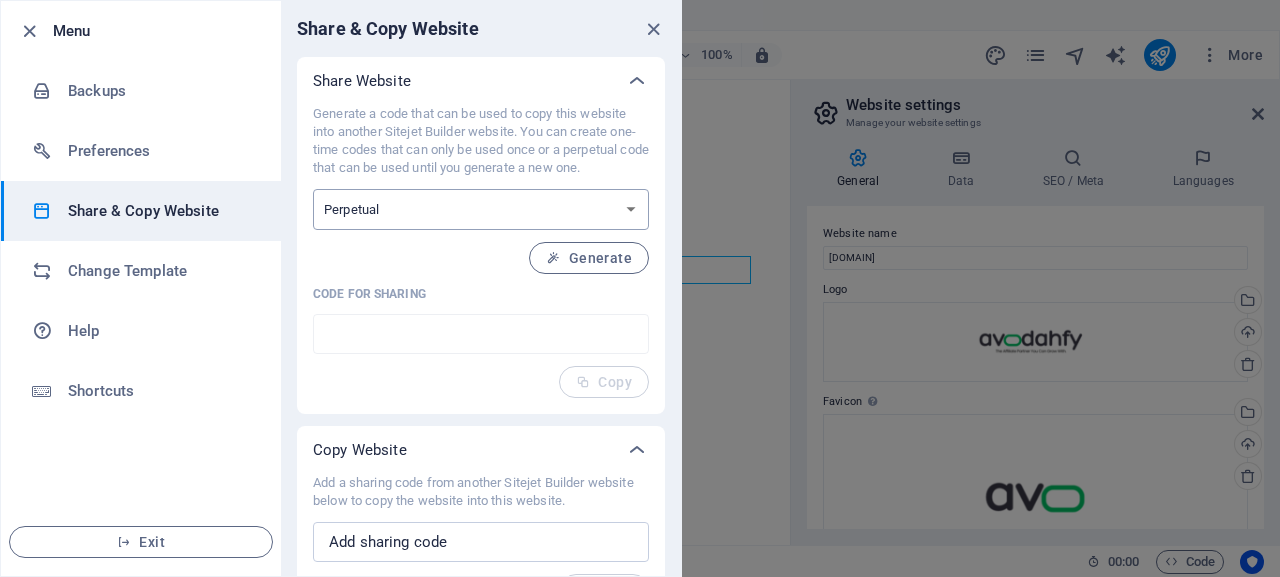 type on "[FILENAME]" 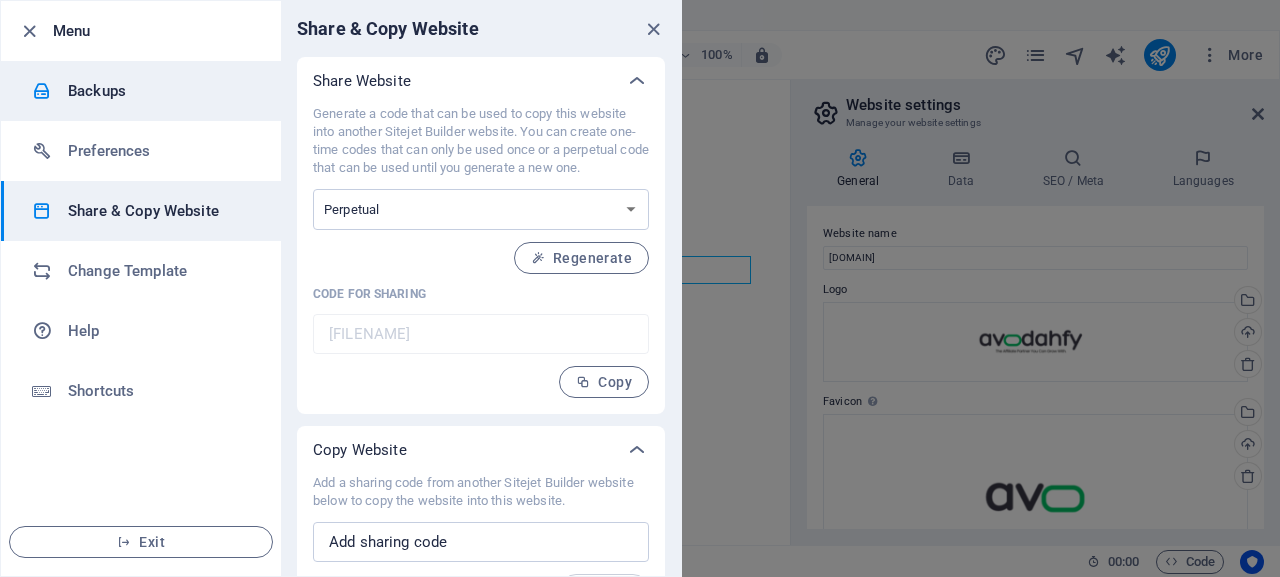 click on "Backups" at bounding box center [160, 91] 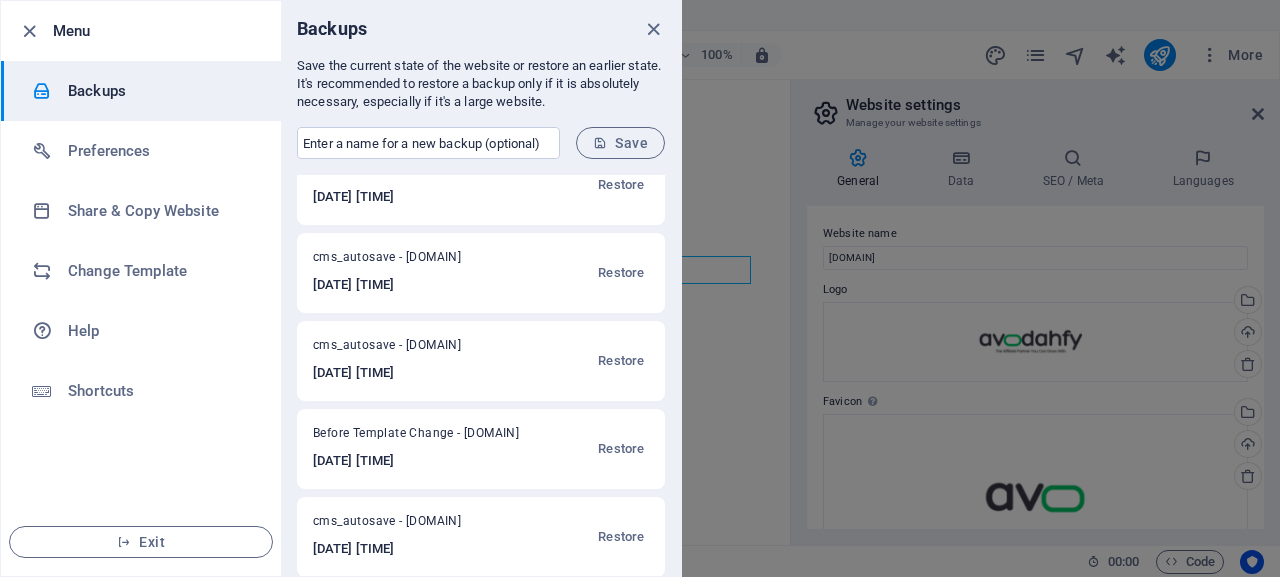 scroll, scrollTop: 223, scrollLeft: 0, axis: vertical 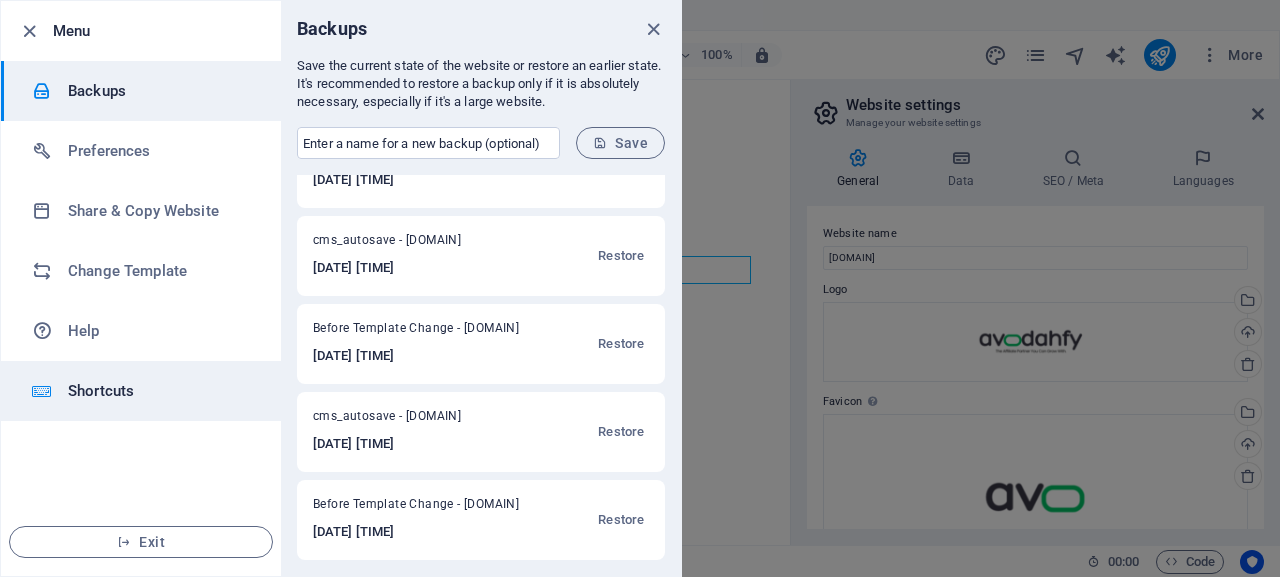 click on "Shortcuts" at bounding box center (160, 391) 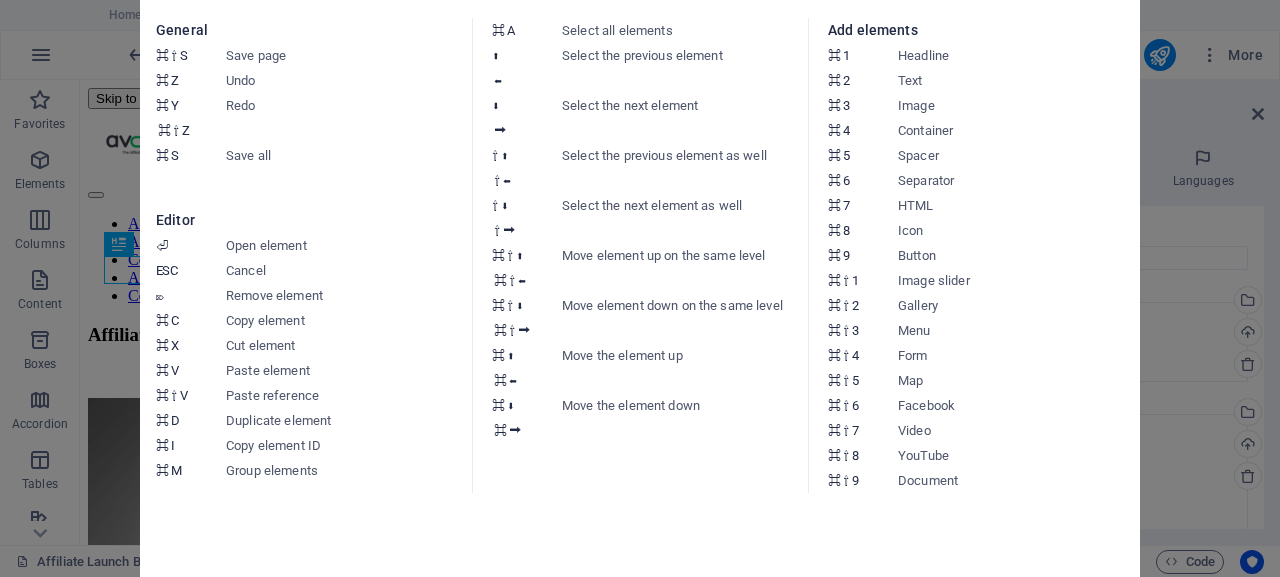click on "Keyboard cheatsheet General ⌘ ⇧ S Save page ⌘ Z Undo ⌘ Y ⌘ ⇧ Z Redo ⌘ S Save all Editor ⏎ Open element ESC Cancel ⌦ Remove element ⌘ C Copy element ⌘ X Cut element ⌘ V Paste element ⌘ ⇧ V Paste reference ⌘ D Duplicate element ⌘ I Copy element ID ⌘ M Group elements ⌘ A Select all elements ⬆ ⬅ Select the previous element ⬇ ⮕ Select the next element ⇧ ⬆ ⇧ ⬅ Select the previous element as well ⇧ ⬇ ⇧ ⮕ Select the next element as well ⌘ ⇧ ⬆ ⌘ ⇧ ⬅ Move element up on the same level ⌘ ⇧ ⬇ ⌘ ⇧ ⮕ Move element down on the same level ⌘ ⬆ ⌘ ⬅ Move the element up ⌘ ⬇ ⌘ ⮕ Move the element down Add elements ⌘ 1 Headline ⌘ 2 Text ⌘ 3 Image ⌘ 4 Container ⌘ 5 Spacer ⌘ 6 Separator ⌘ 7 HTML ⌘ 8 Icon ⌘ 9 Button ⌘ ⇧ 1 Image slider ⌘ ⇧ 2 Gallery ⌘ ⇧ 3 Menu ⌘ ⇧ 4 Form ⌘ ⇧ 5 Map ⌘ ⇧ 6 Facebook ⌘ ⇧ 7 Video ⌘ ⇧ 8 YouTube ⌘ ⇧ 9 Document" at bounding box center [640, 288] 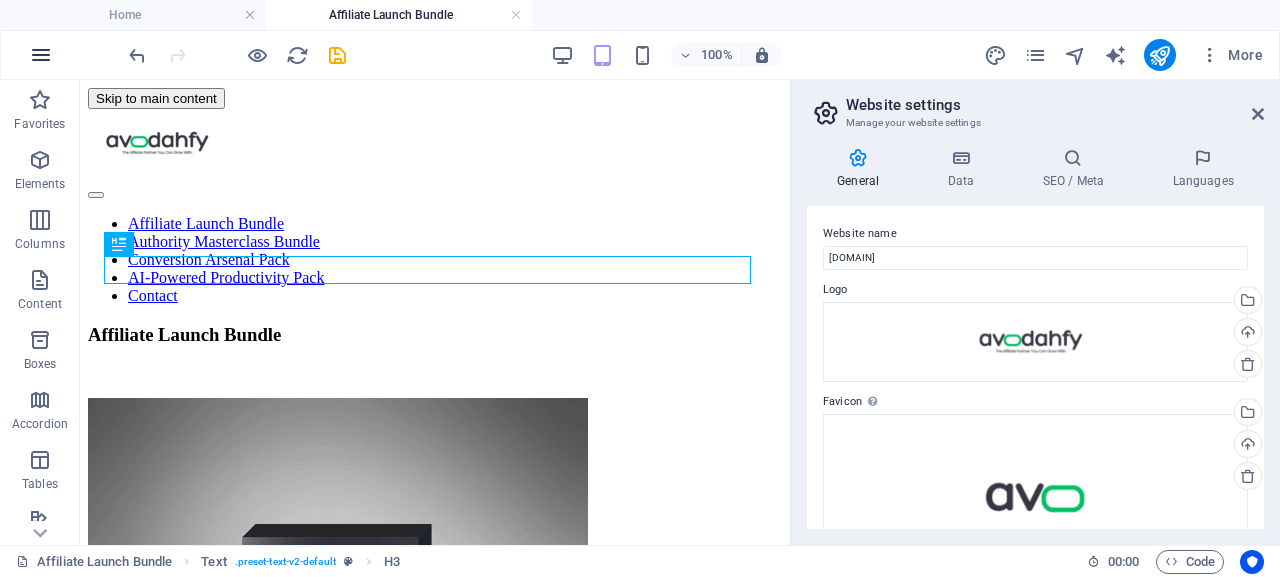 click at bounding box center [41, 55] 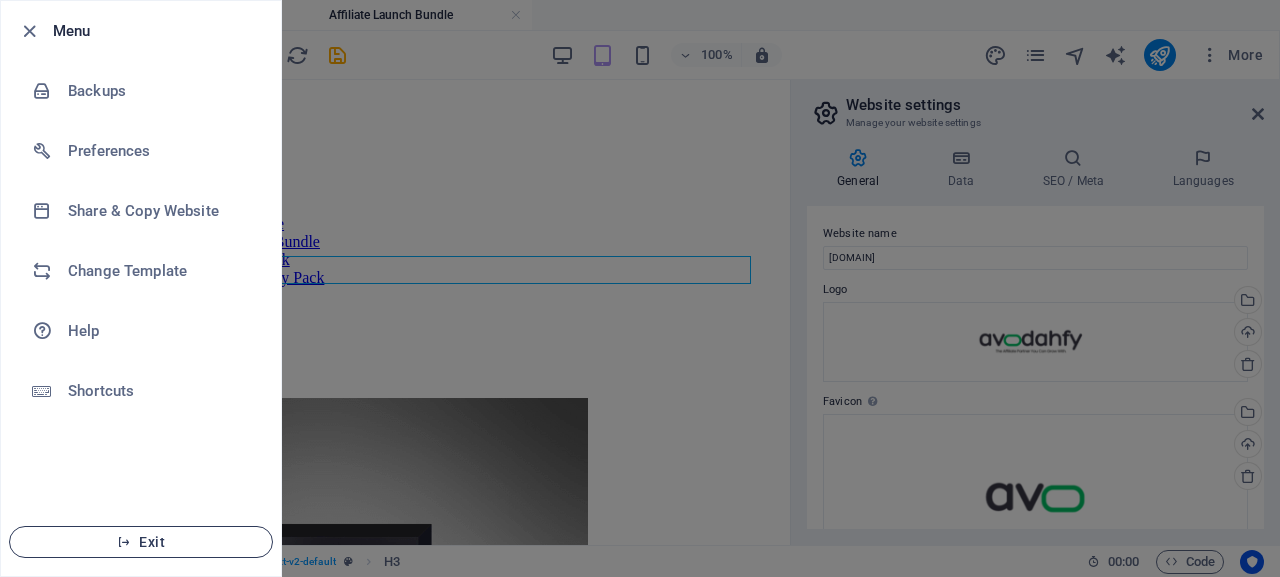 click on "Exit" at bounding box center [141, 542] 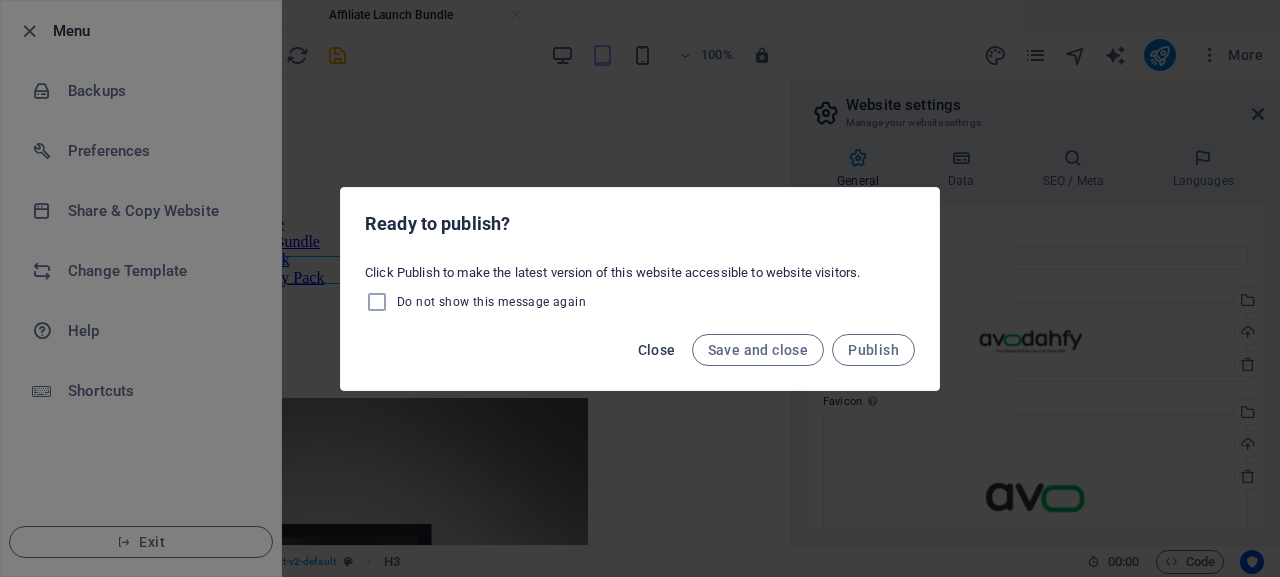 click on "Close" at bounding box center (657, 350) 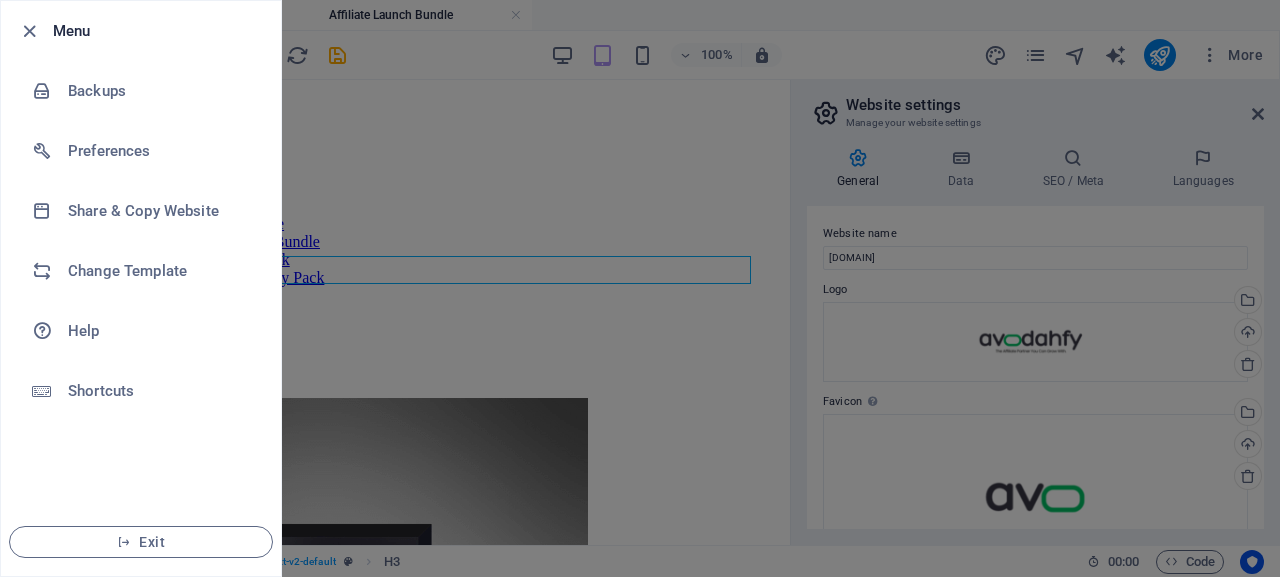 click at bounding box center [640, 288] 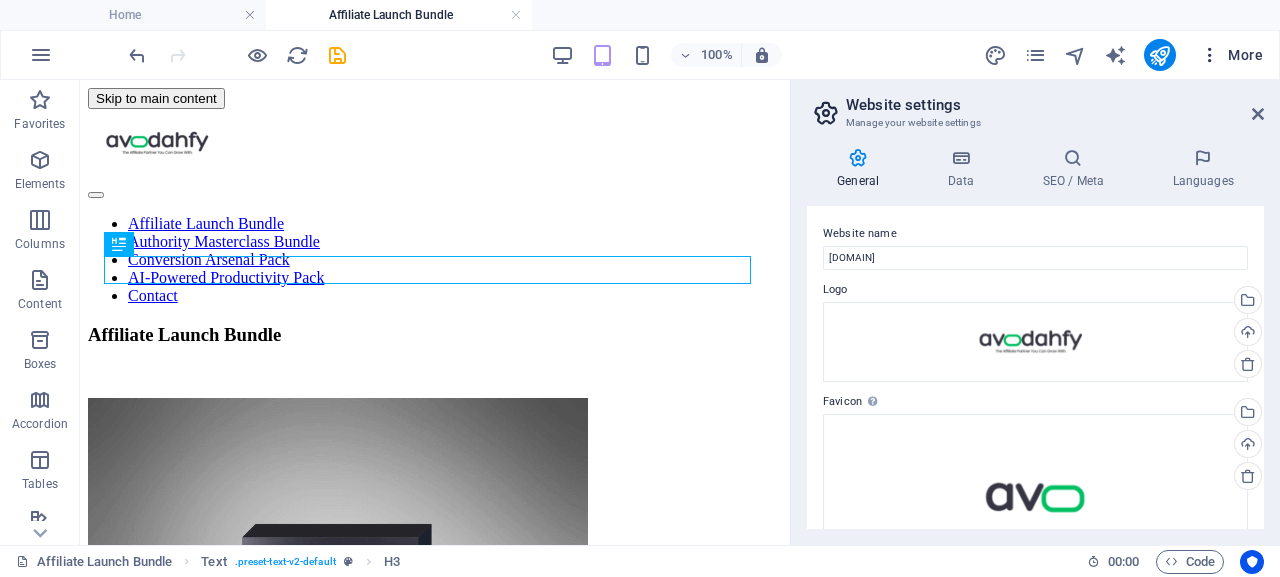 click at bounding box center [1210, 55] 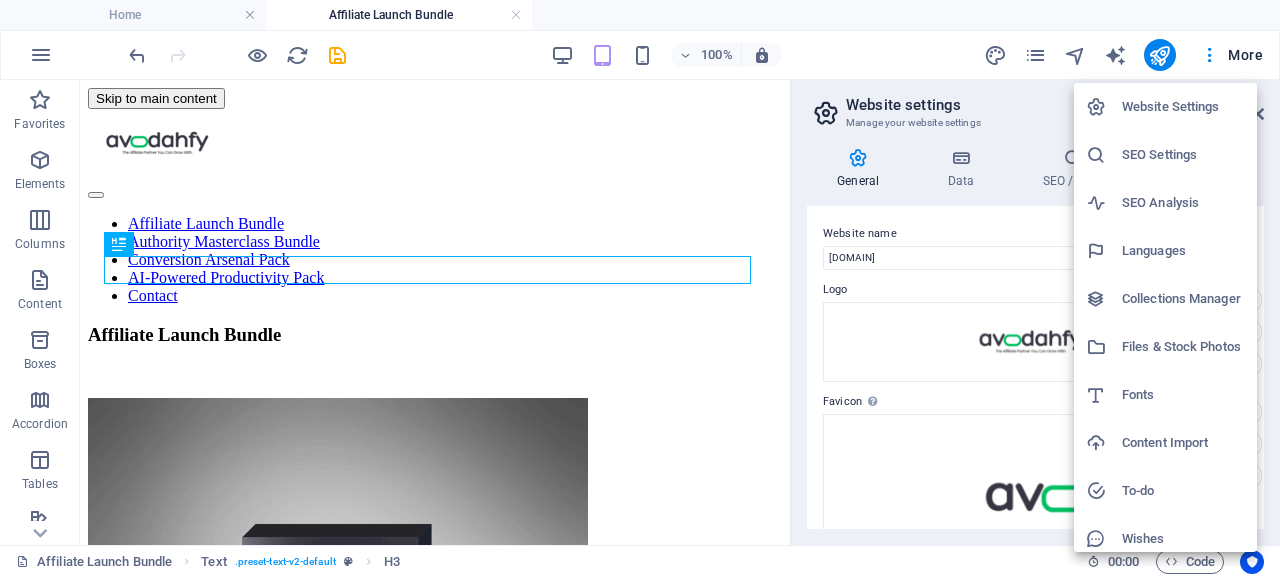 click on "Wishes" at bounding box center [1183, 539] 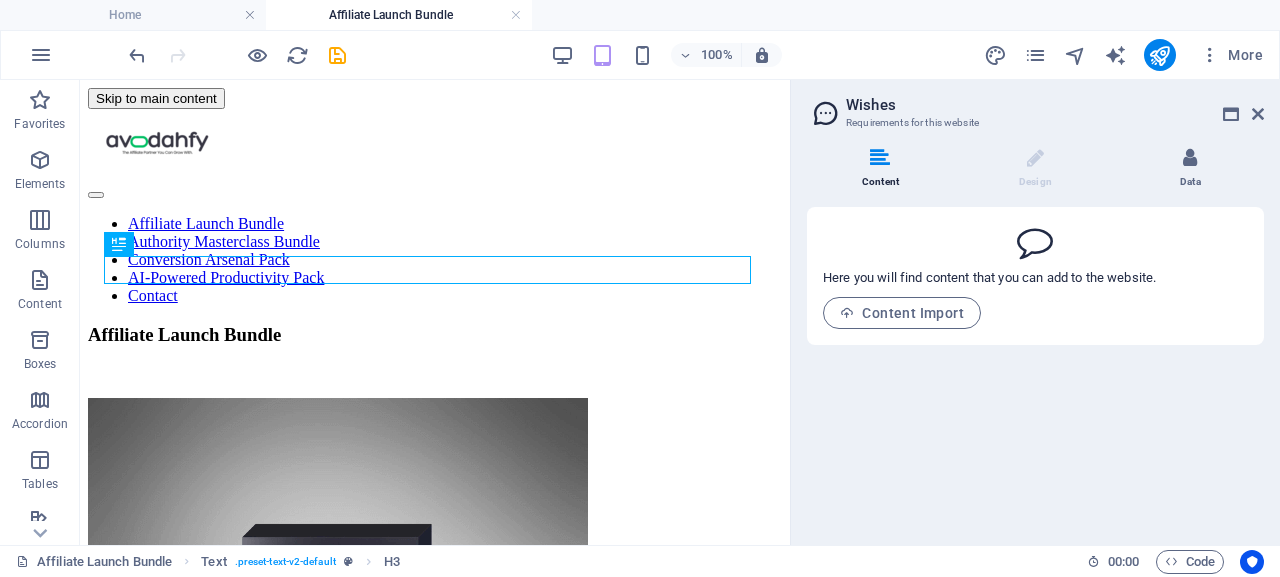 click on "Data" at bounding box center (1190, 169) 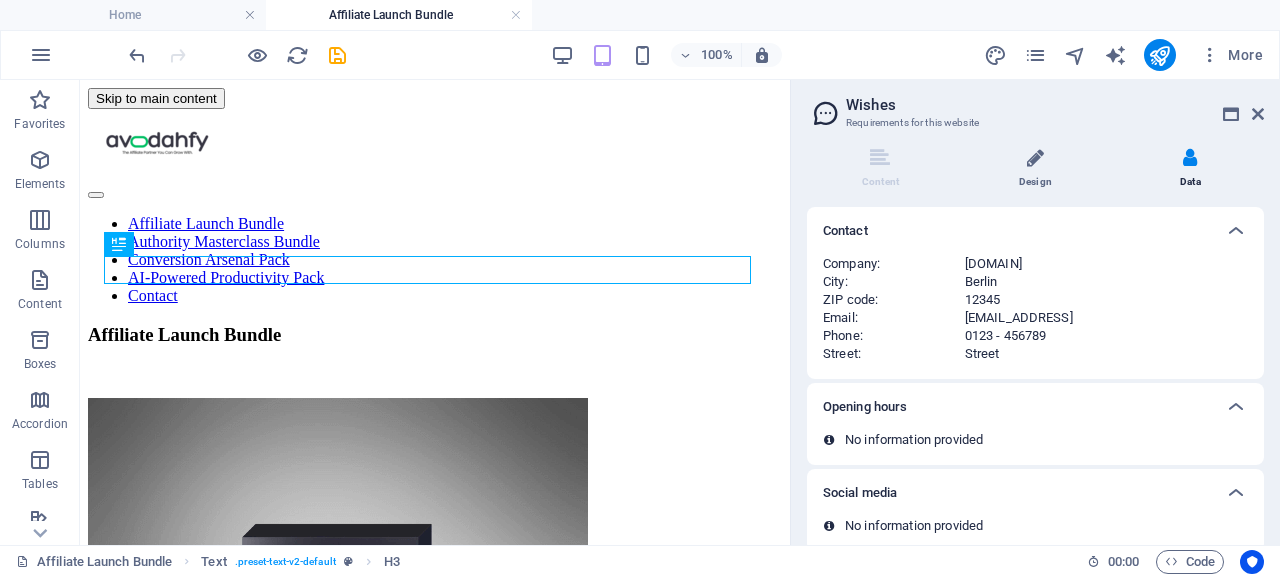click on "Design" at bounding box center (1039, 169) 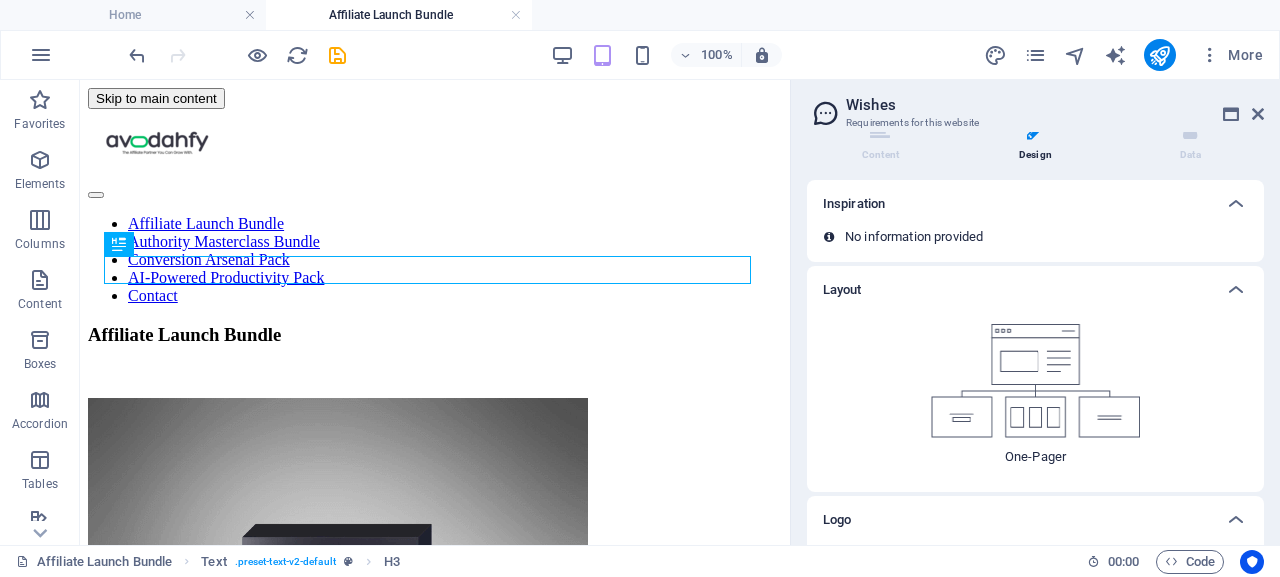 scroll, scrollTop: 0, scrollLeft: 0, axis: both 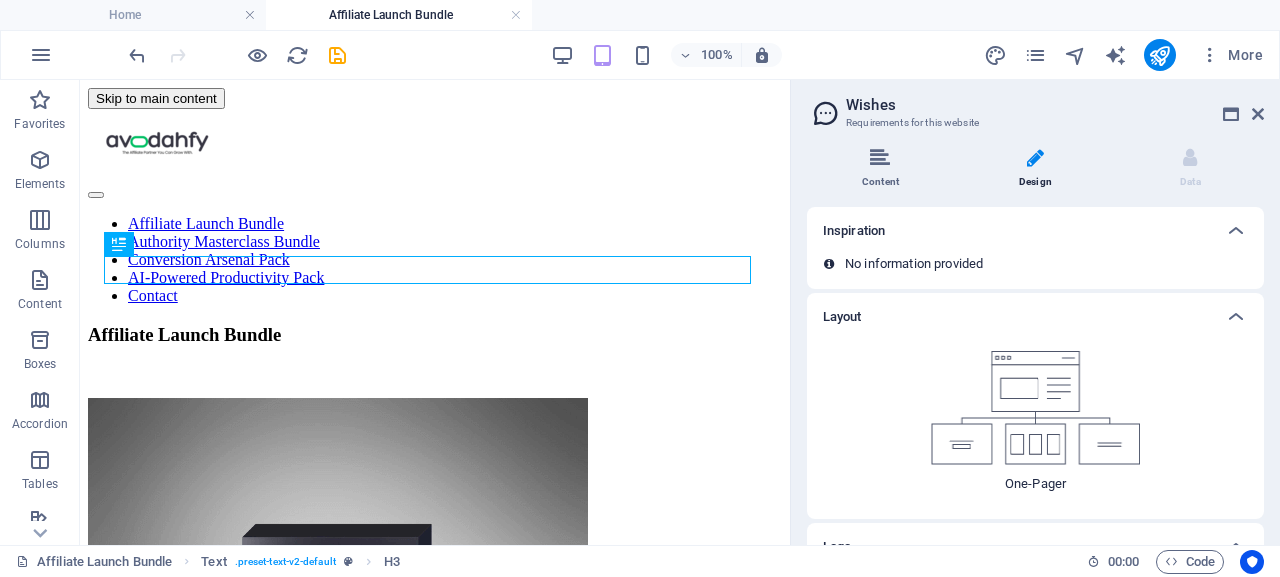 click on "Content" at bounding box center (884, 169) 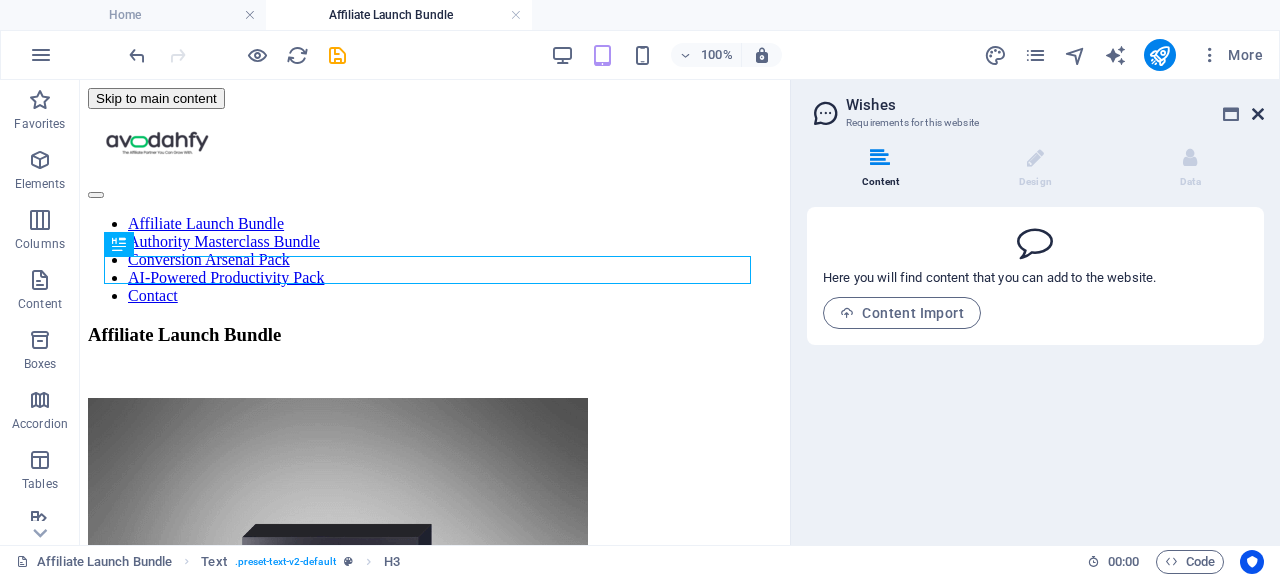 click at bounding box center [1258, 114] 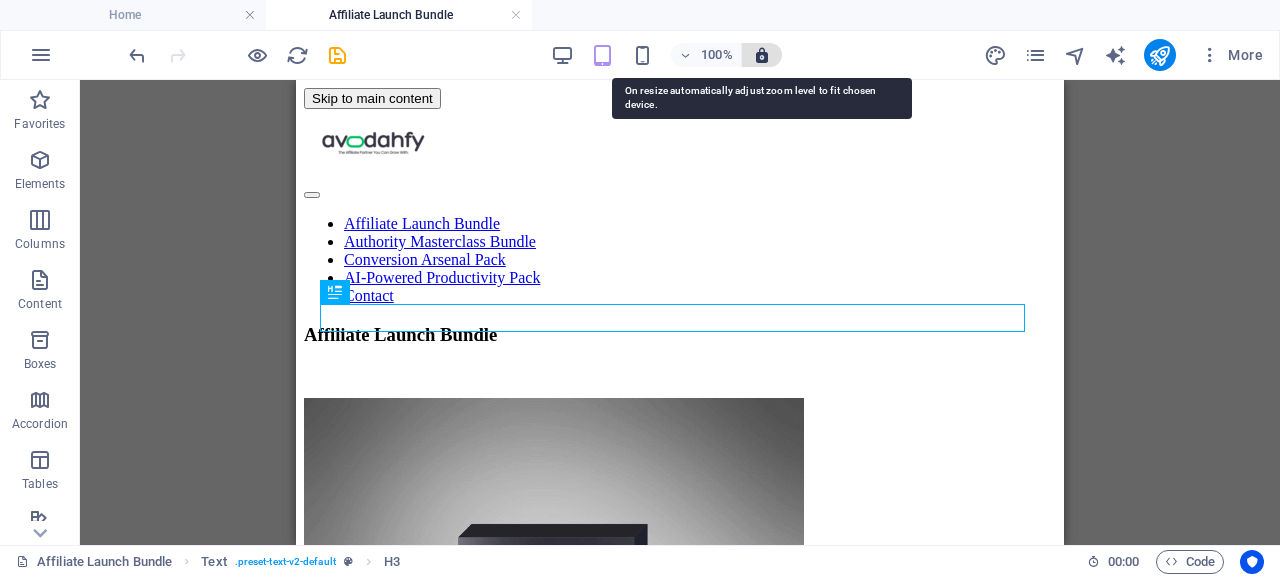 click at bounding box center (762, 55) 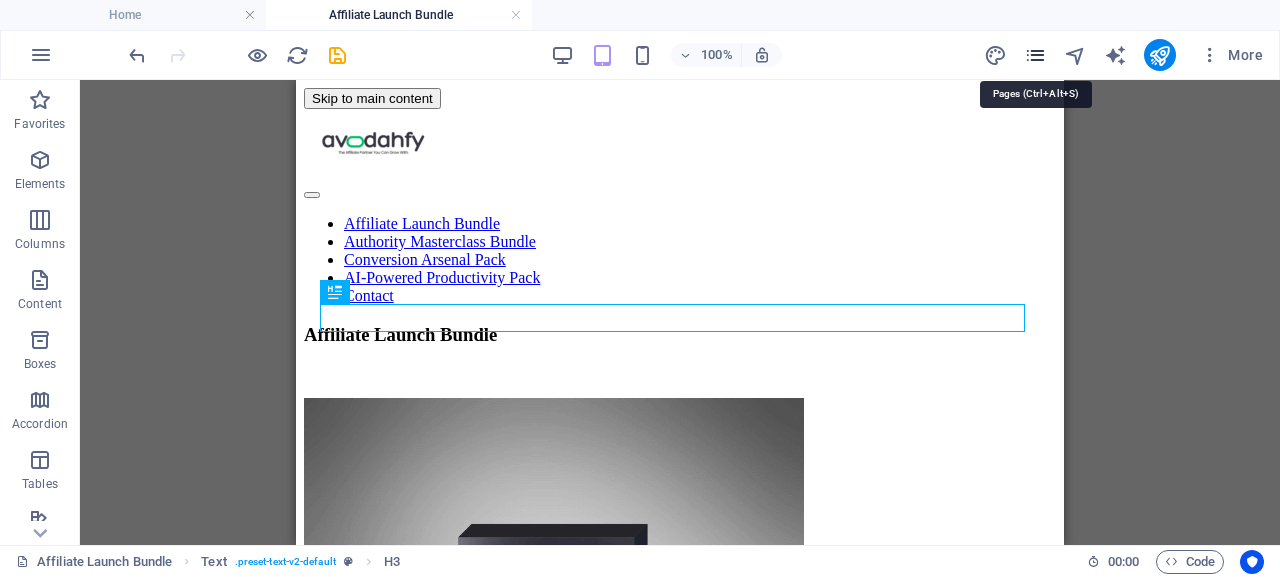 click at bounding box center [1035, 55] 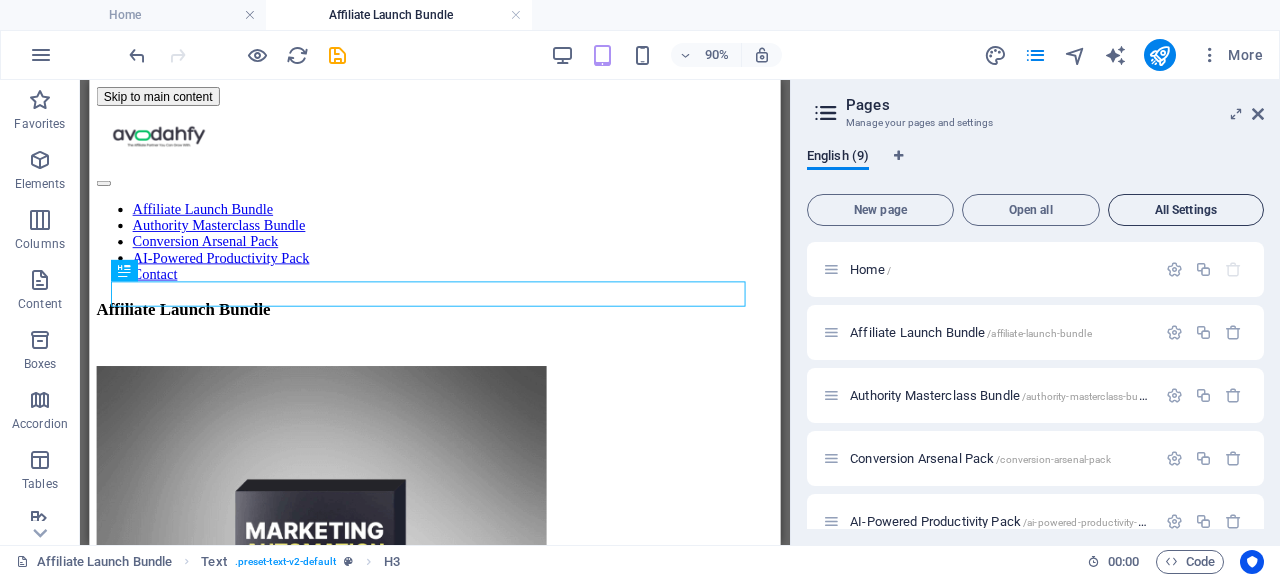 click on "All Settings" at bounding box center [1186, 210] 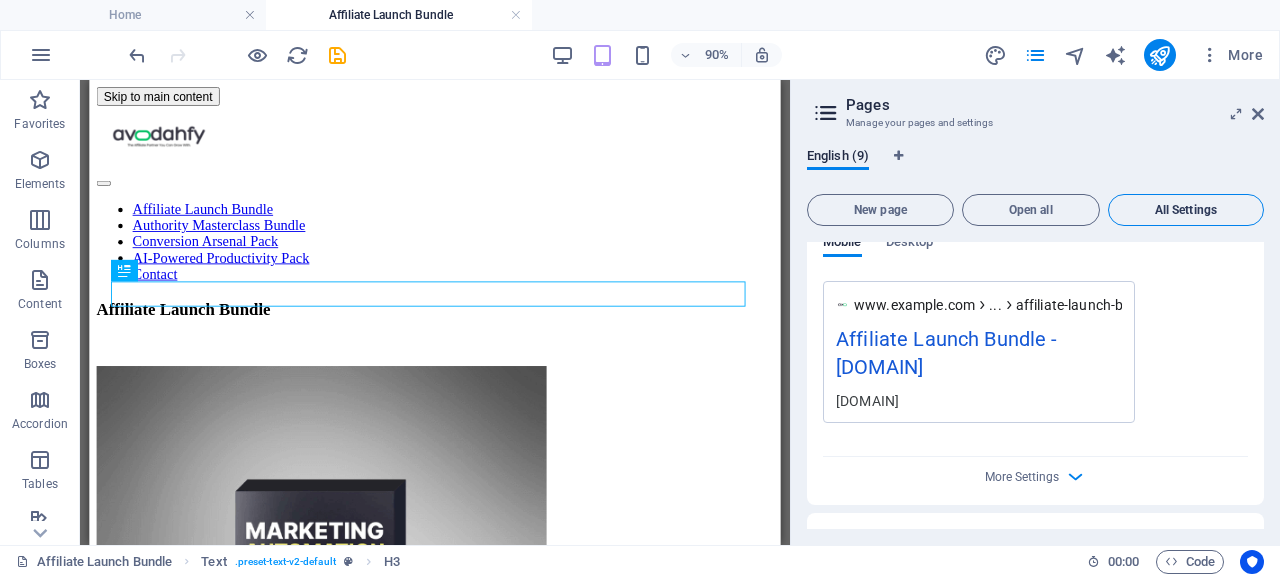 scroll, scrollTop: 1371, scrollLeft: 0, axis: vertical 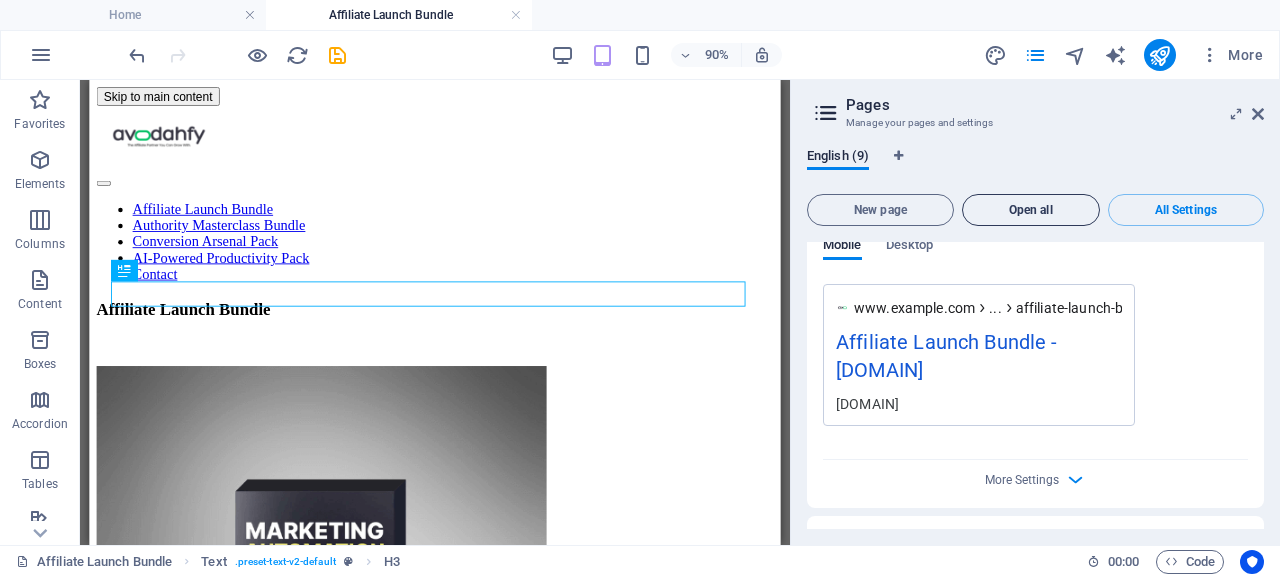 click on "Open all" at bounding box center (1031, 210) 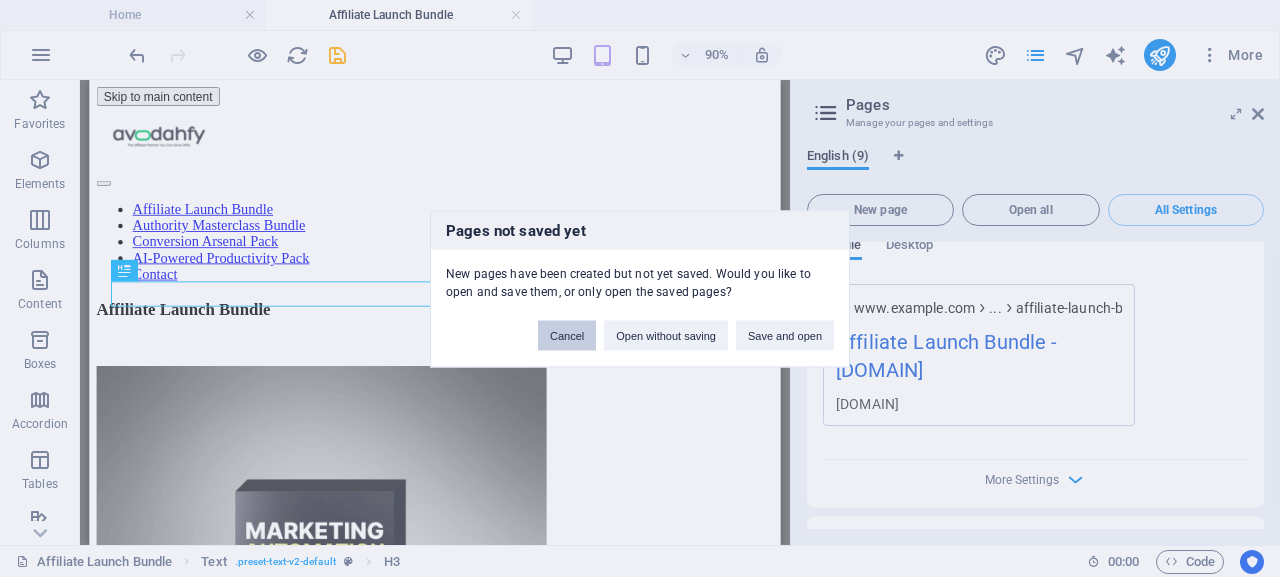 click on "Cancel" at bounding box center (567, 335) 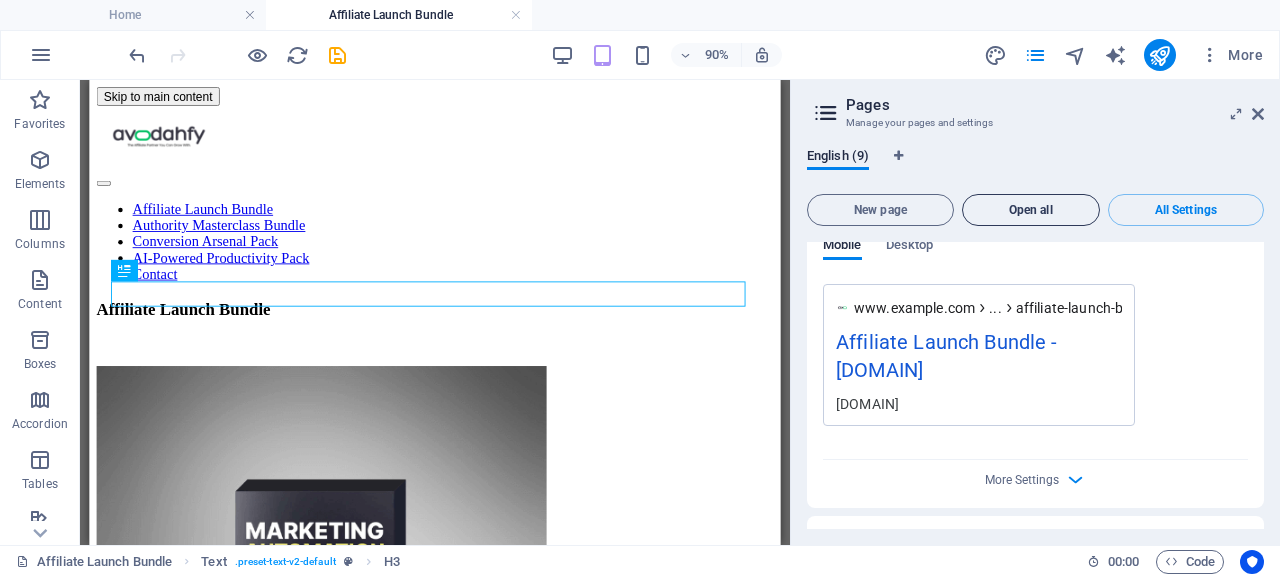 click on "Open all" at bounding box center (1031, 210) 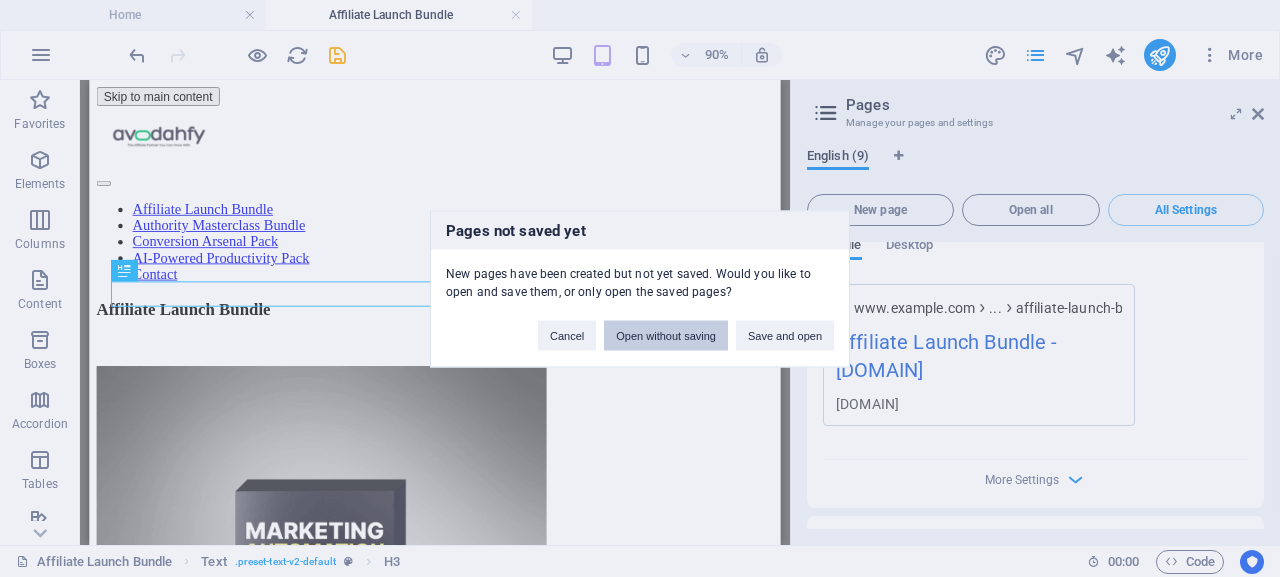 click on "Open without saving" at bounding box center (666, 335) 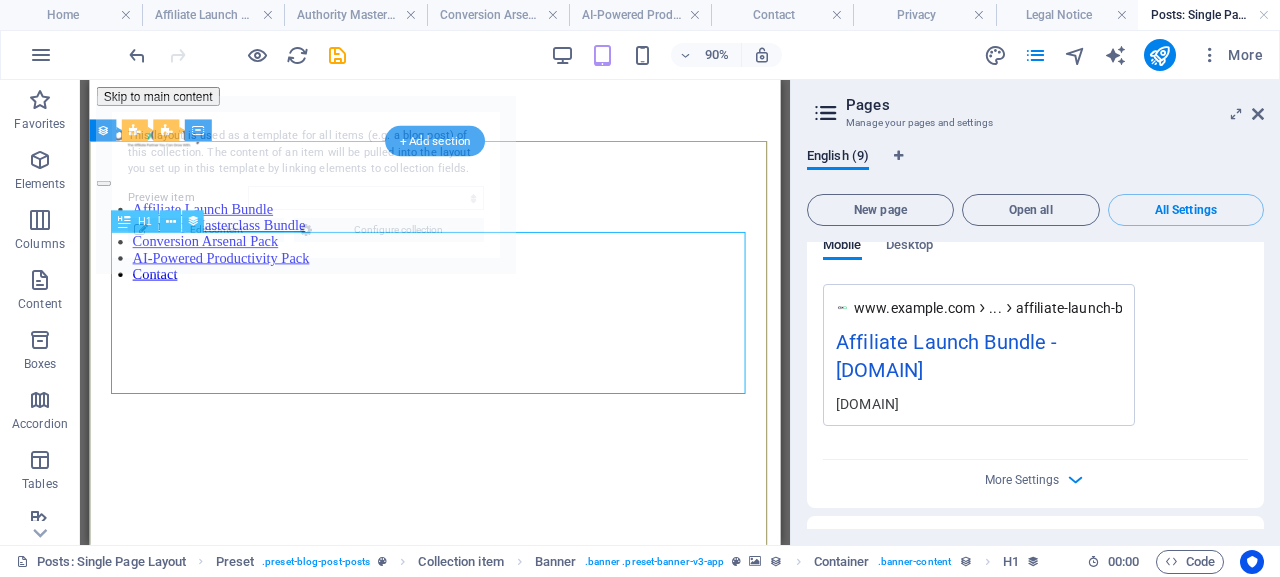 scroll, scrollTop: 0, scrollLeft: 0, axis: both 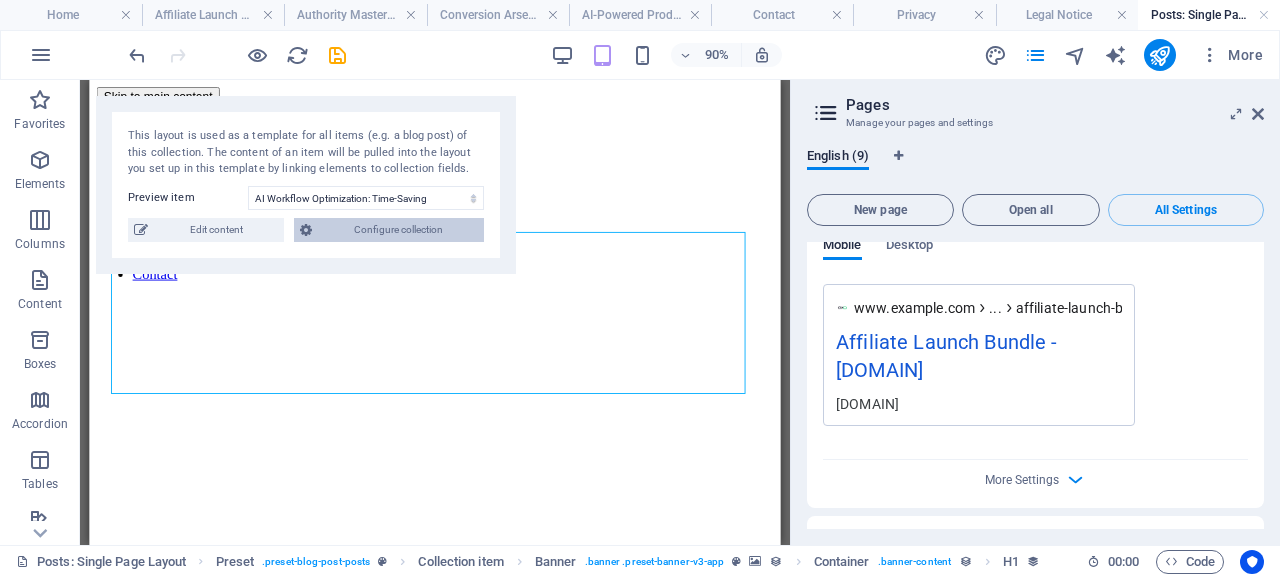 click on "Configure collection" at bounding box center [398, 230] 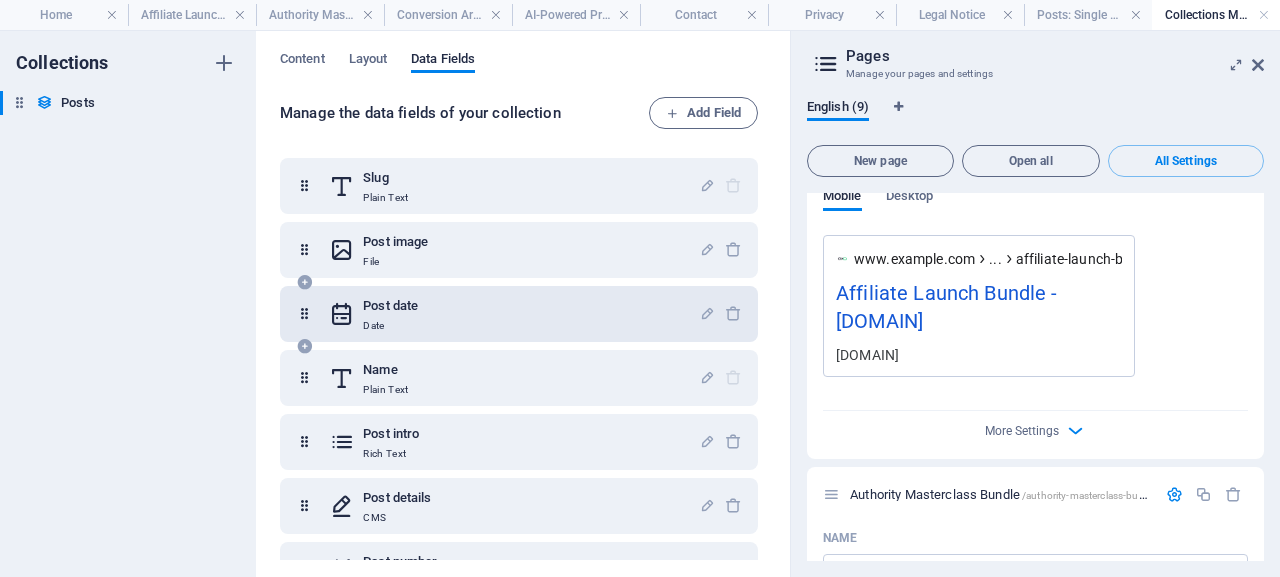 scroll, scrollTop: 0, scrollLeft: 0, axis: both 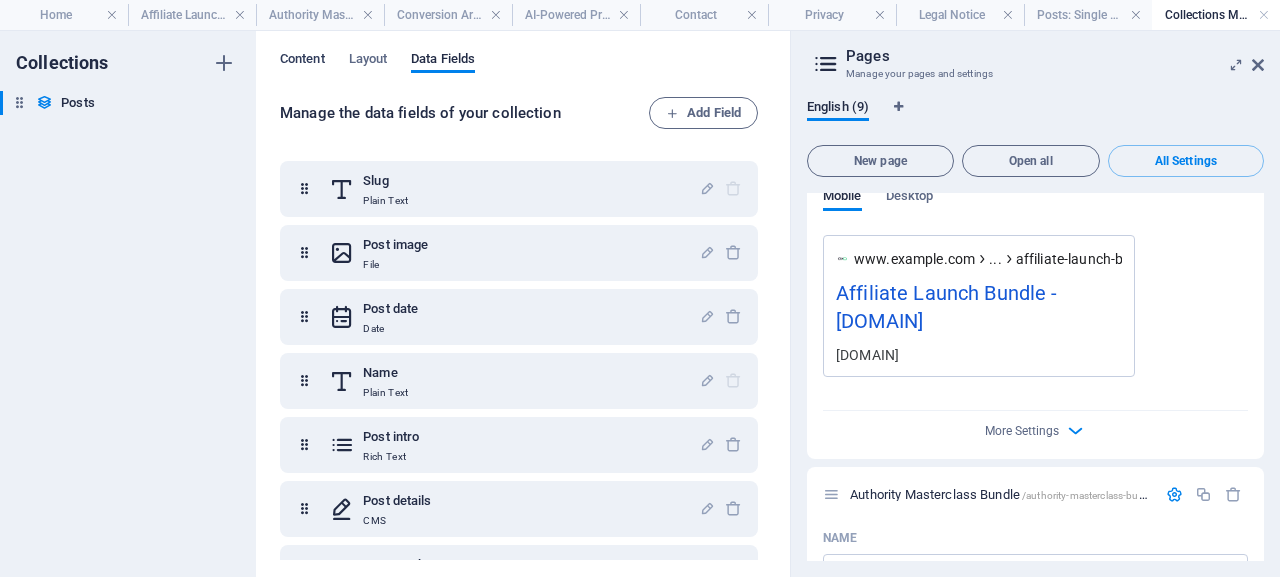 click on "Content" at bounding box center (302, 61) 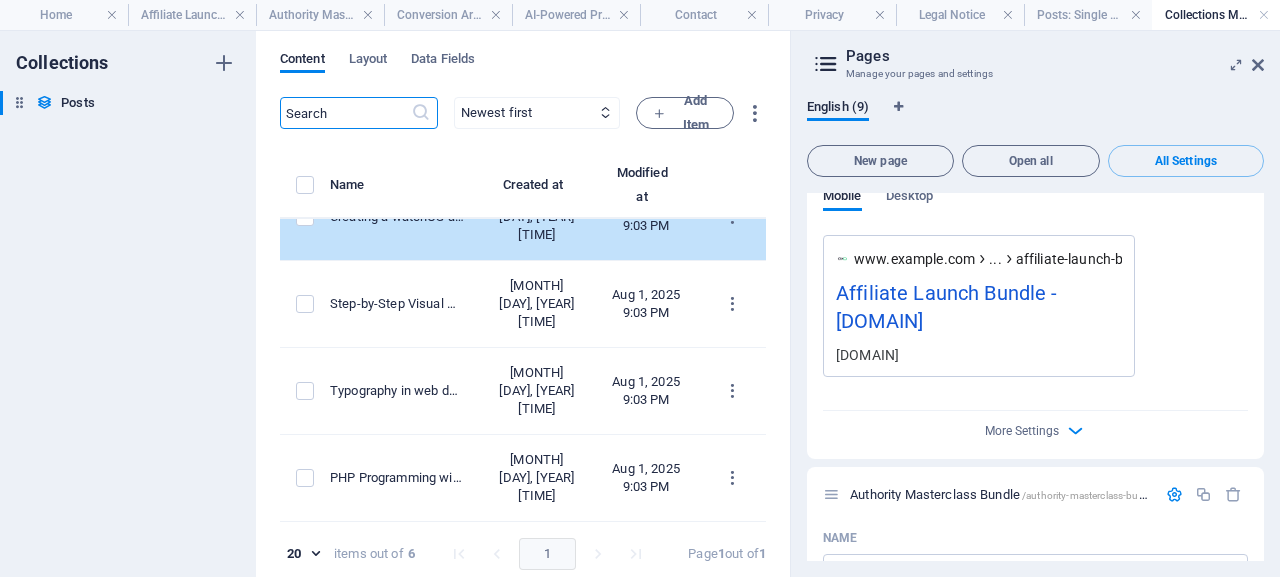 scroll, scrollTop: 309, scrollLeft: 0, axis: vertical 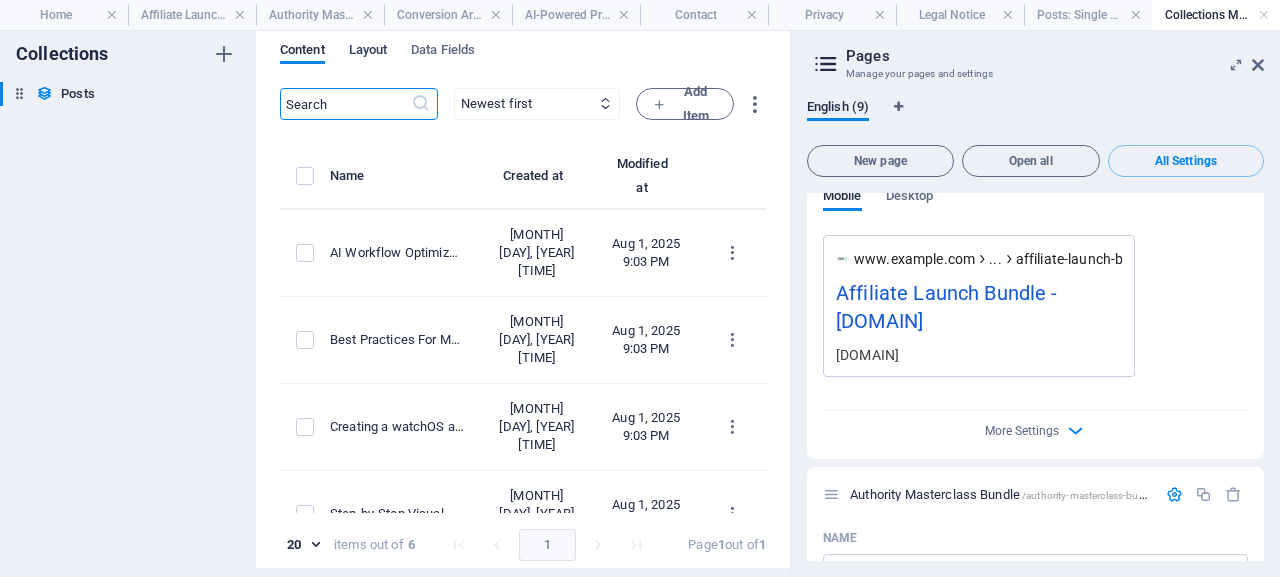 click on "Layout" at bounding box center [368, 52] 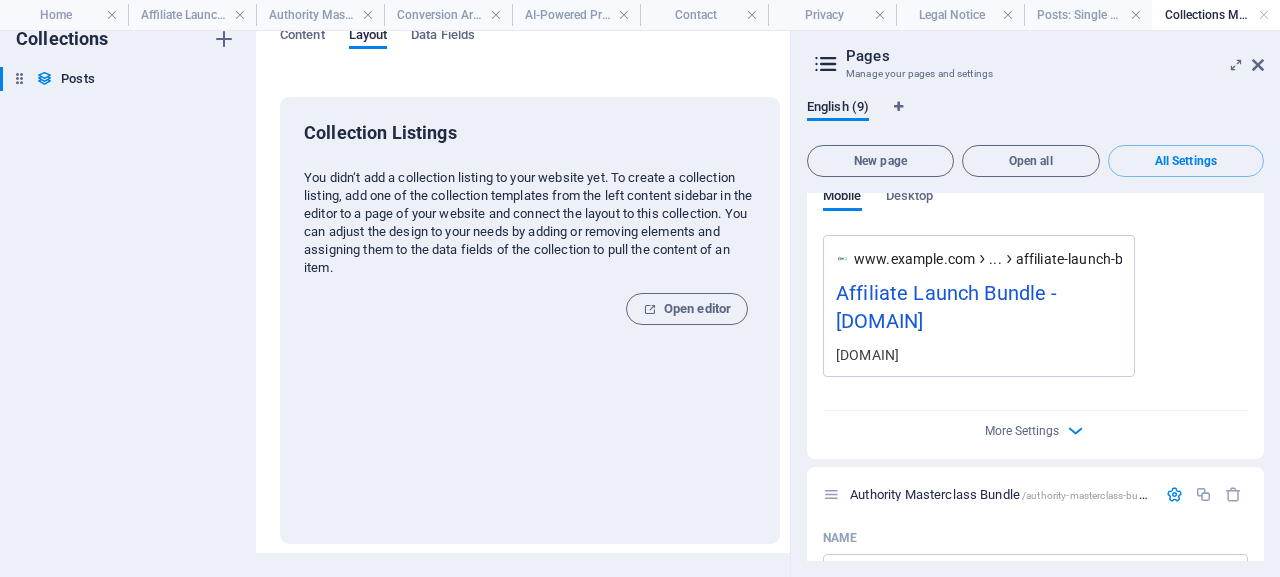 scroll, scrollTop: 0, scrollLeft: 0, axis: both 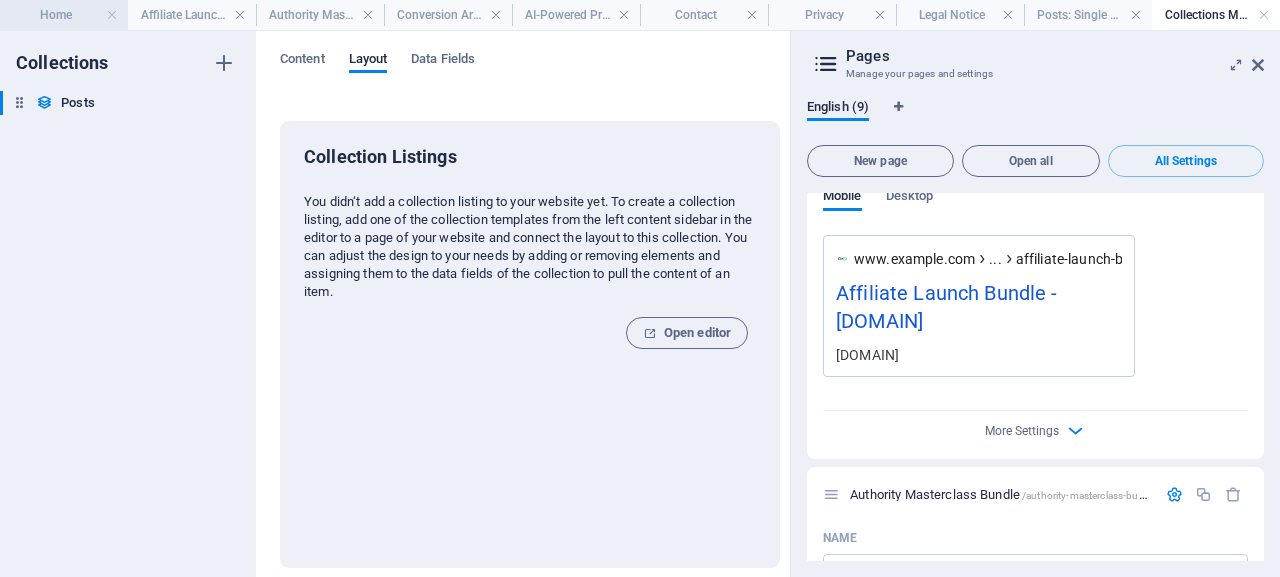click on "Home" at bounding box center (64, 15) 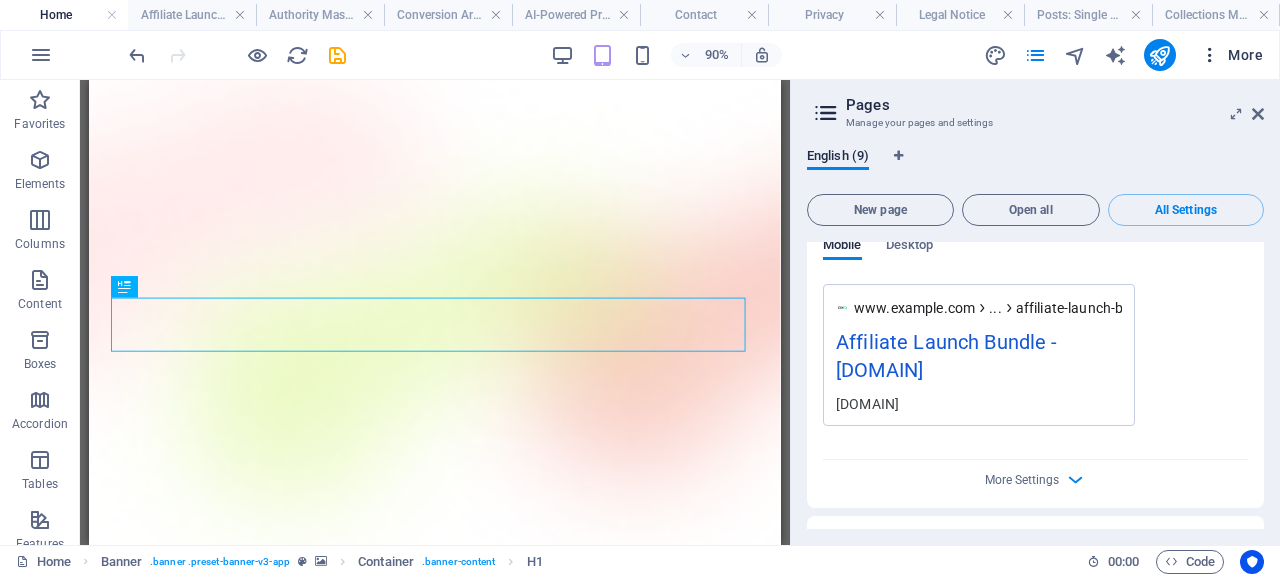 click at bounding box center [1210, 55] 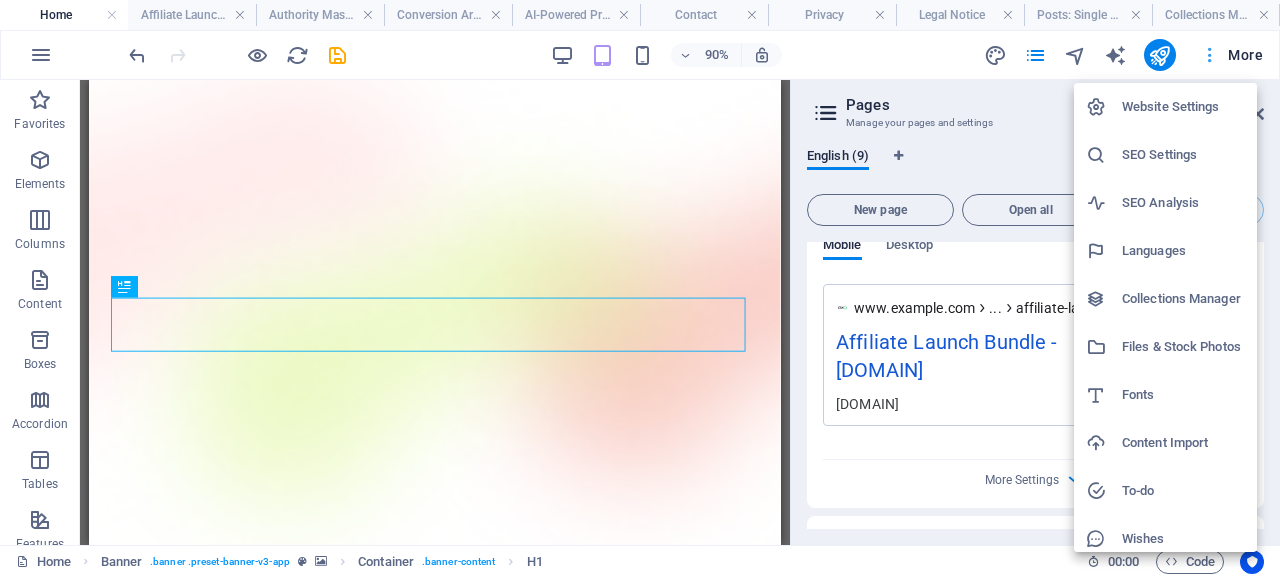 click at bounding box center [640, 288] 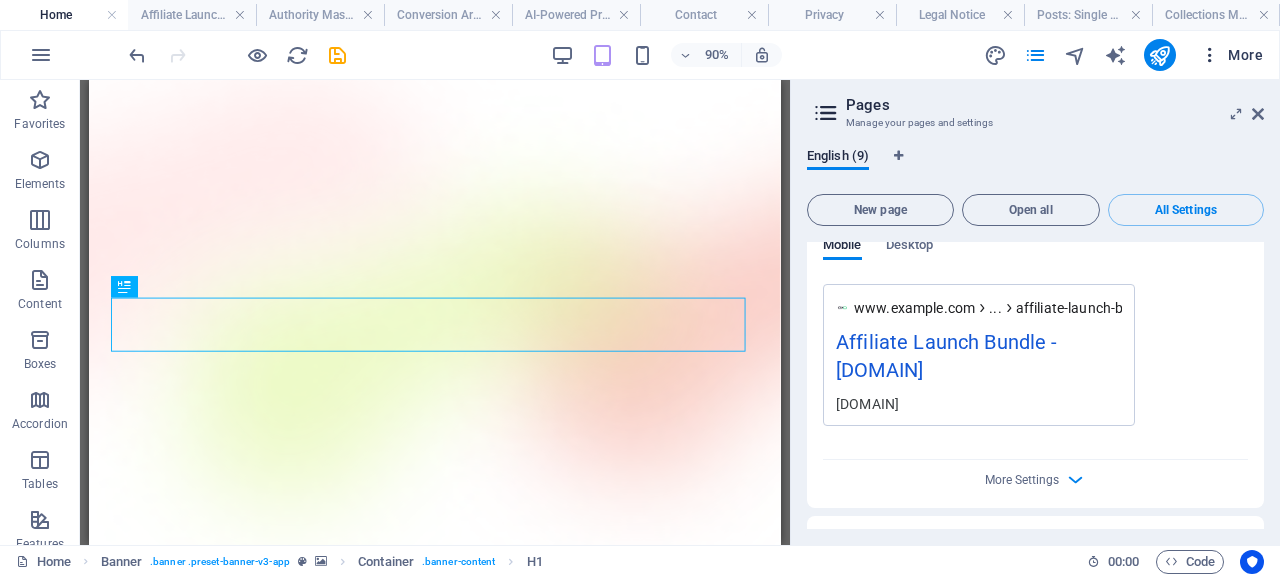 click at bounding box center (1210, 55) 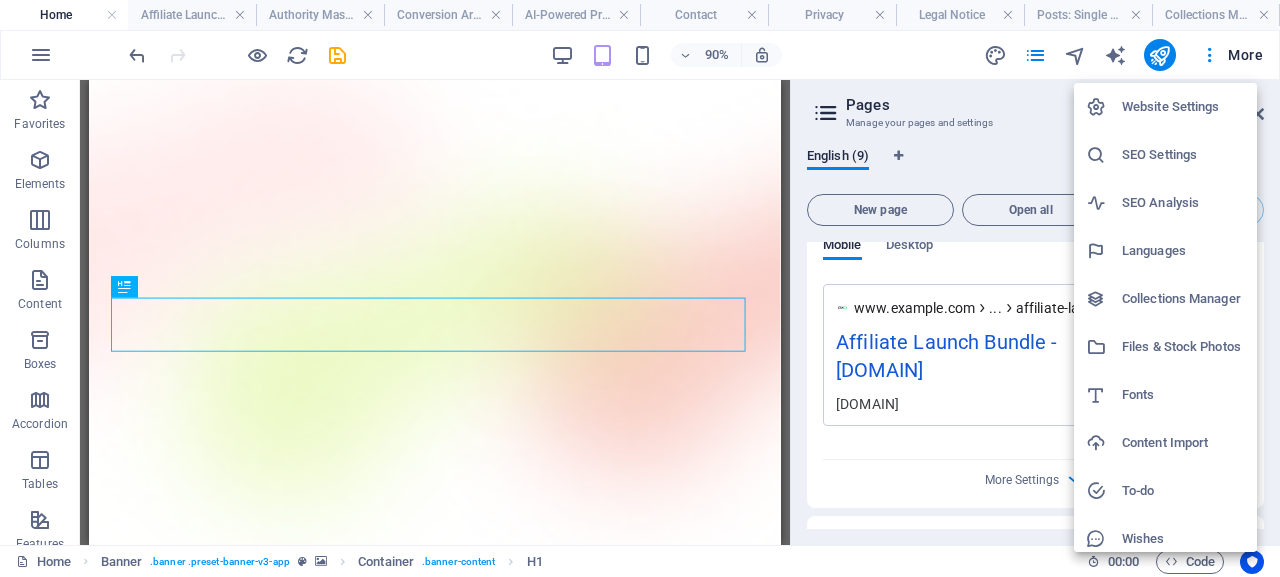 click on "SEO Settings" at bounding box center (1183, 155) 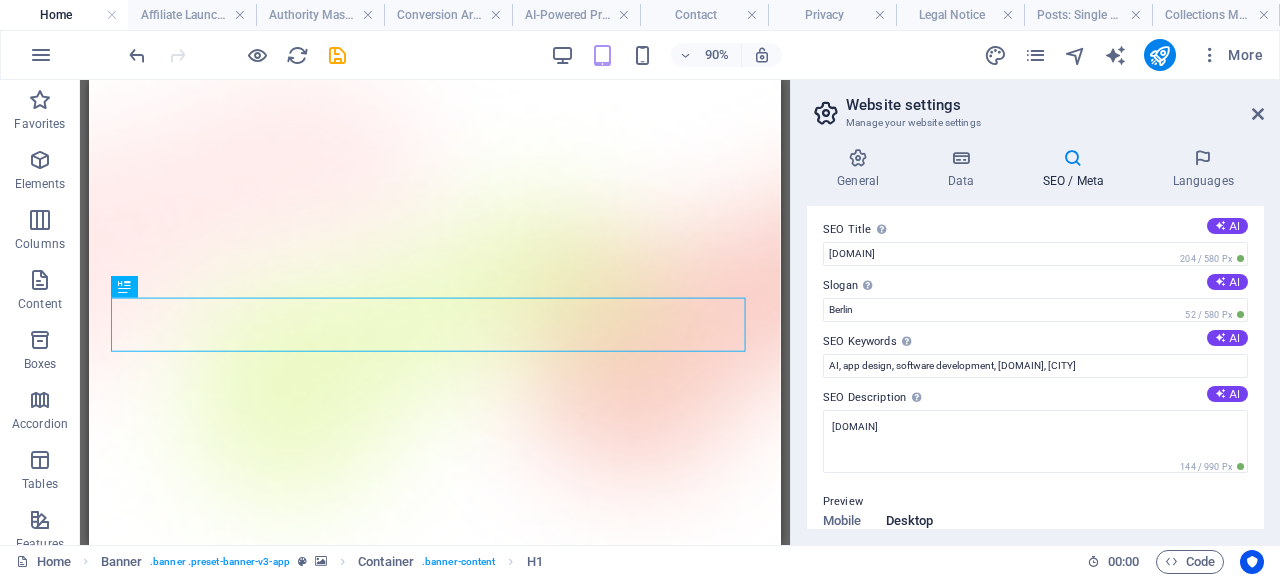 scroll, scrollTop: 0, scrollLeft: 0, axis: both 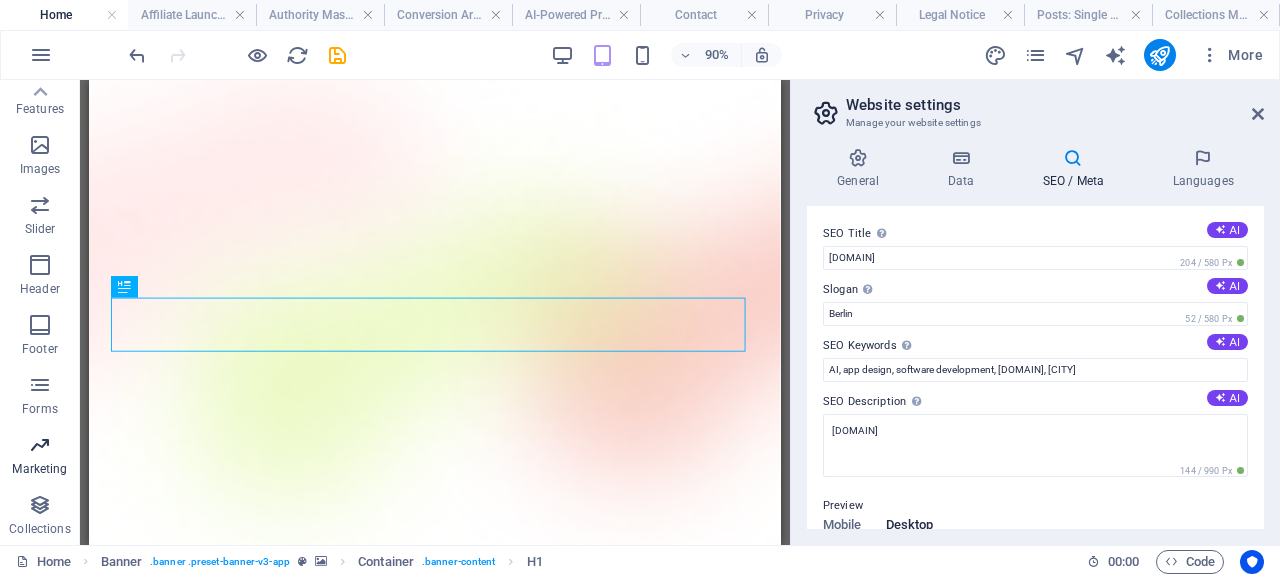 click on "Marketing" at bounding box center [40, 457] 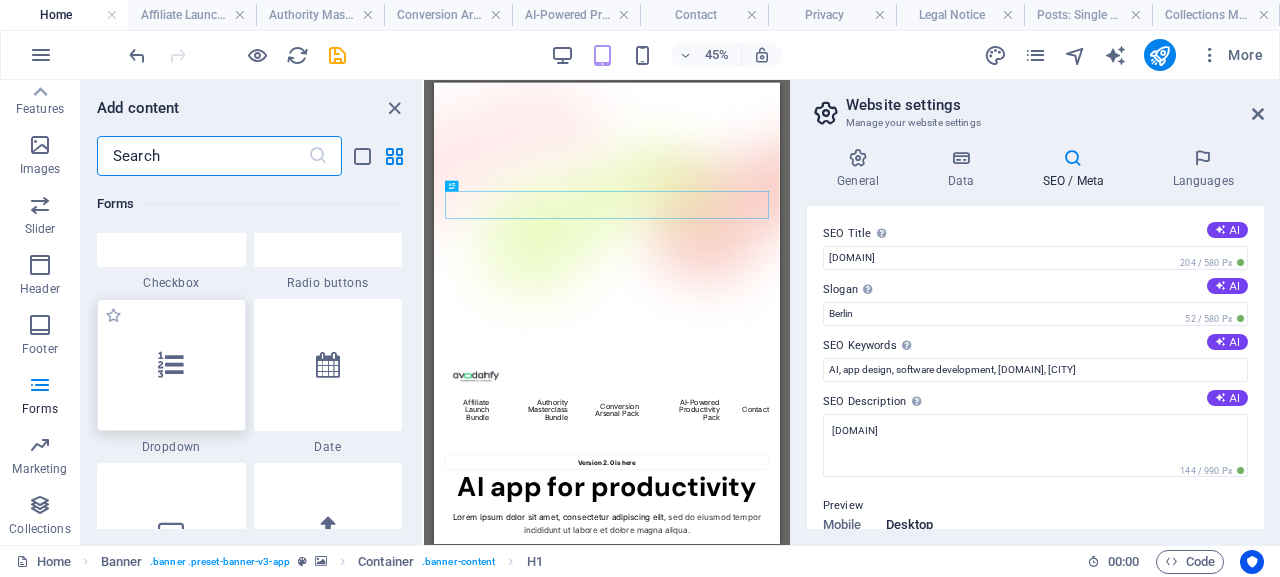 scroll, scrollTop: 15680, scrollLeft: 0, axis: vertical 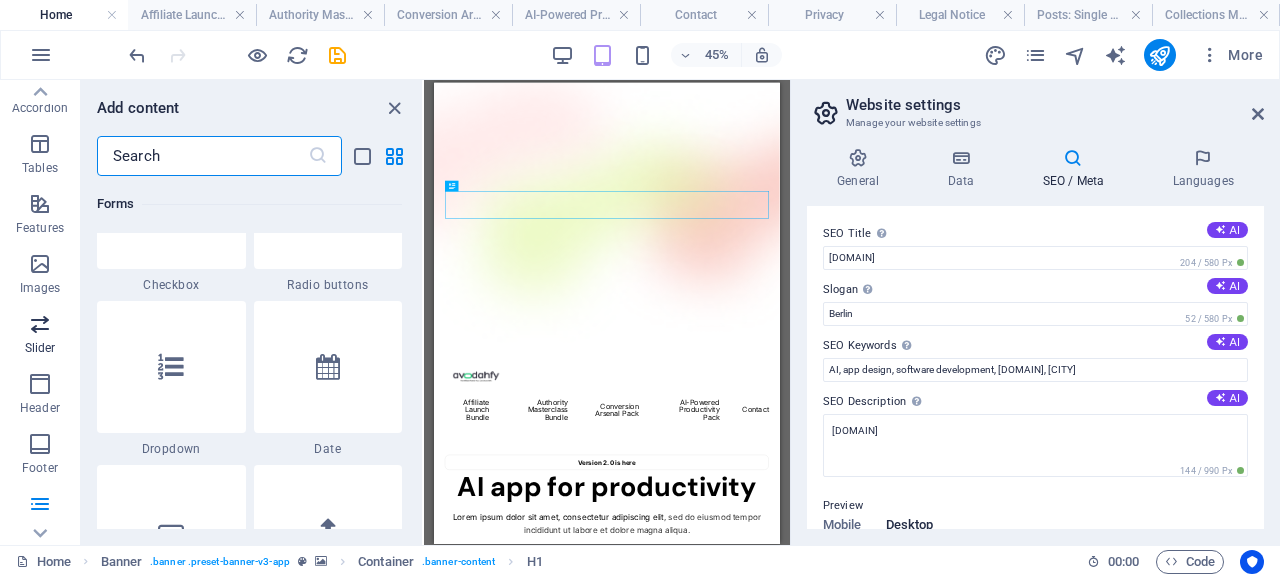 click on "Slider" at bounding box center (40, 336) 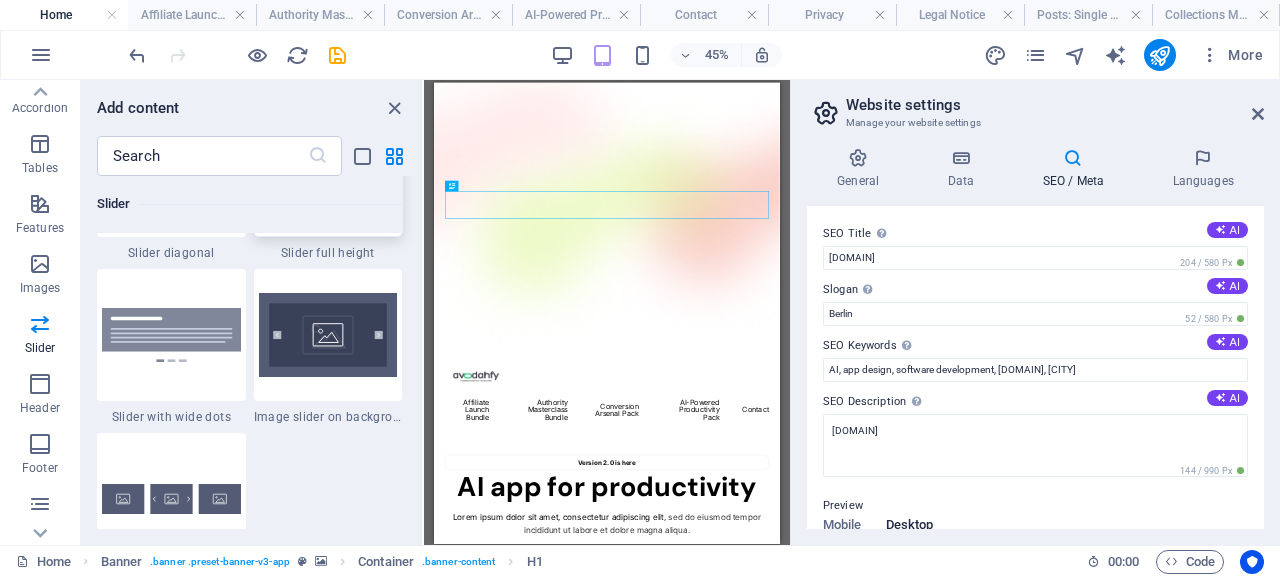 scroll, scrollTop: 11644, scrollLeft: 0, axis: vertical 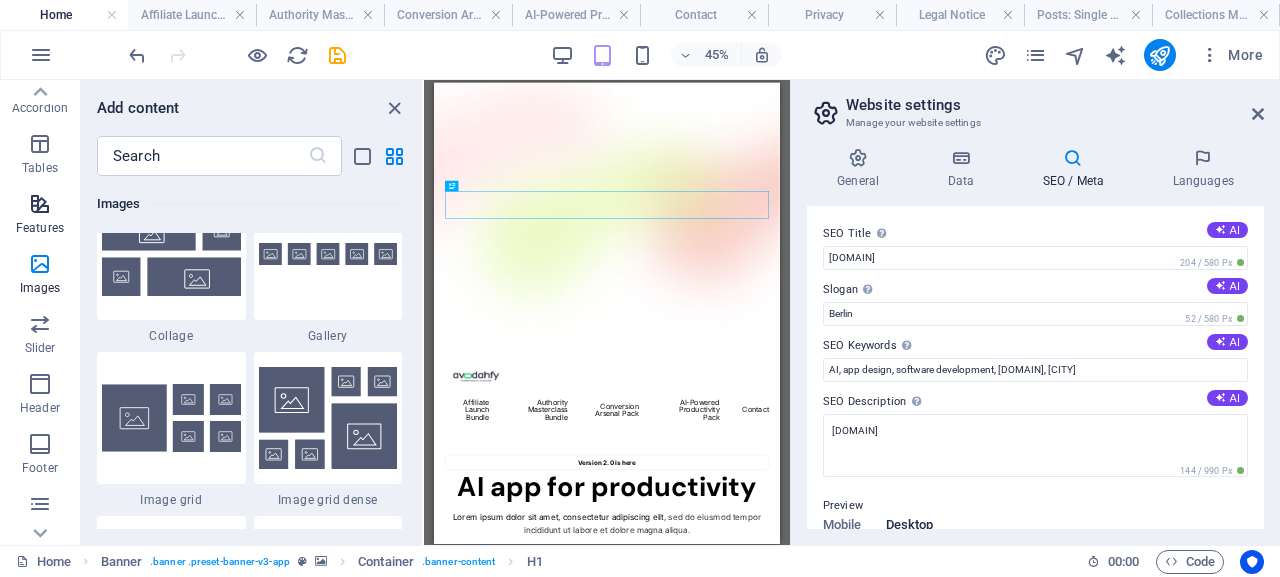 click at bounding box center (40, 204) 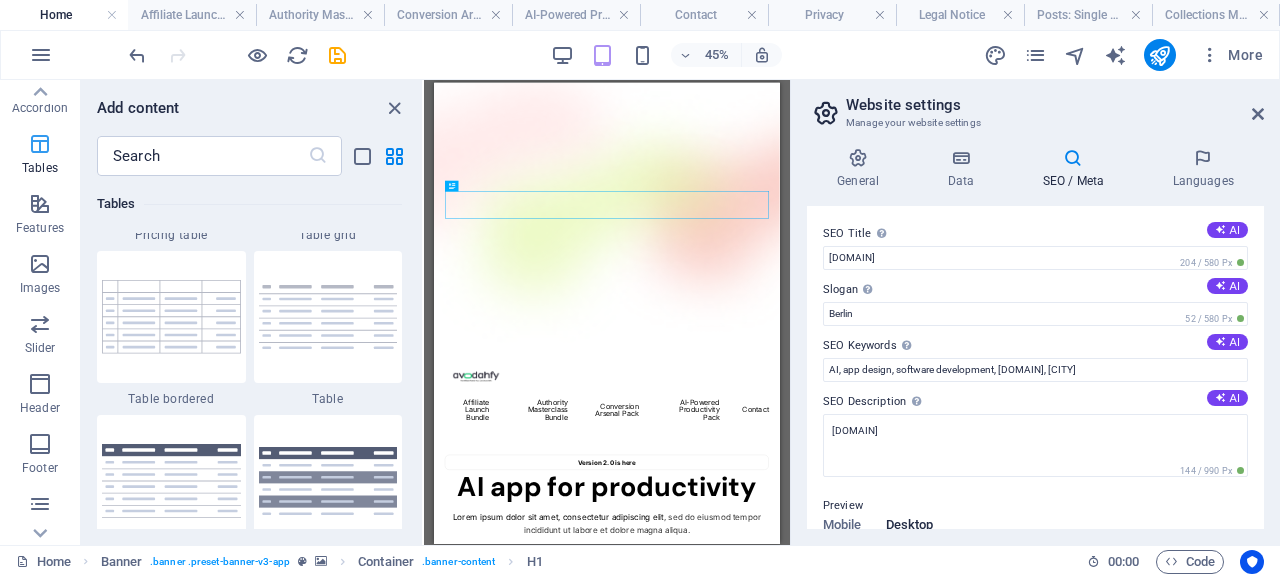 scroll, scrollTop: 7235, scrollLeft: 0, axis: vertical 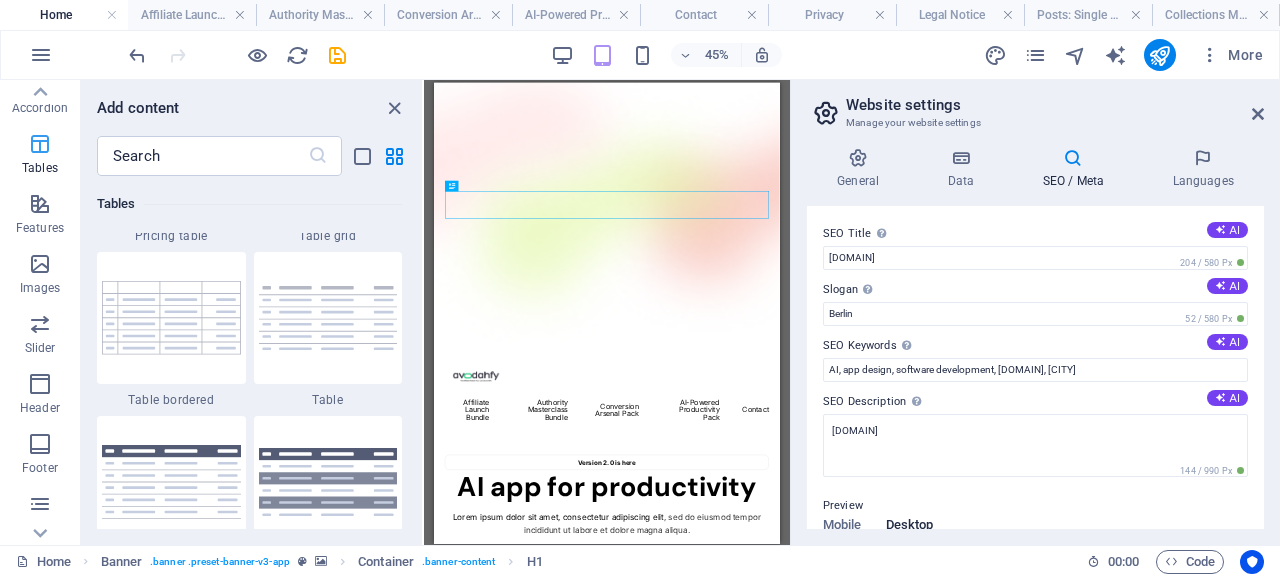 click on "Tables" at bounding box center [40, 168] 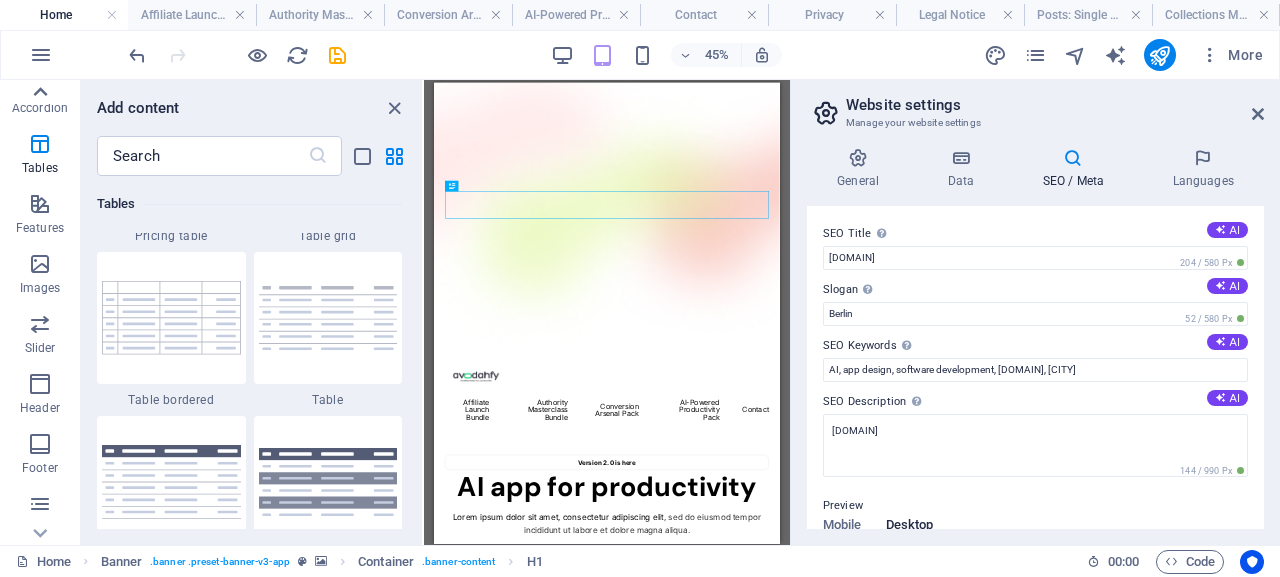 click 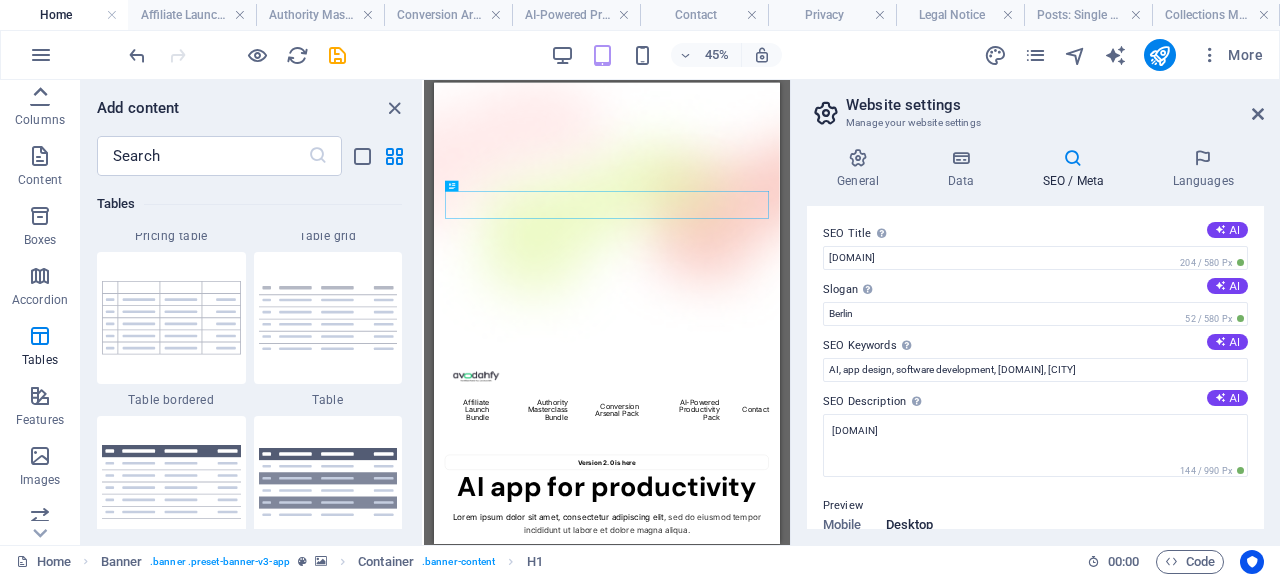 scroll, scrollTop: 0, scrollLeft: 0, axis: both 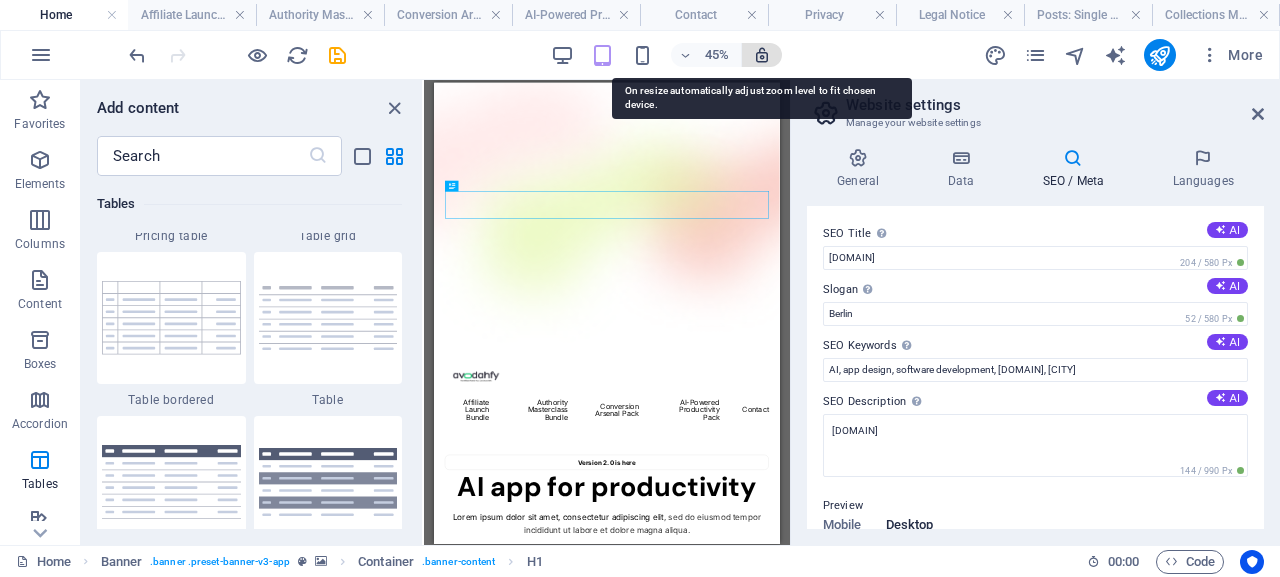 click at bounding box center (762, 55) 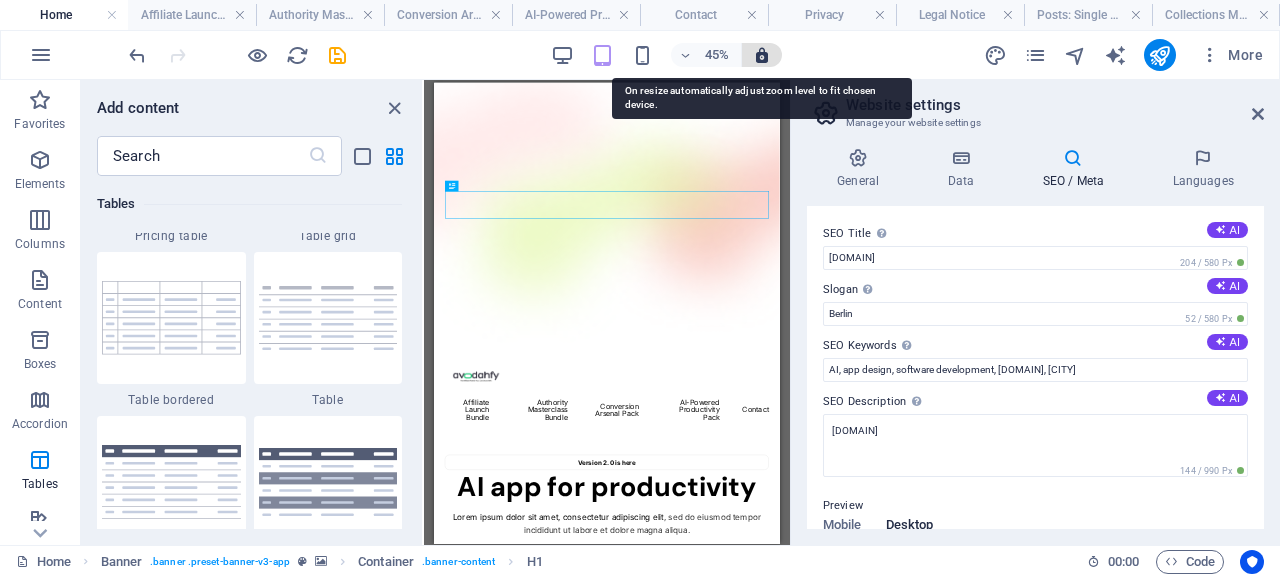 click at bounding box center (762, 55) 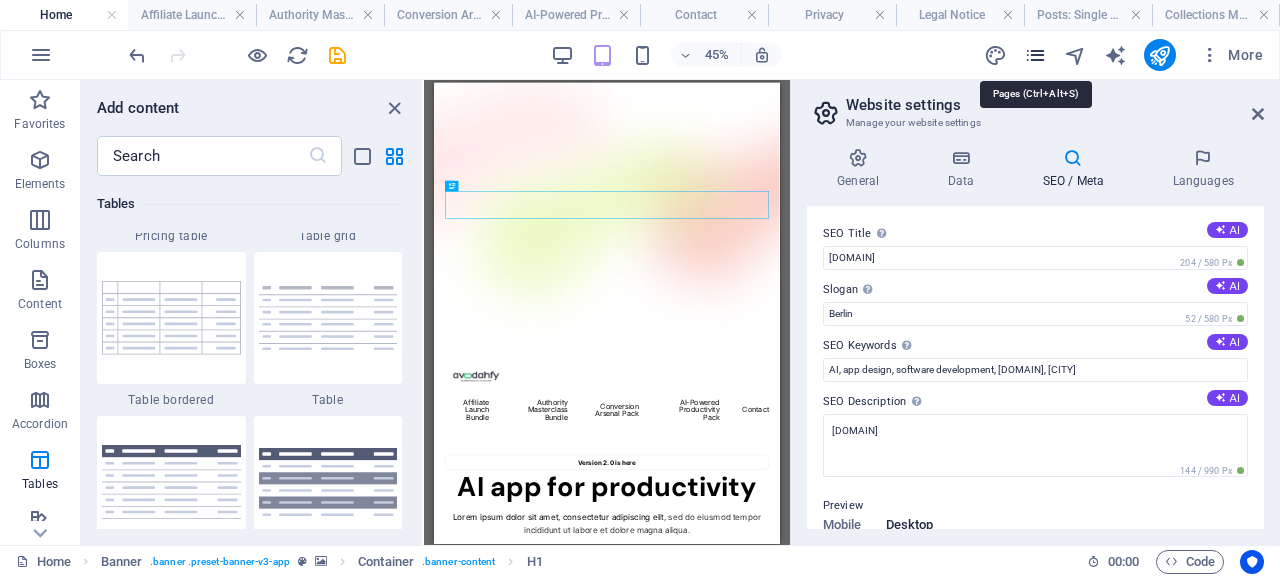 click at bounding box center [1035, 55] 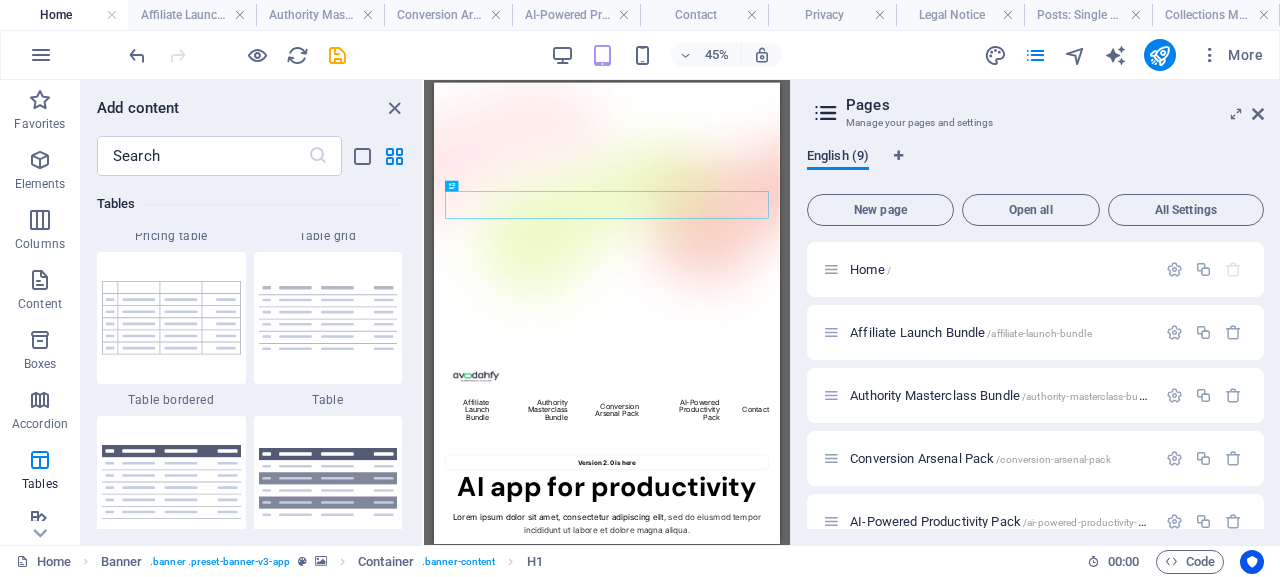 click on "English (9)" at bounding box center [838, 158] 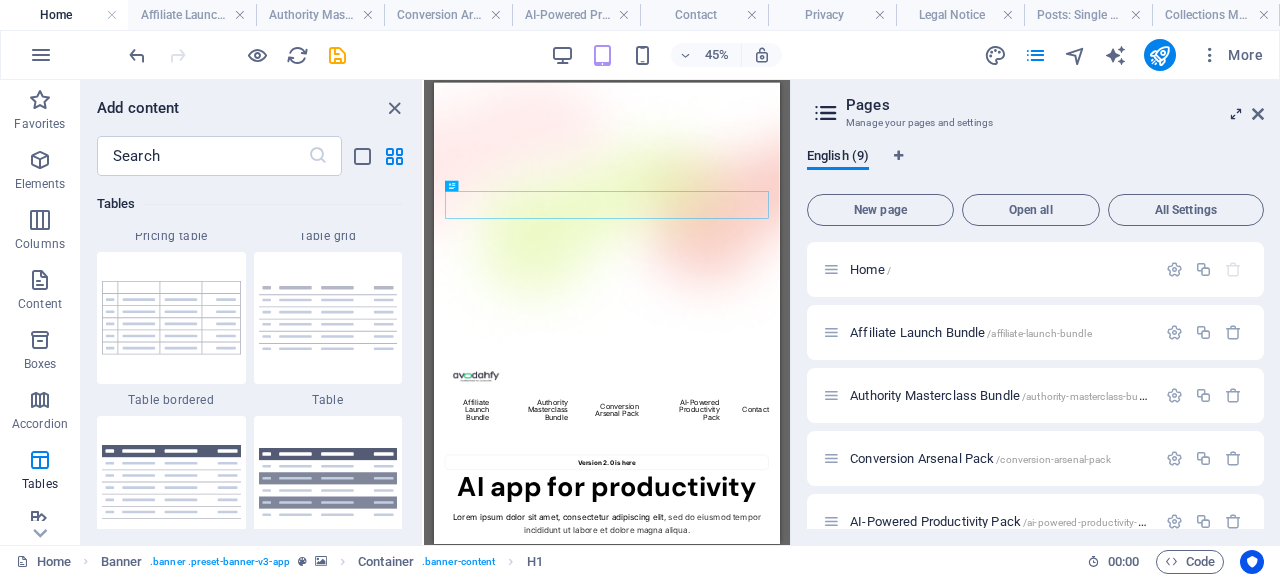 click at bounding box center (1236, 114) 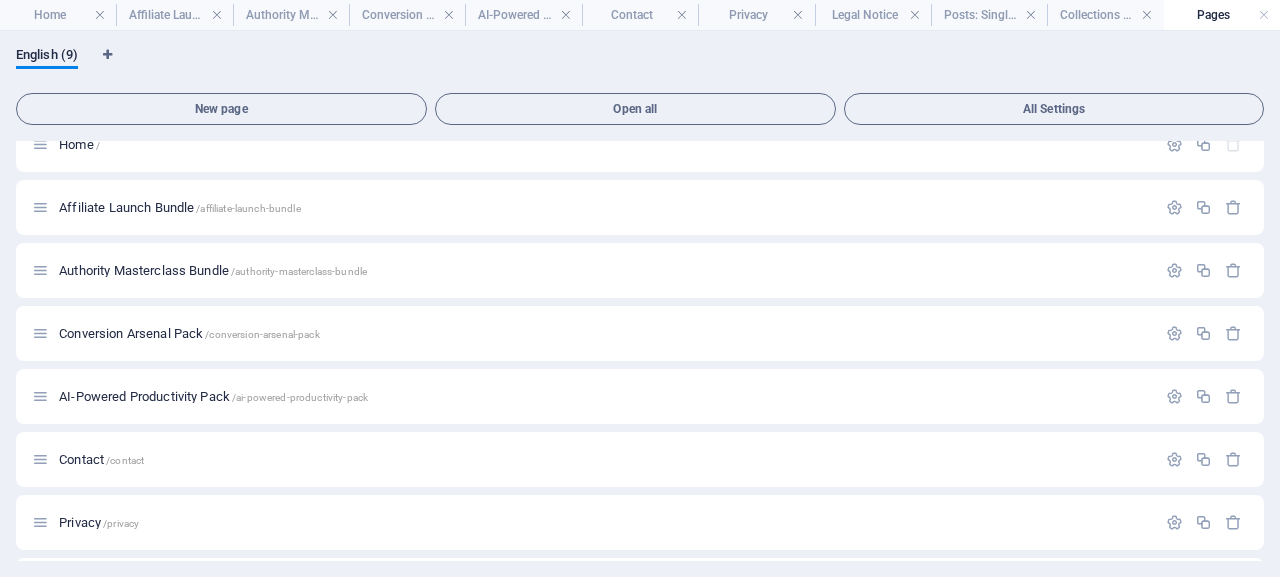 scroll, scrollTop: 0, scrollLeft: 0, axis: both 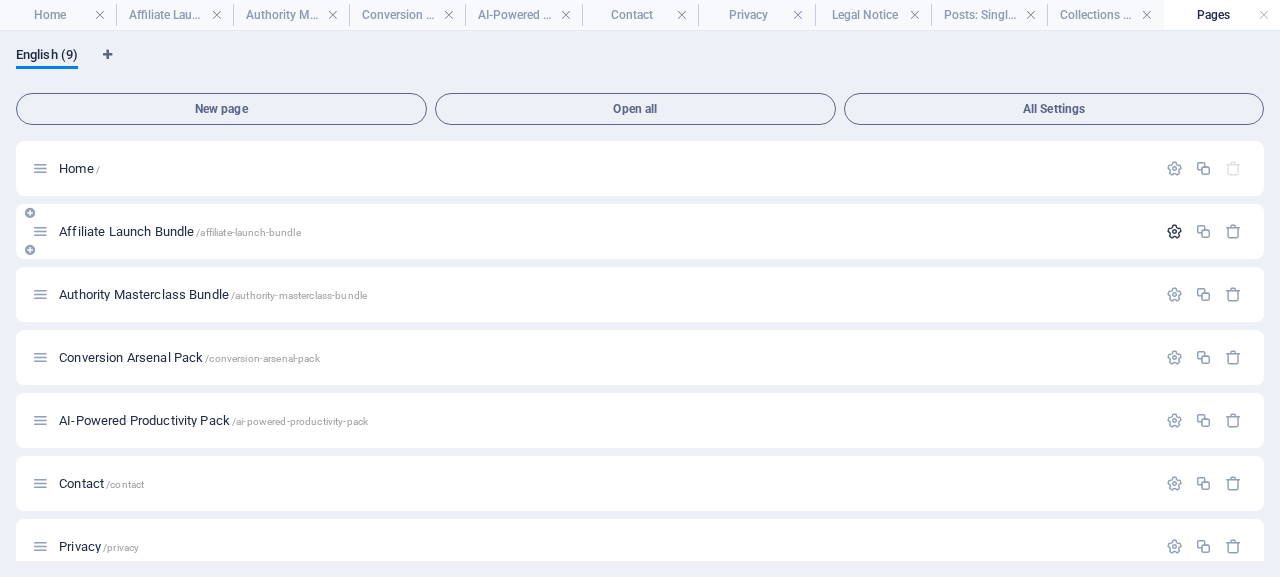 click at bounding box center (1174, 231) 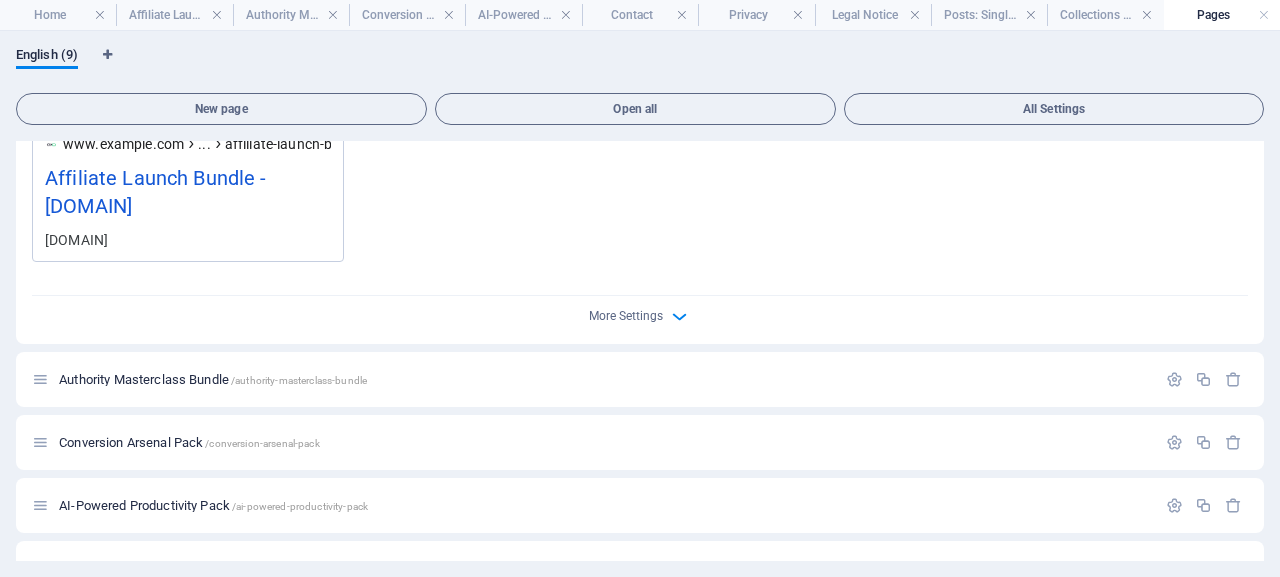 scroll, scrollTop: 680, scrollLeft: 0, axis: vertical 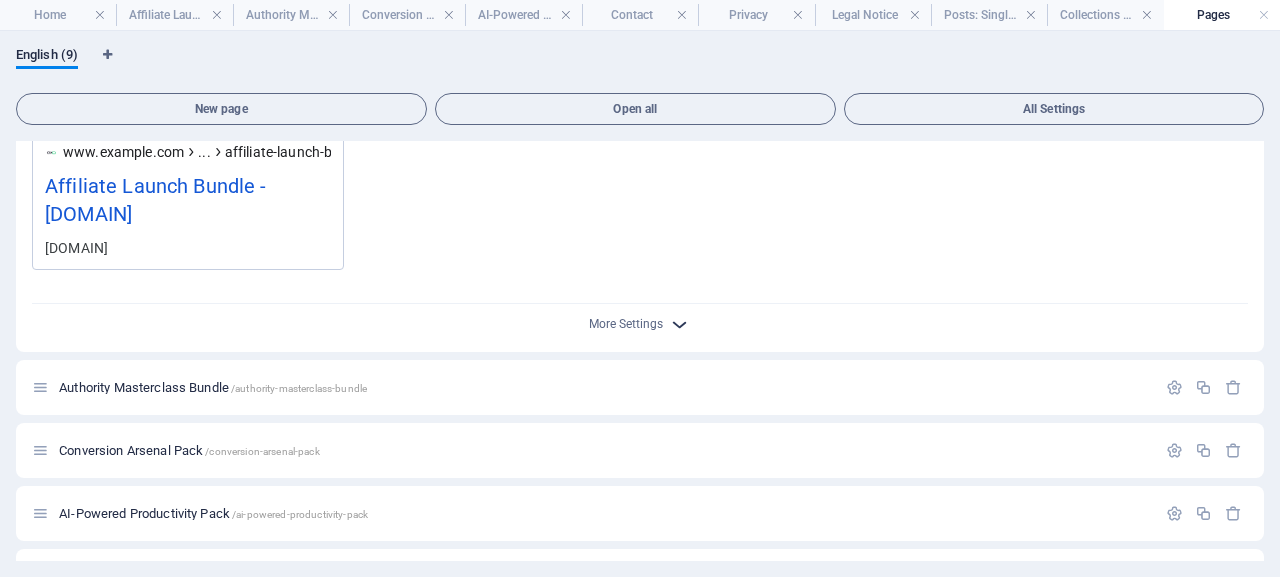 click at bounding box center (679, 324) 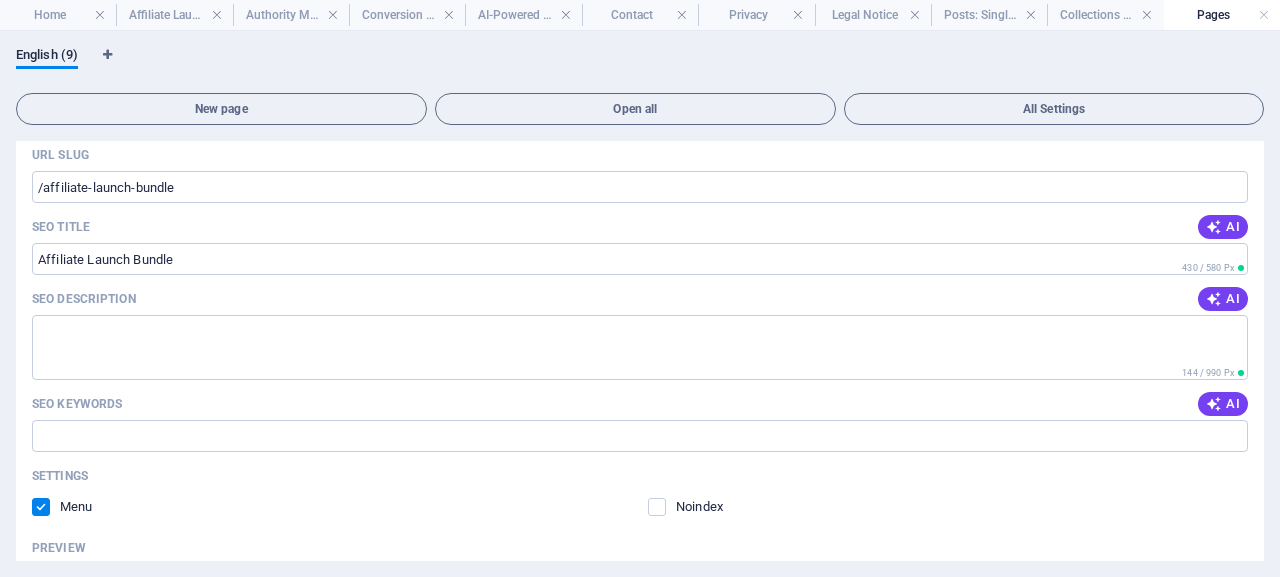 scroll, scrollTop: 0, scrollLeft: 0, axis: both 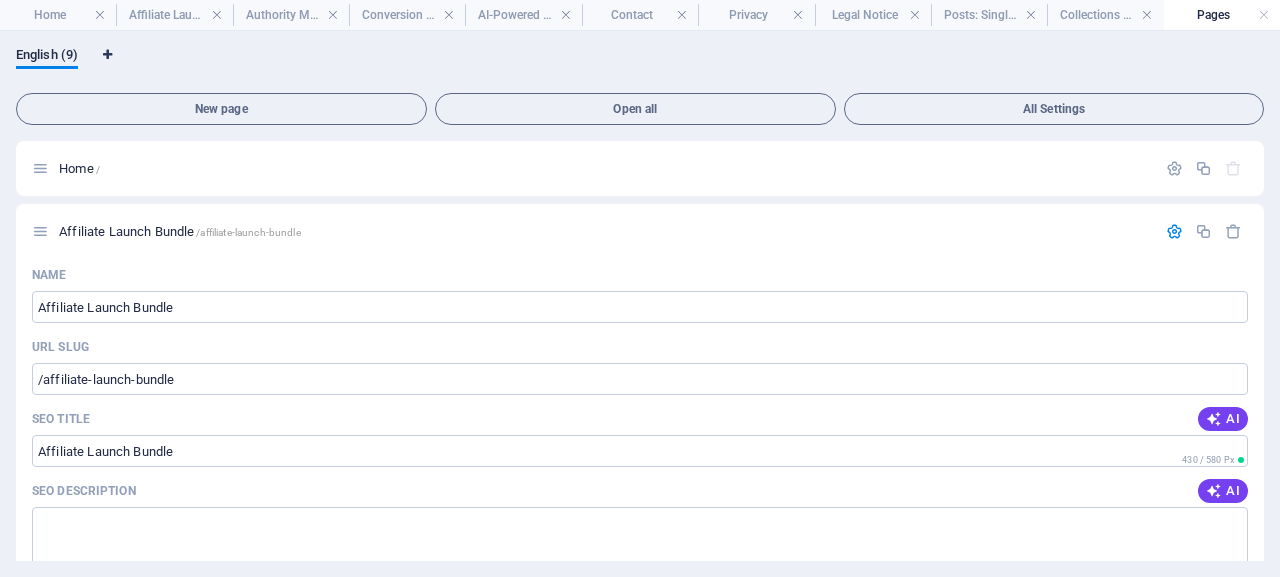 click at bounding box center [107, 55] 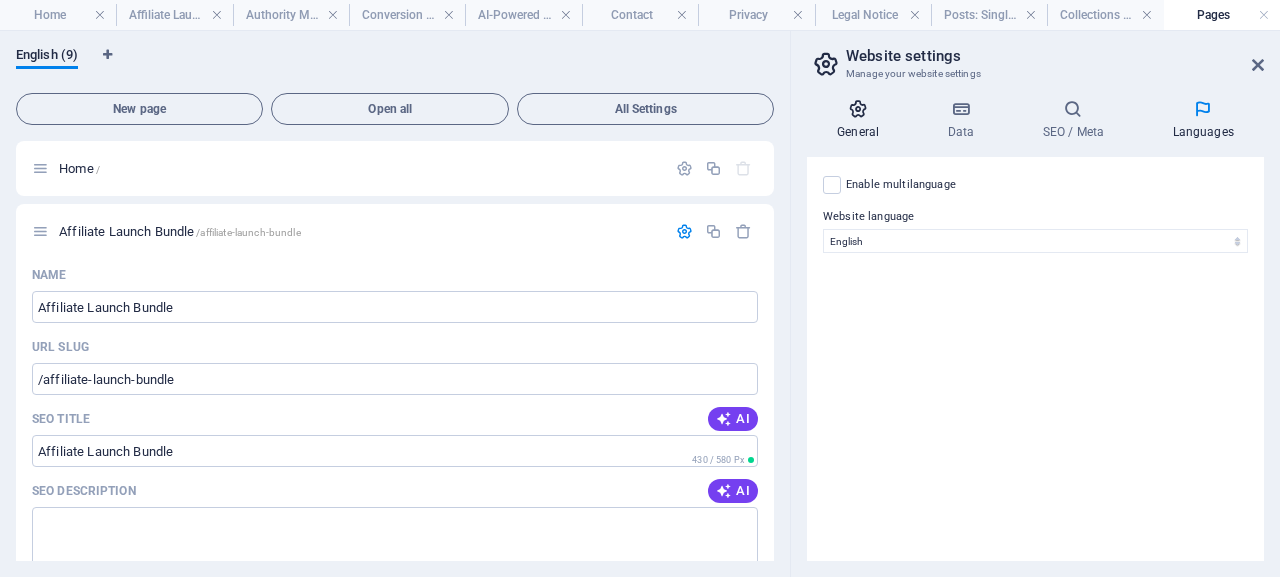 click at bounding box center (858, 109) 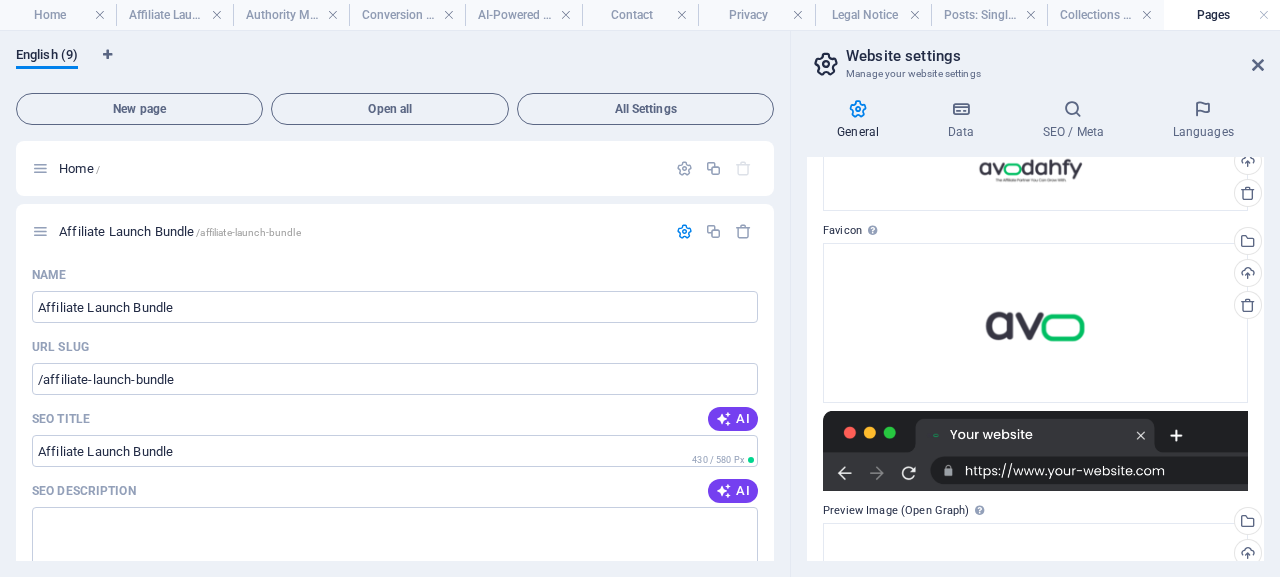 scroll, scrollTop: 329, scrollLeft: 0, axis: vertical 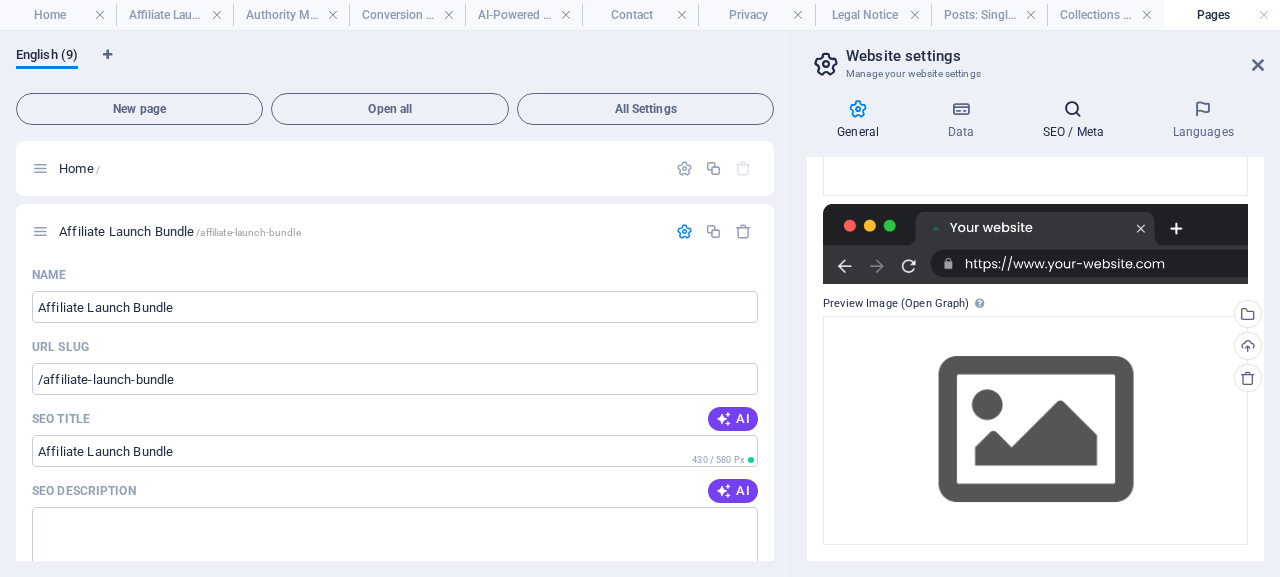 click on "SEO / Meta" at bounding box center (1077, 120) 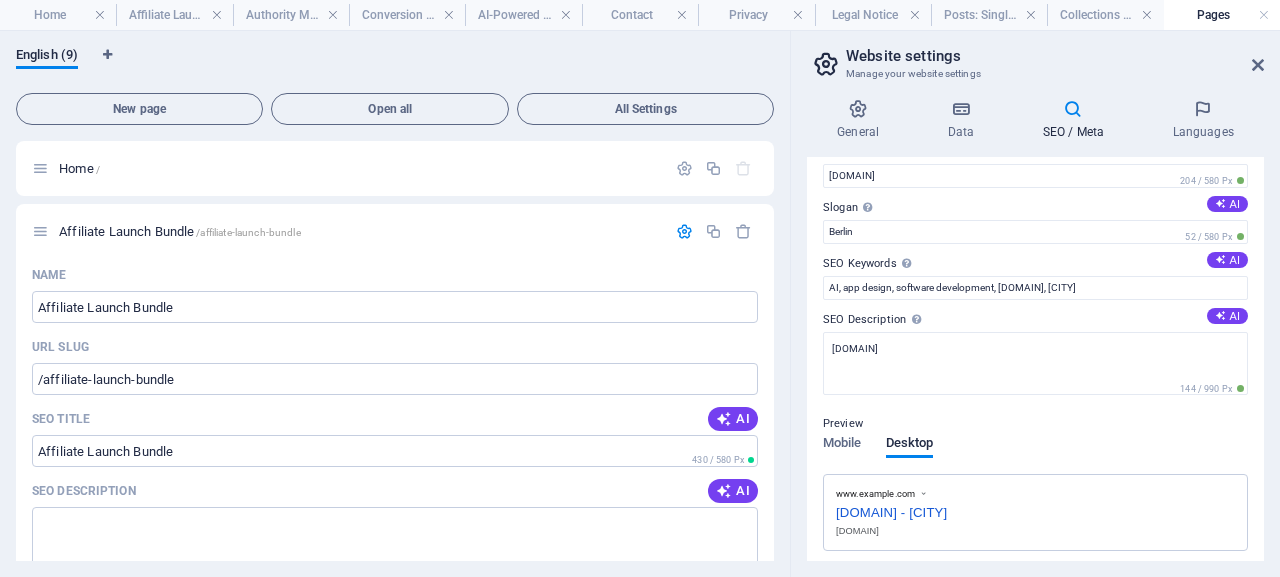 scroll, scrollTop: 0, scrollLeft: 0, axis: both 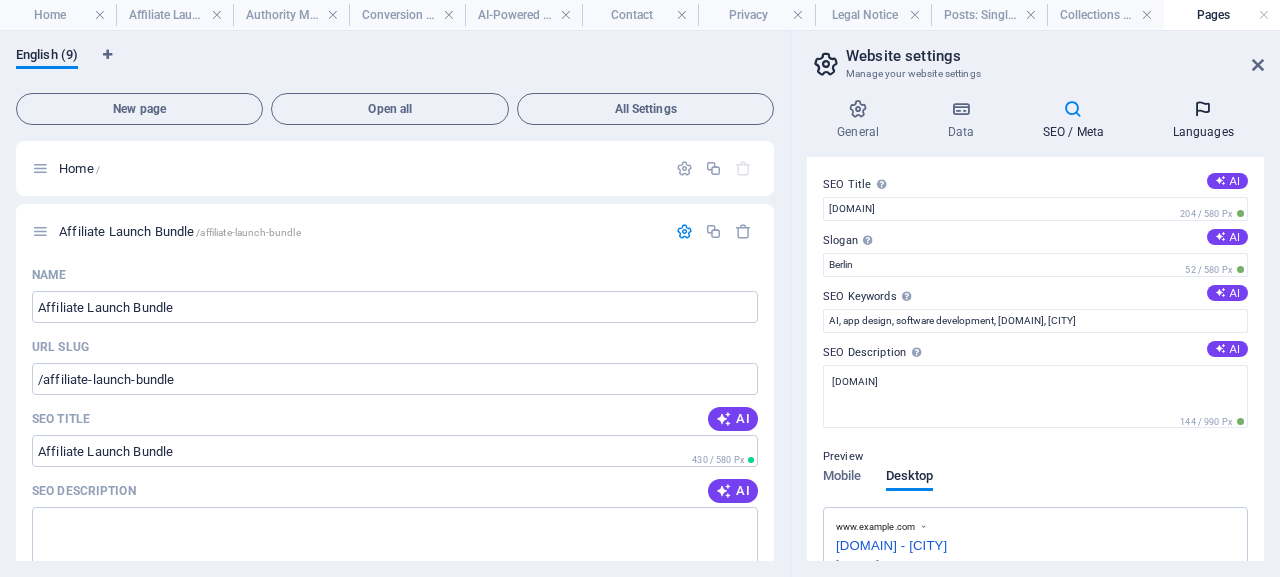 click on "Languages" at bounding box center [1203, 120] 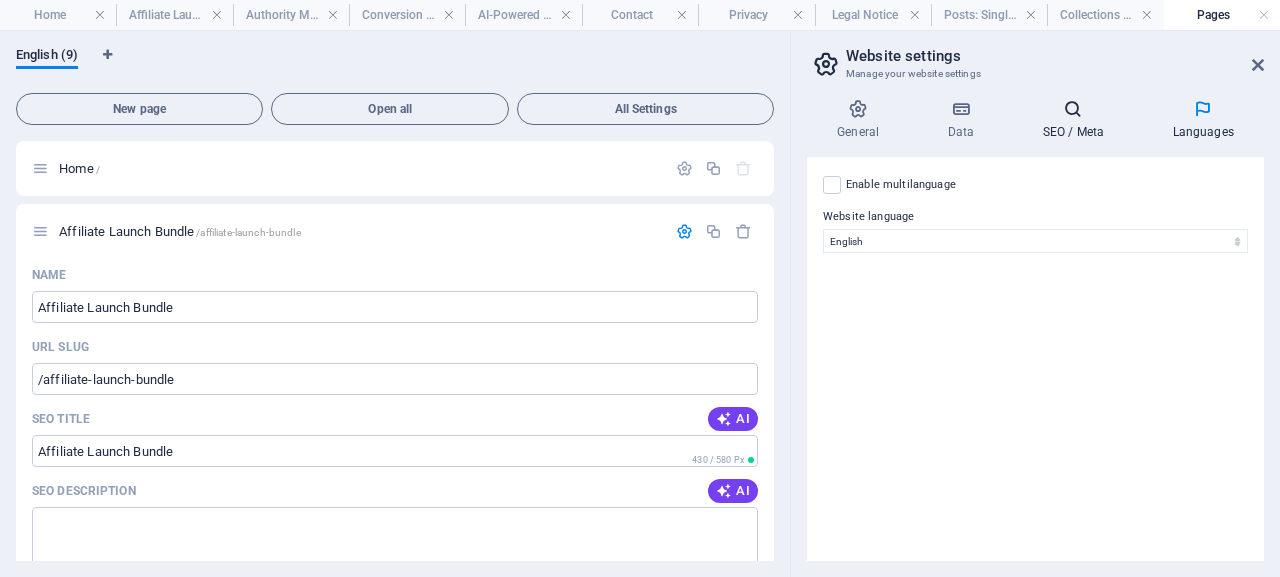 click on "SEO / Meta" at bounding box center [1077, 120] 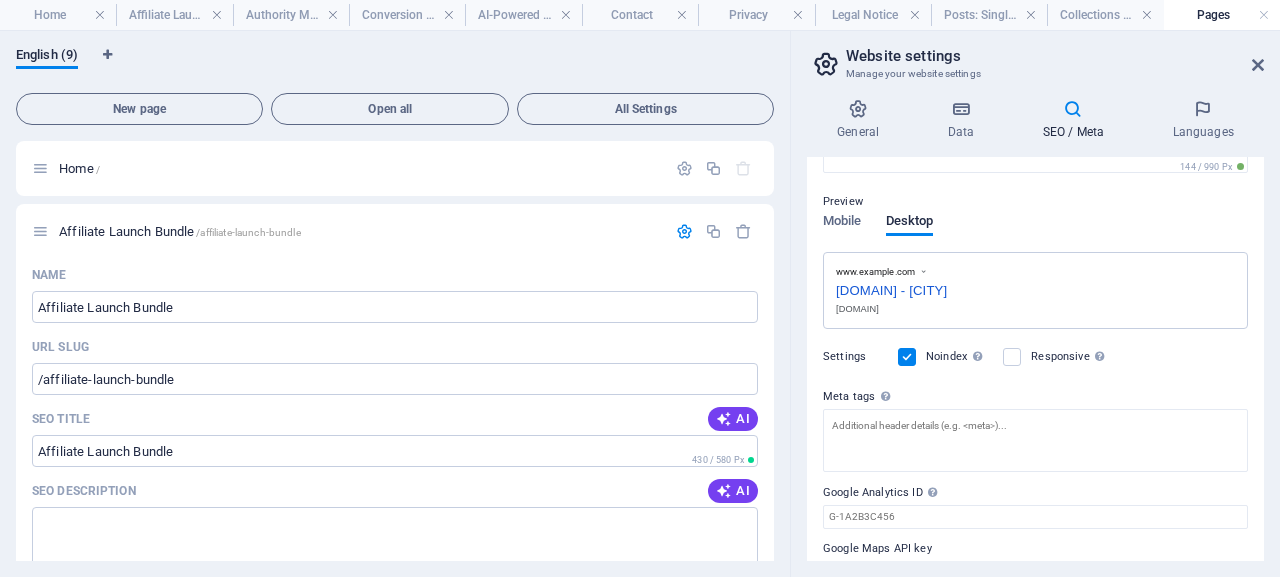 scroll, scrollTop: 295, scrollLeft: 0, axis: vertical 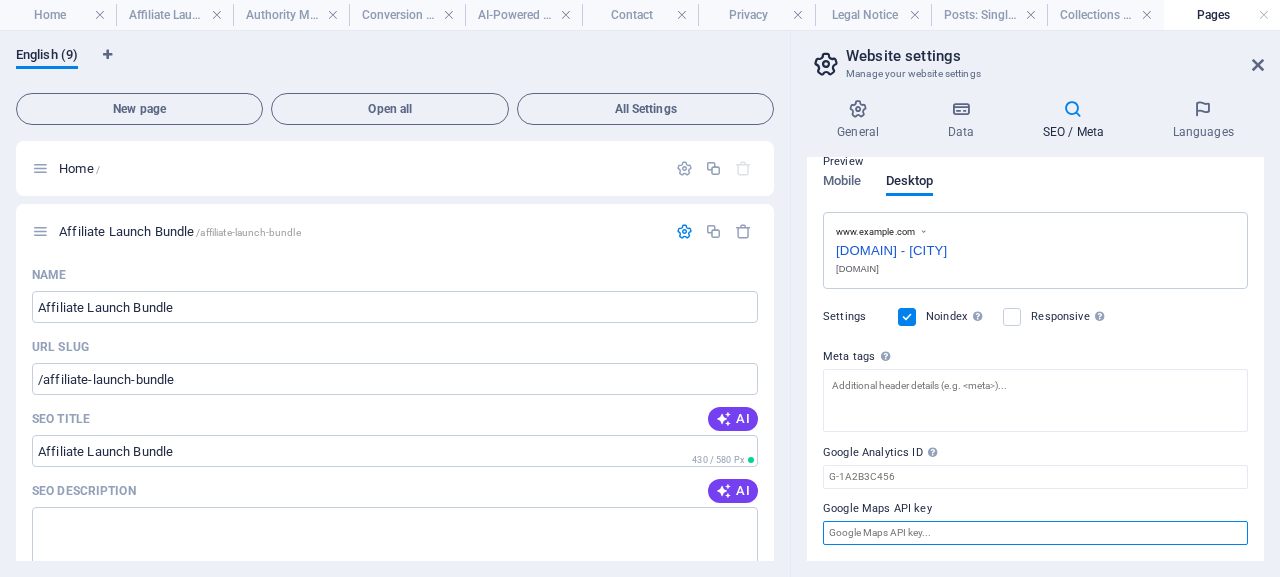 click on "Google Maps API key" at bounding box center [1035, 533] 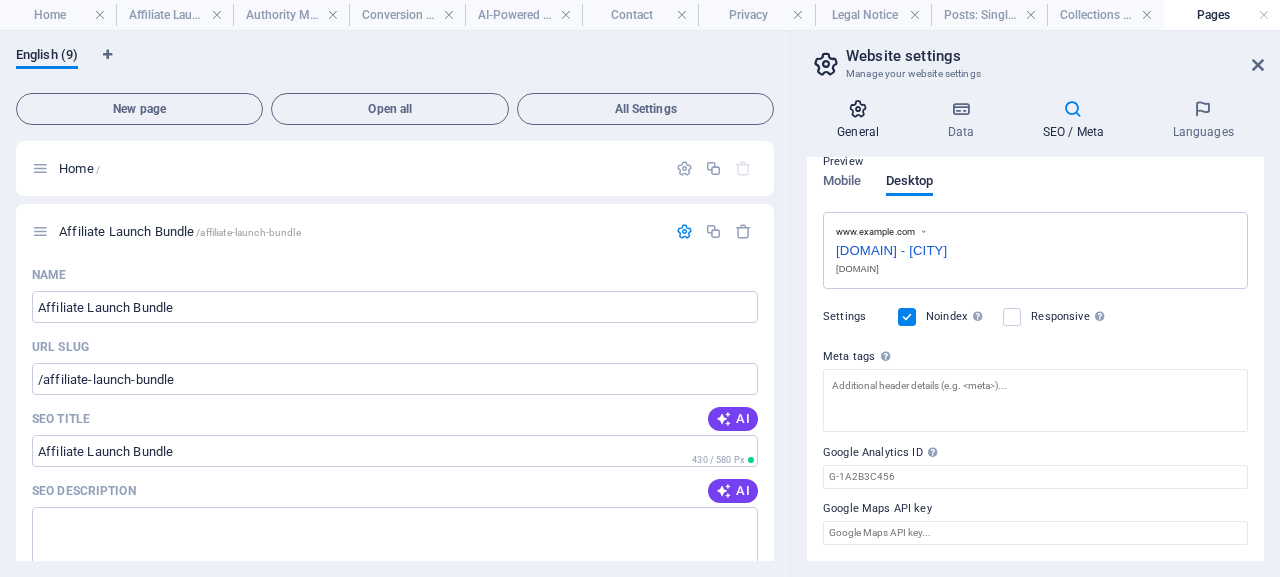 click on "General" at bounding box center (862, 120) 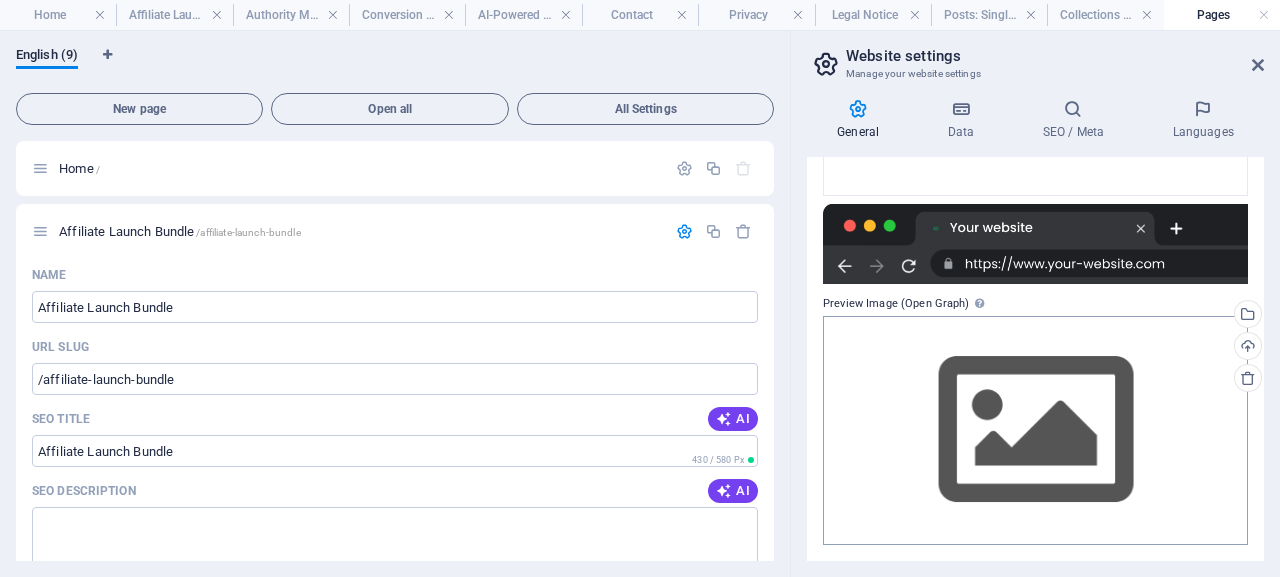 scroll, scrollTop: 0, scrollLeft: 0, axis: both 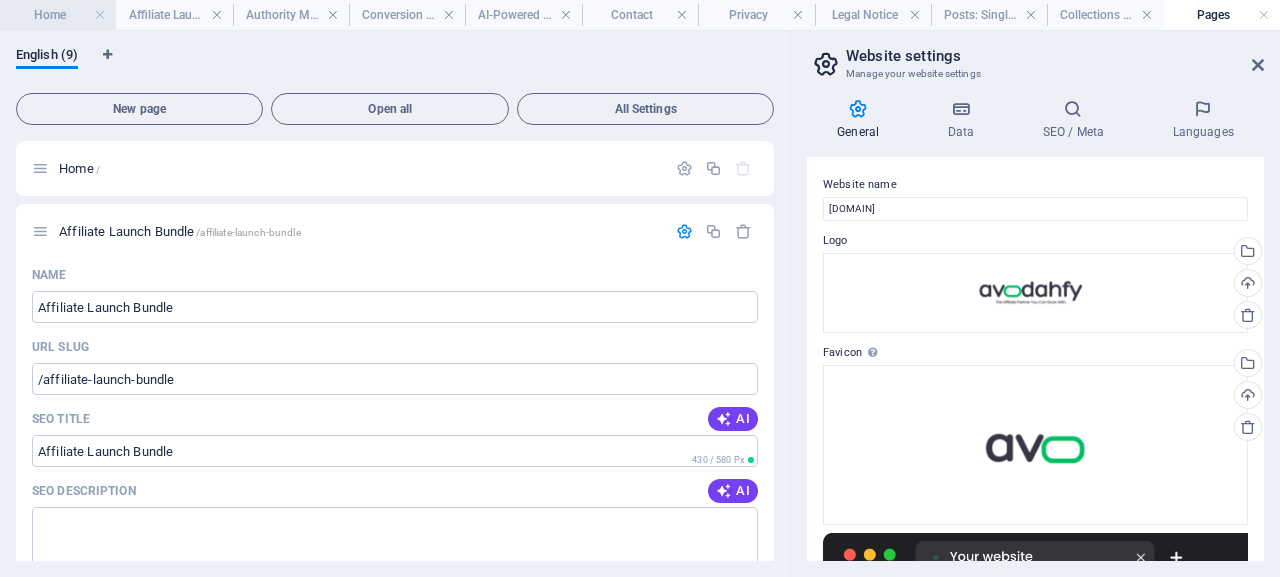 click on "Home" at bounding box center (58, 15) 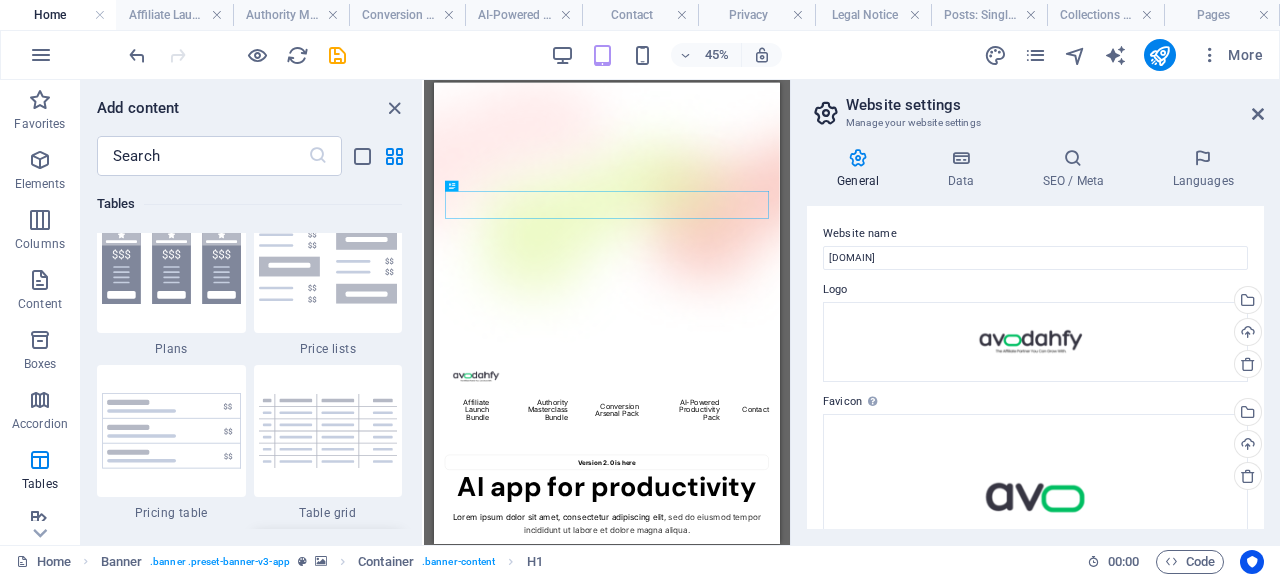 scroll, scrollTop: 6950, scrollLeft: 0, axis: vertical 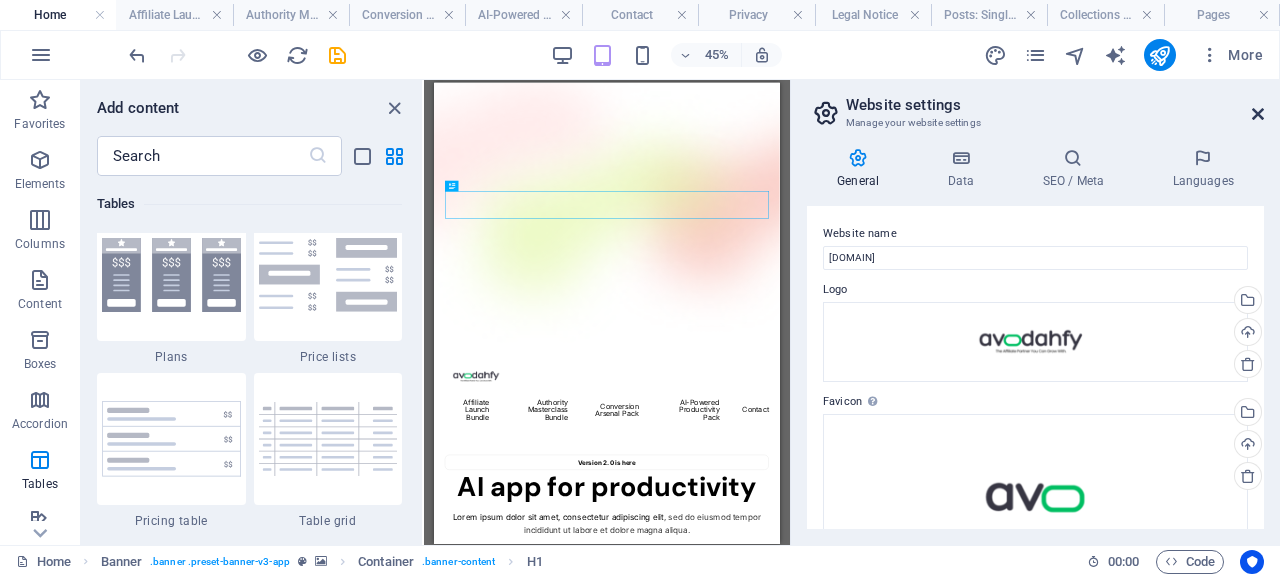click at bounding box center (1258, 114) 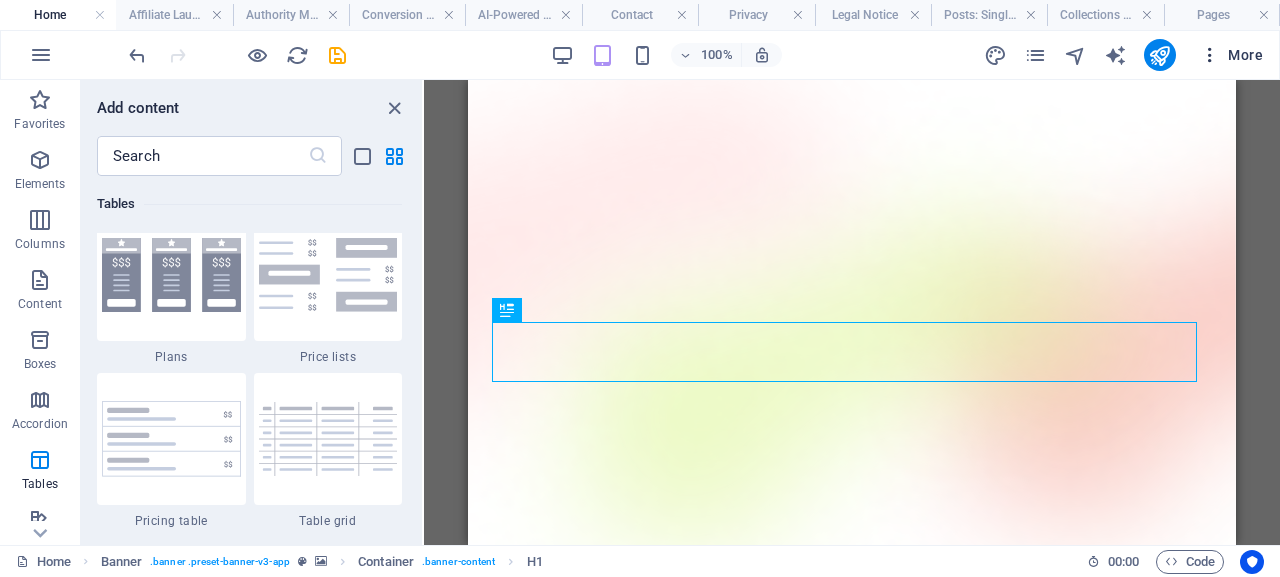 click at bounding box center [1210, 55] 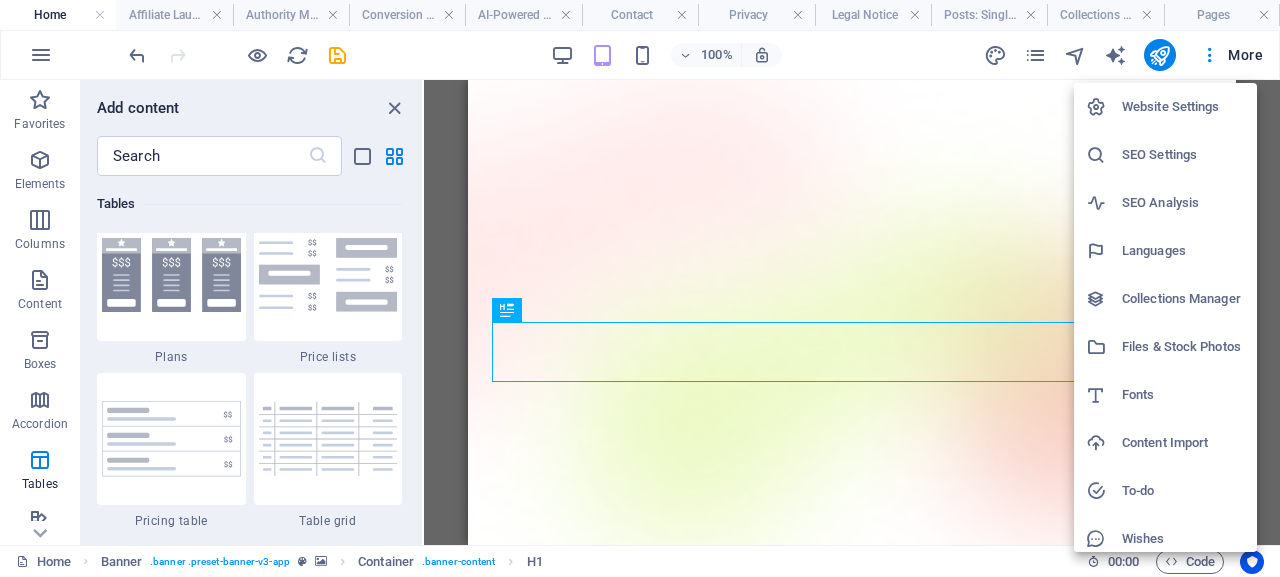 click on "SEO Settings" at bounding box center (1183, 155) 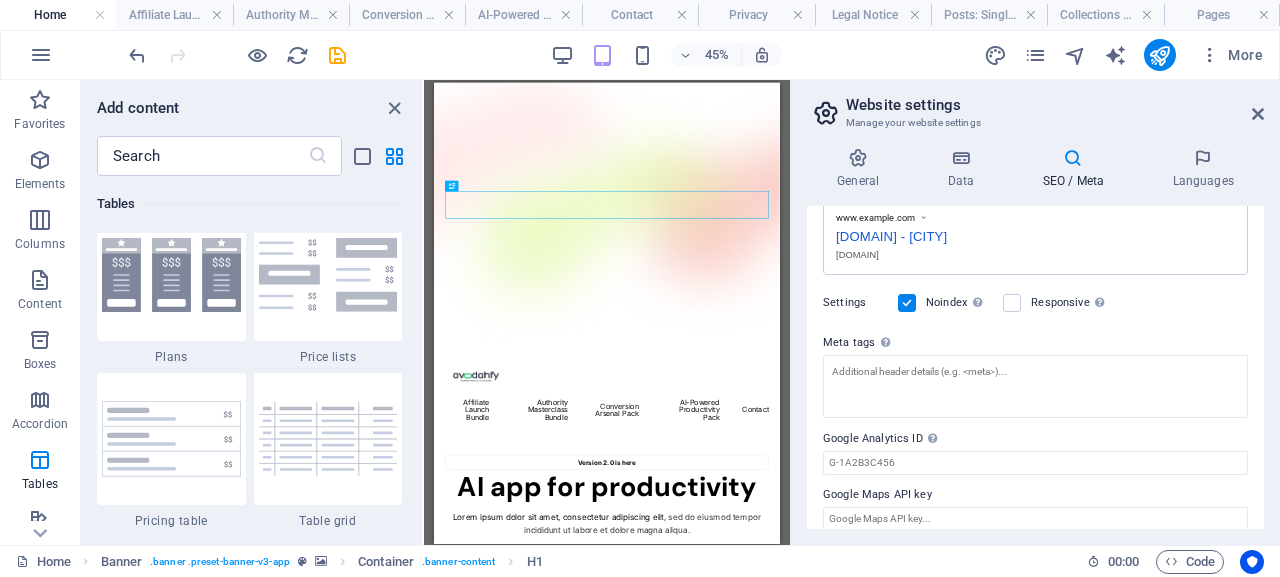 scroll, scrollTop: 376, scrollLeft: 0, axis: vertical 